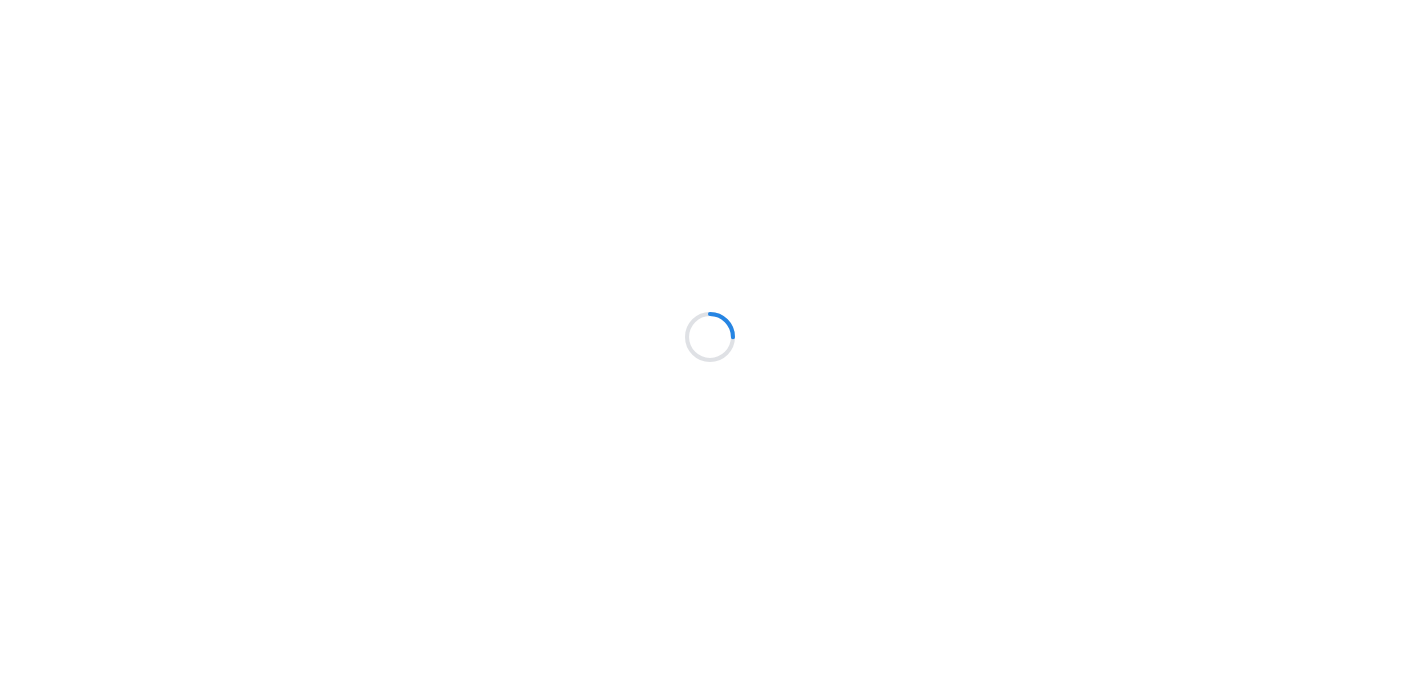 scroll, scrollTop: 0, scrollLeft: 0, axis: both 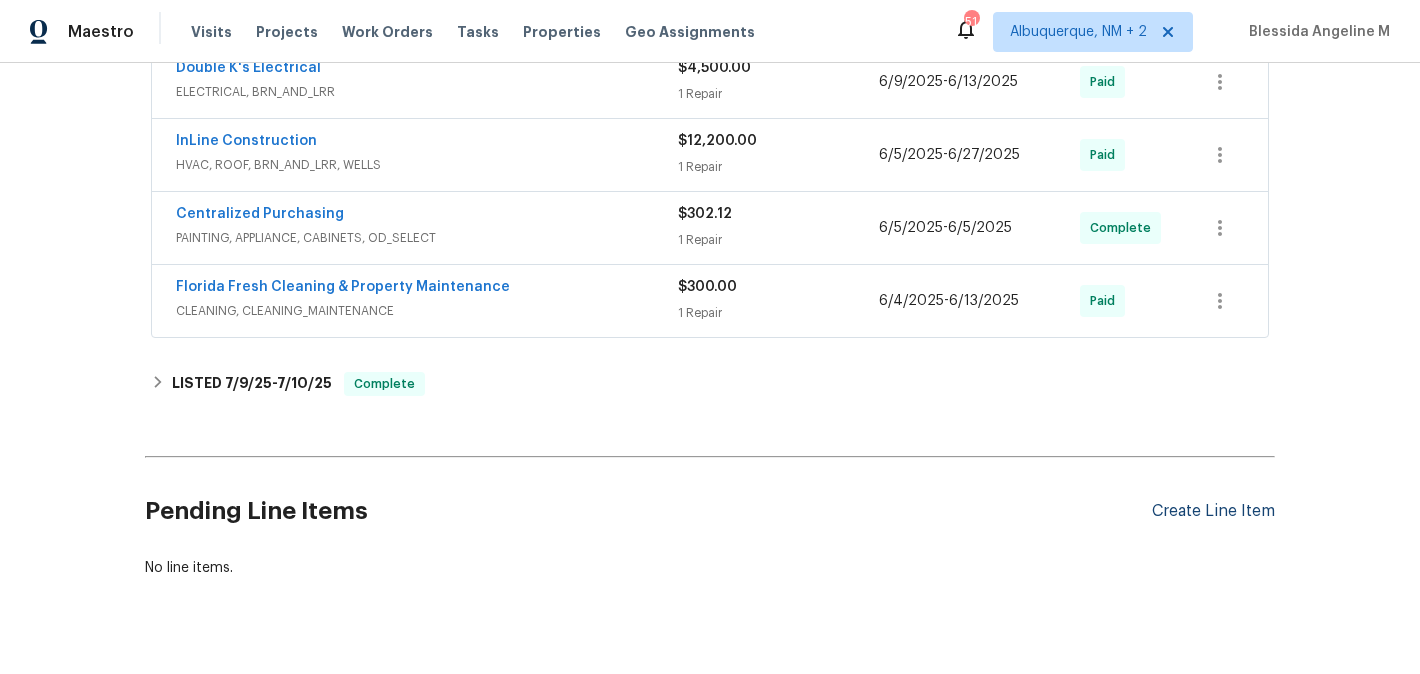 click on "Create Line Item" at bounding box center (1213, 511) 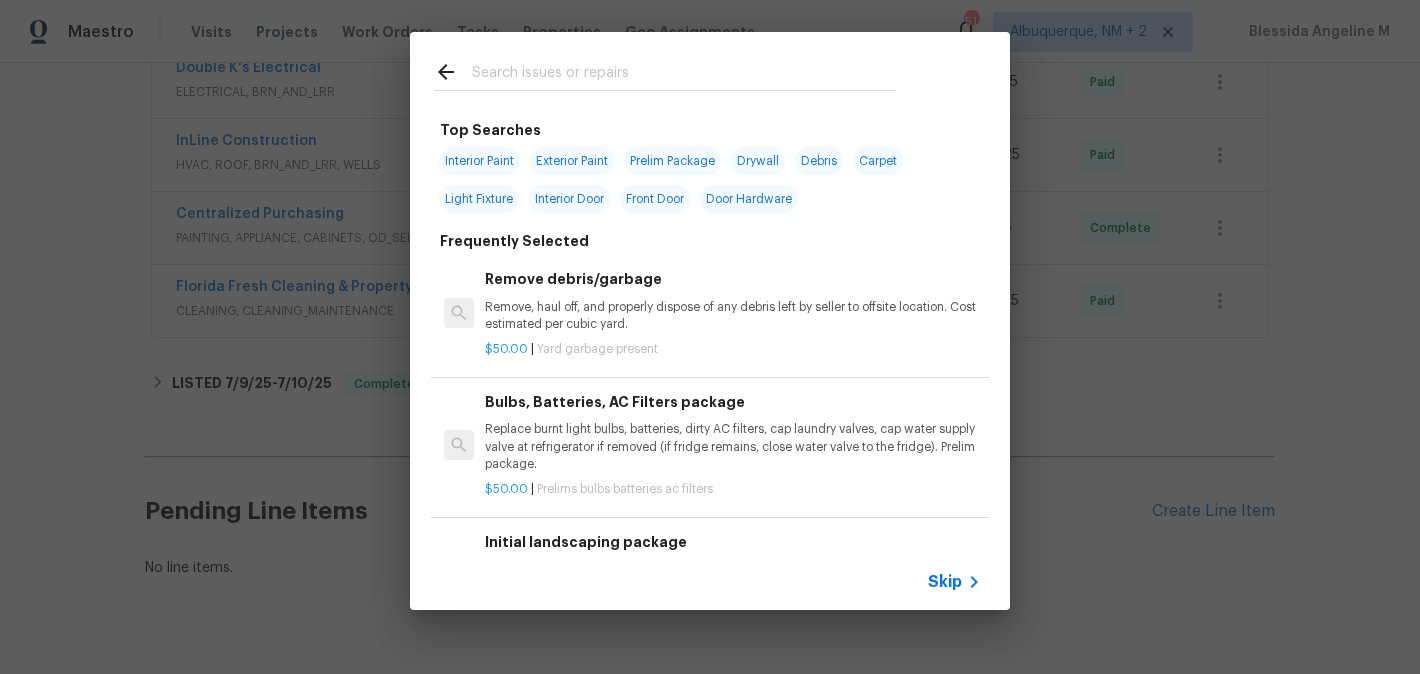 click at bounding box center [684, 75] 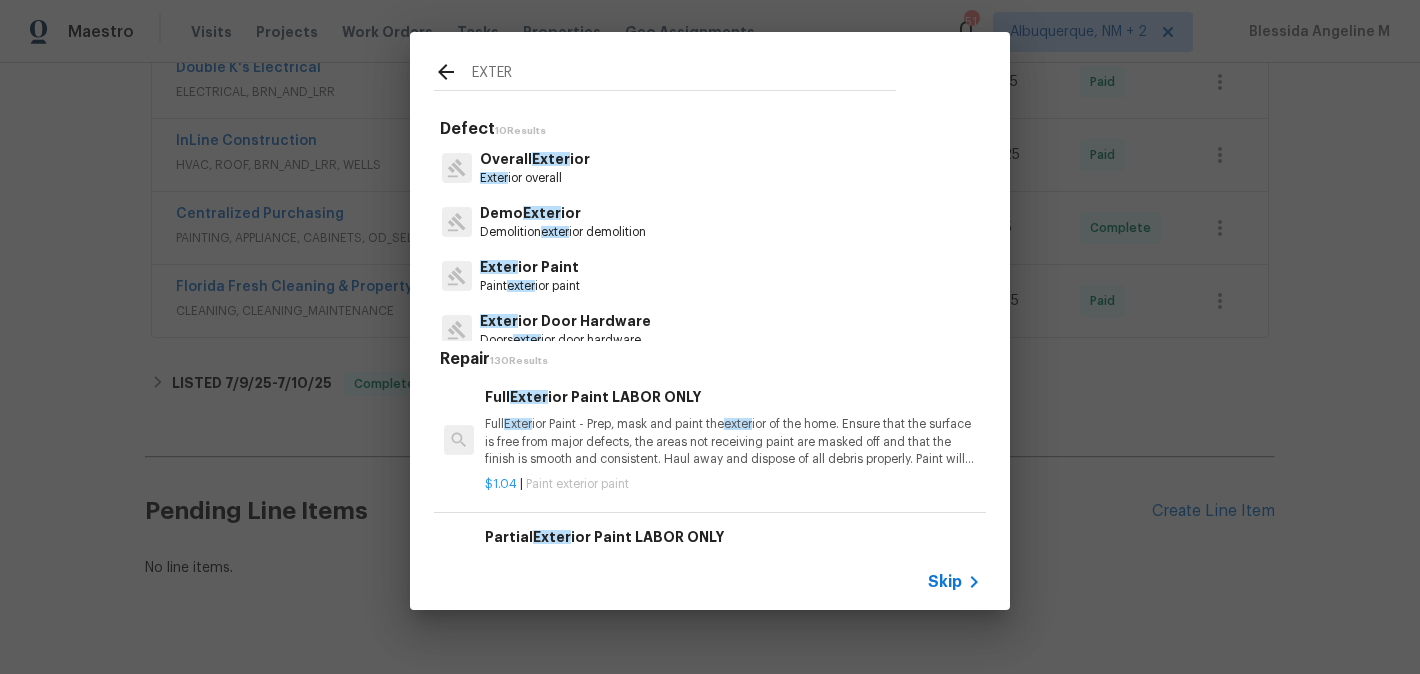 type on "EXTER" 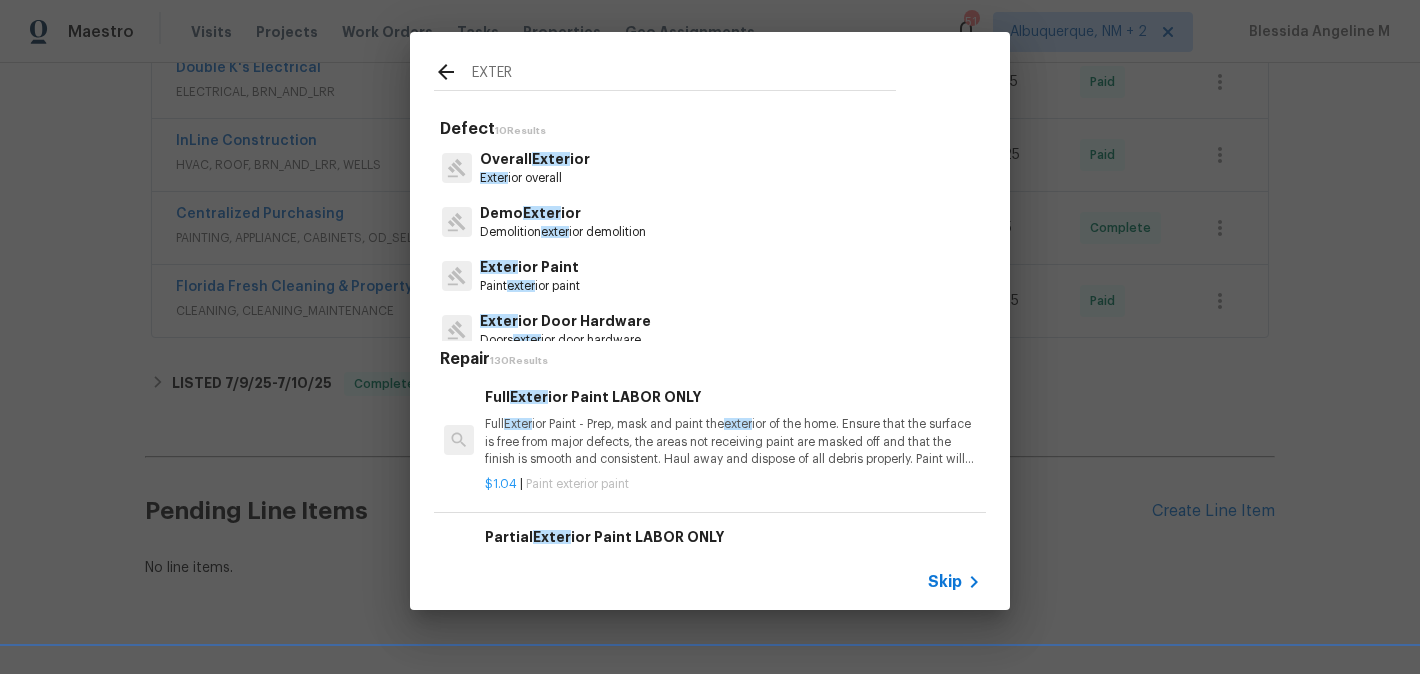 click on "Exter" at bounding box center [551, 159] 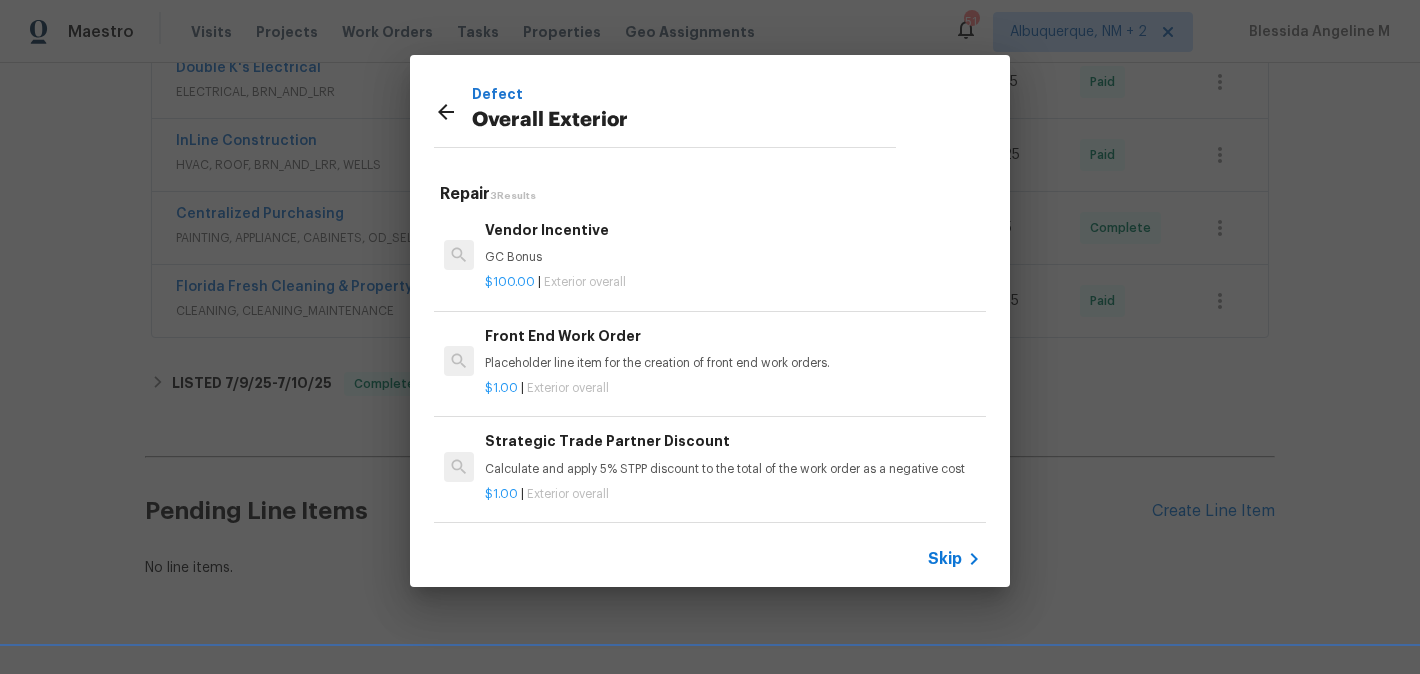 scroll, scrollTop: 2, scrollLeft: 0, axis: vertical 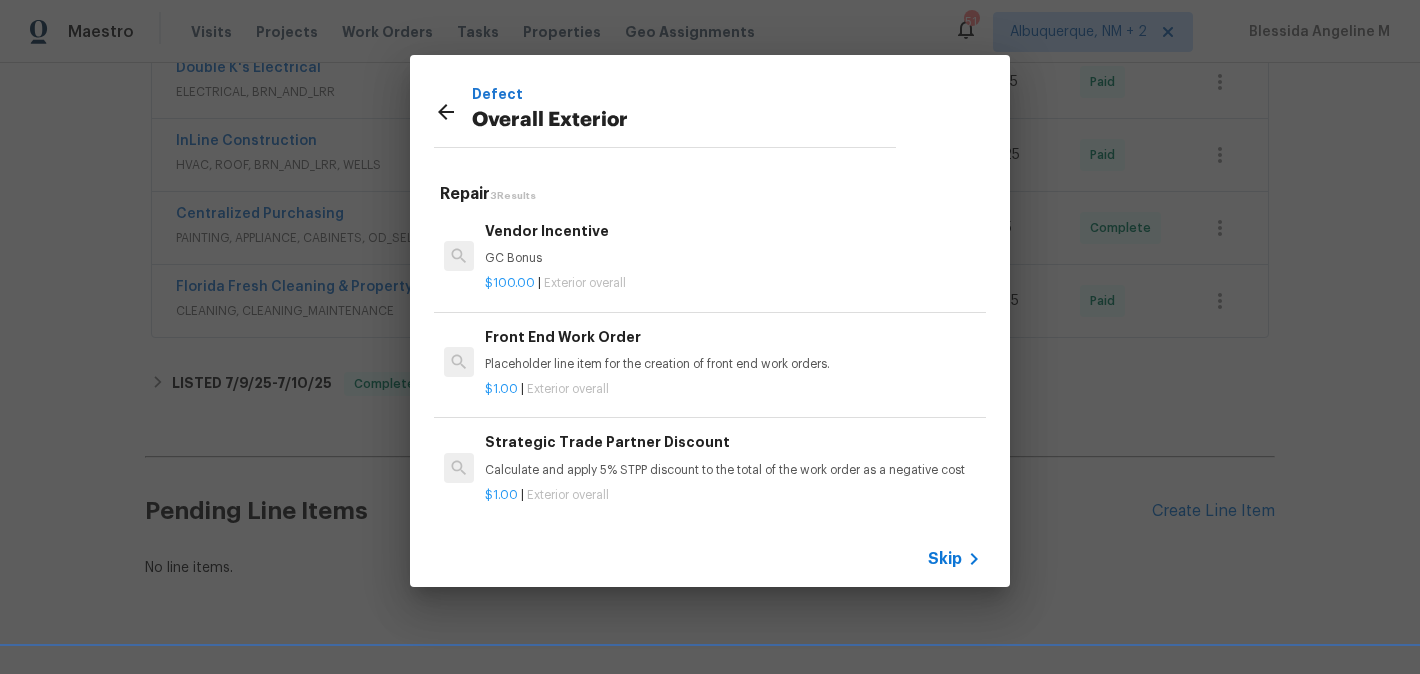 click on "$1.00   |   Exterior overall" at bounding box center [733, 385] 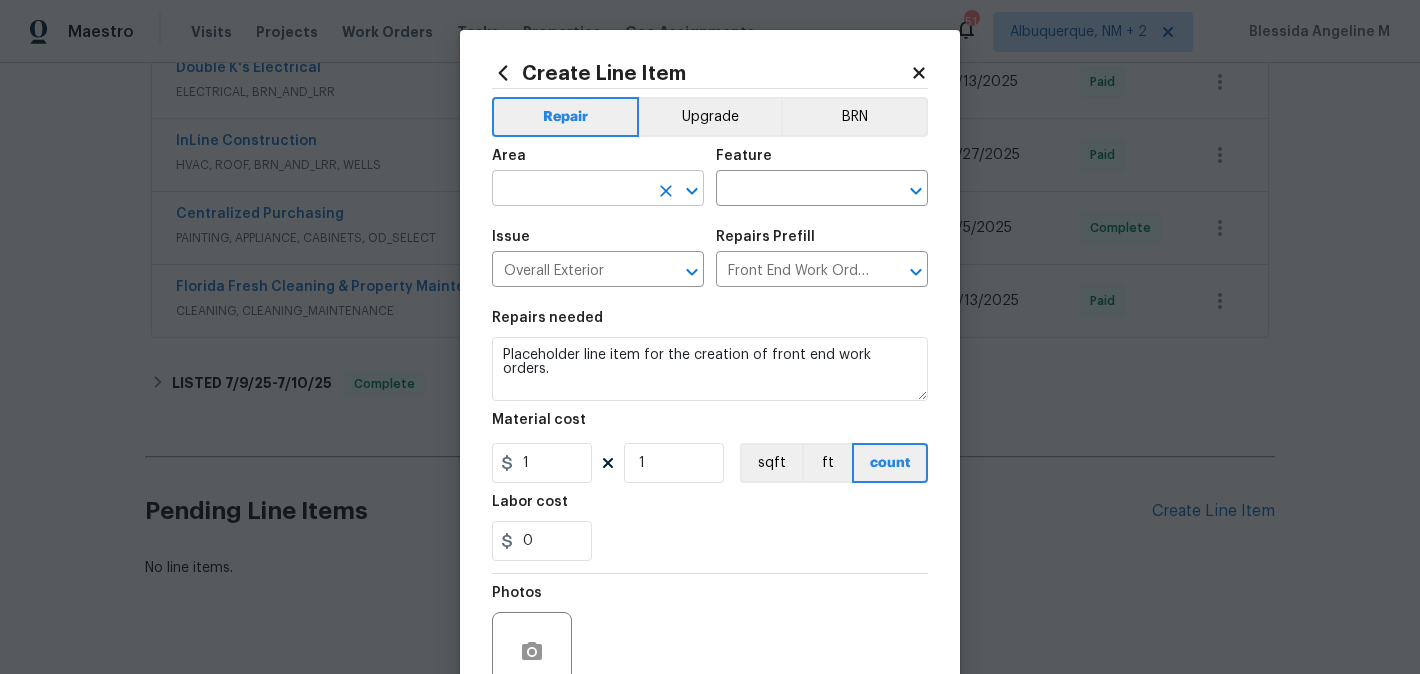 click at bounding box center (570, 190) 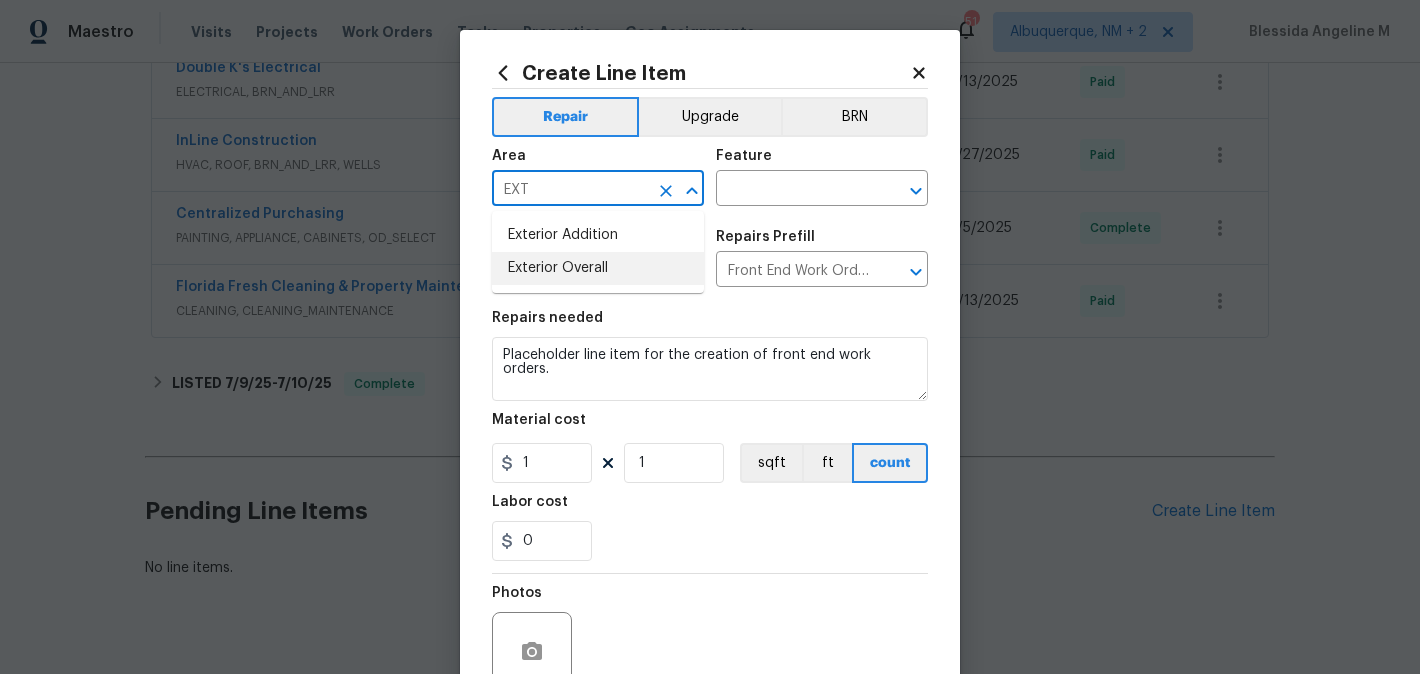 click on "Exterior Overall" at bounding box center (598, 268) 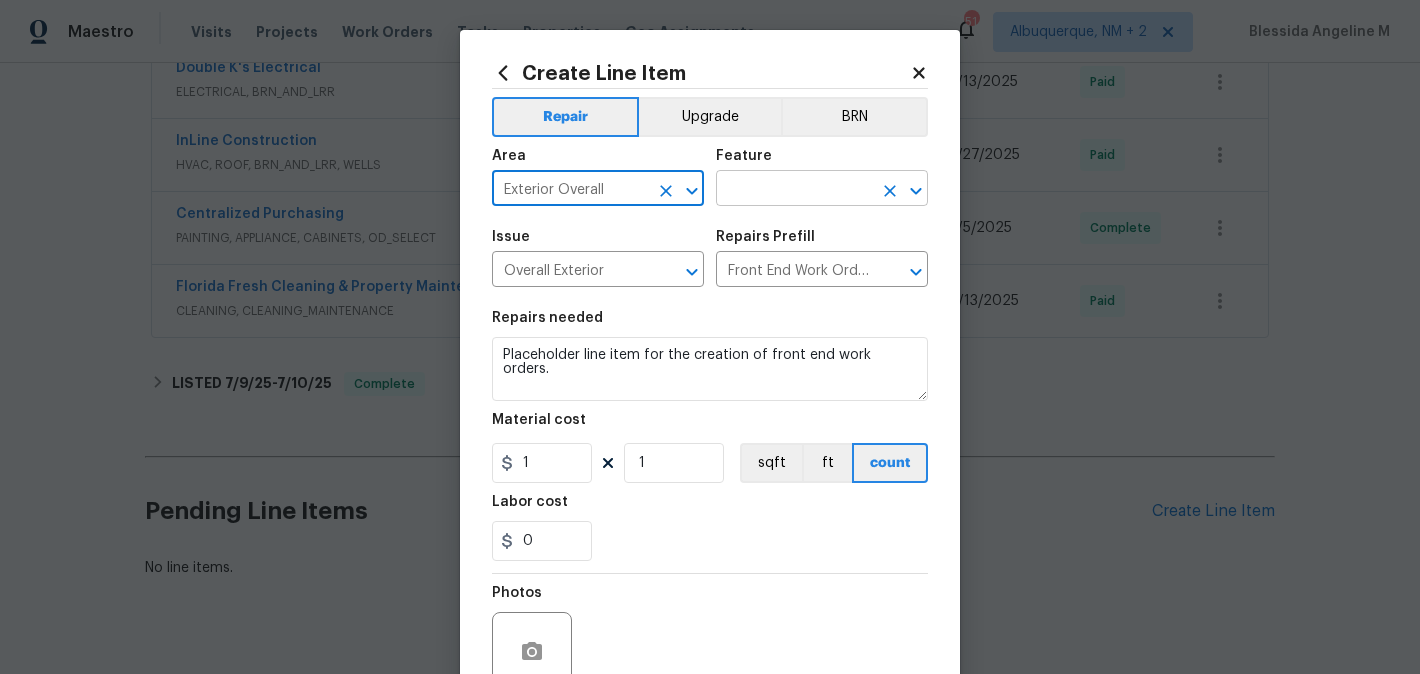 type on "Exterior Overall" 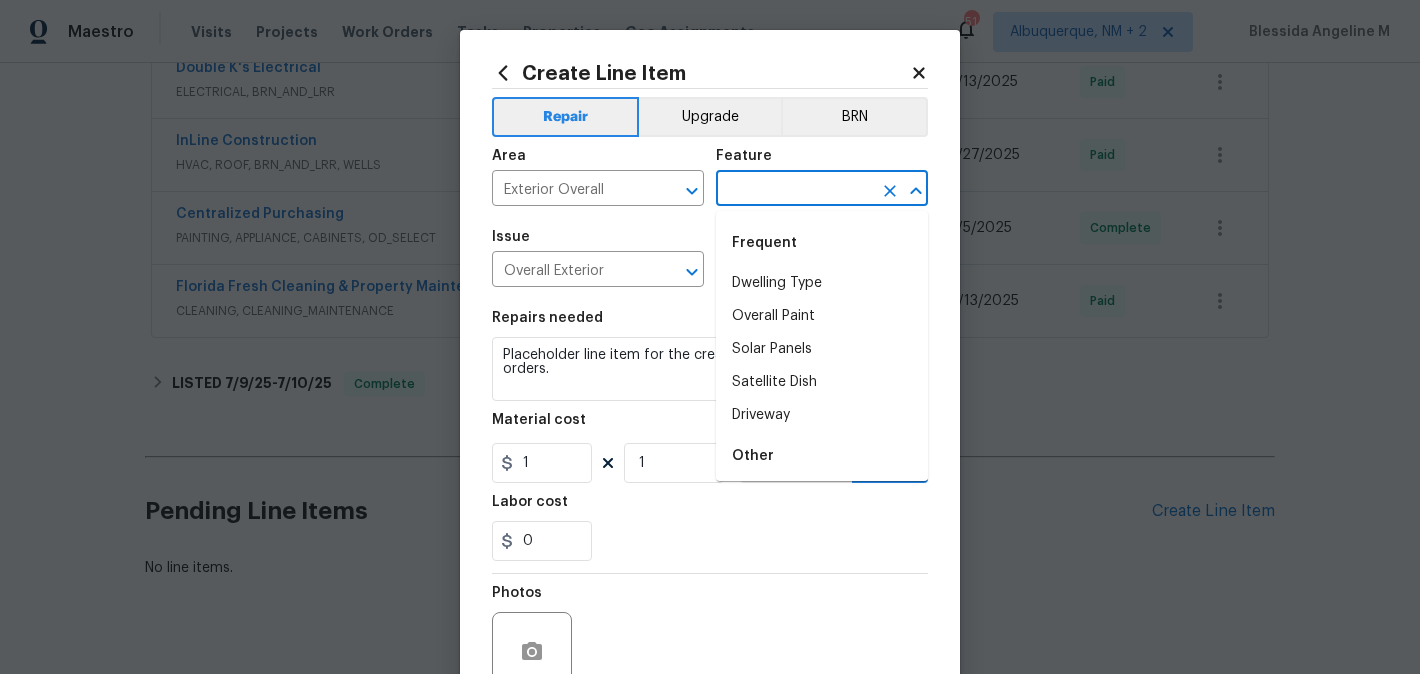 click at bounding box center [794, 190] 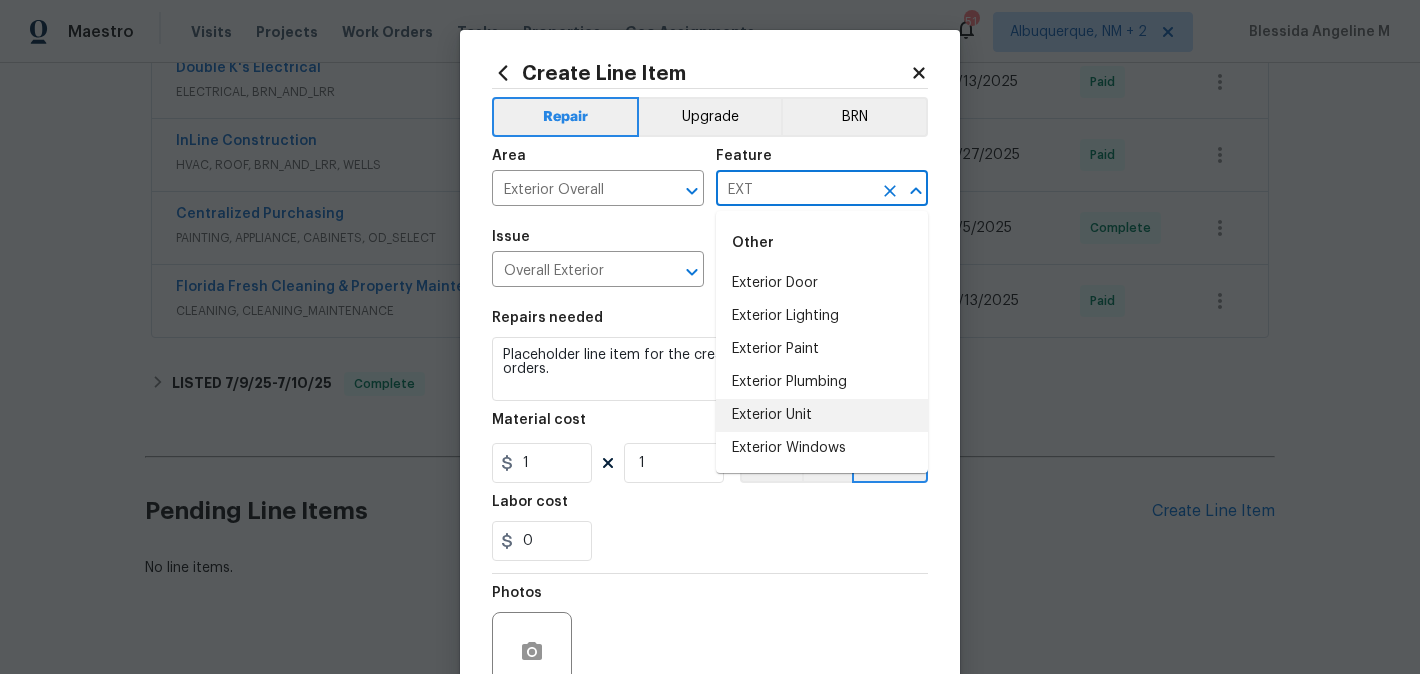 click on "Exterior Unit" at bounding box center (822, 415) 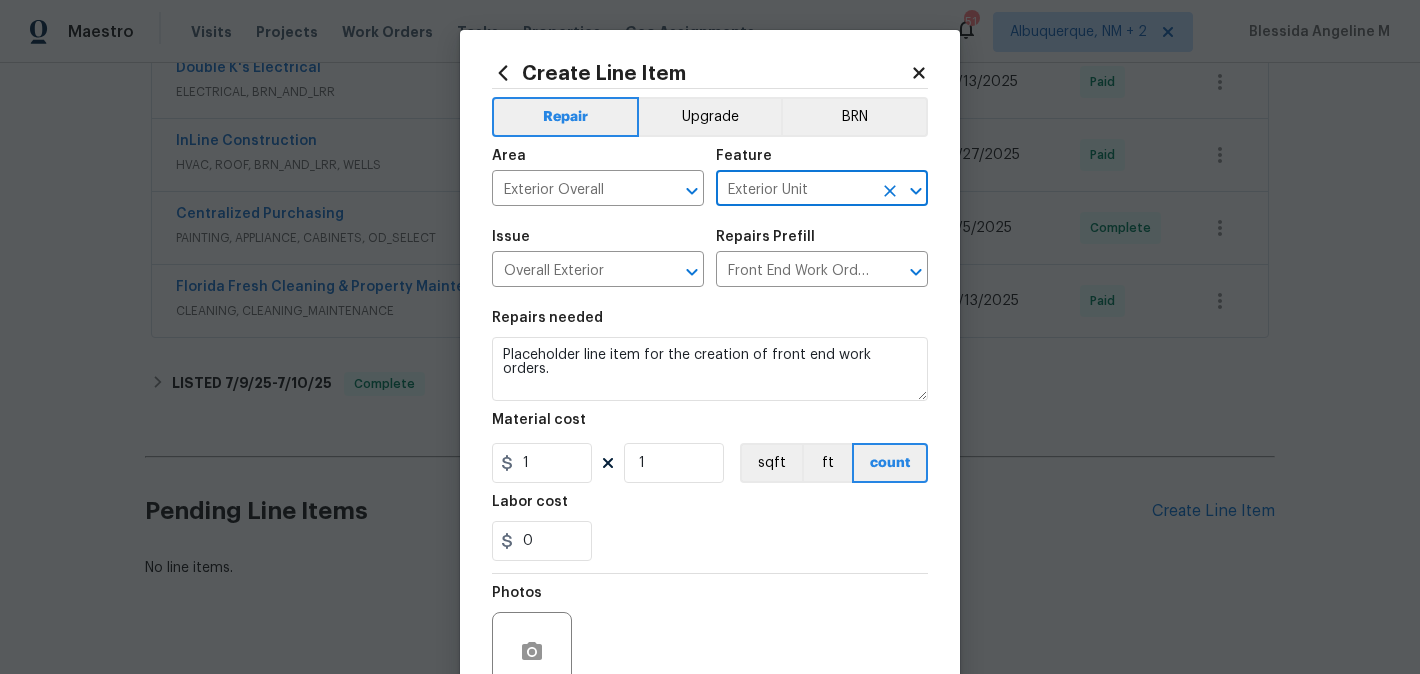 type on "Exterior Unit" 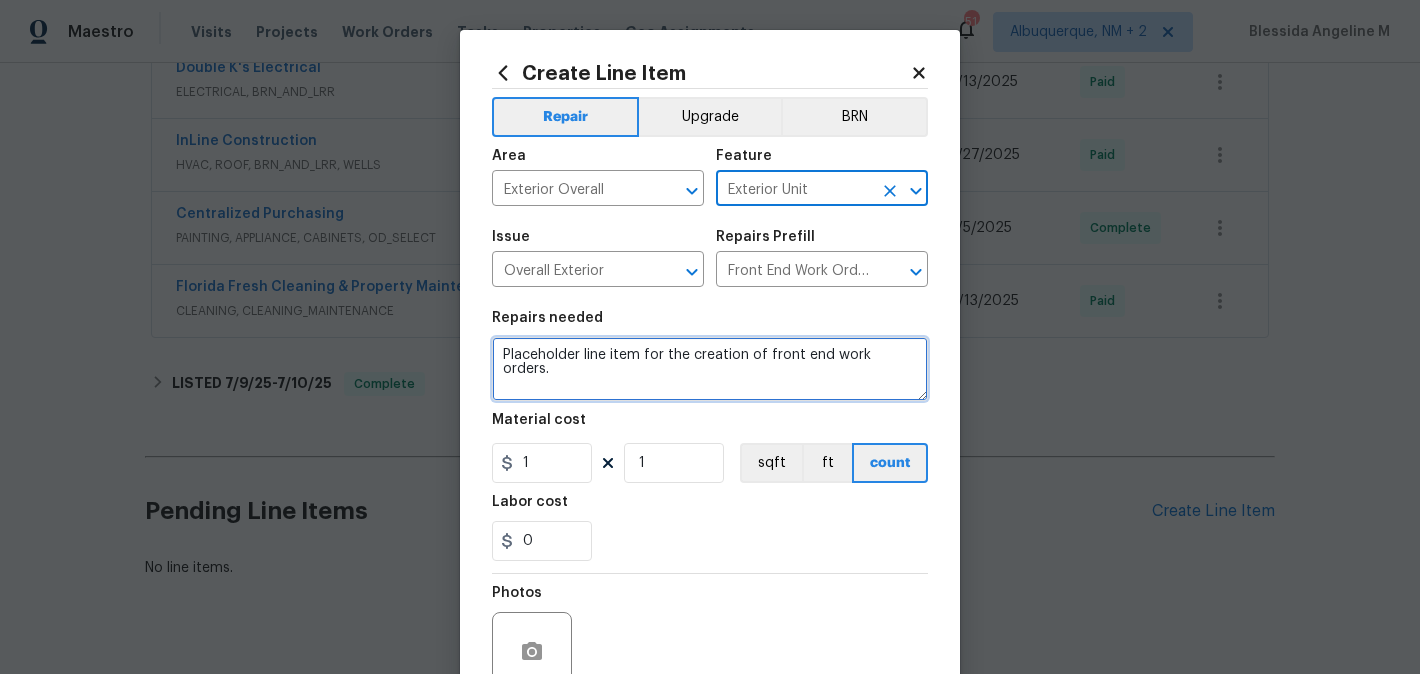 click on "Placeholder line item for the creation of front end work orders." at bounding box center (710, 369) 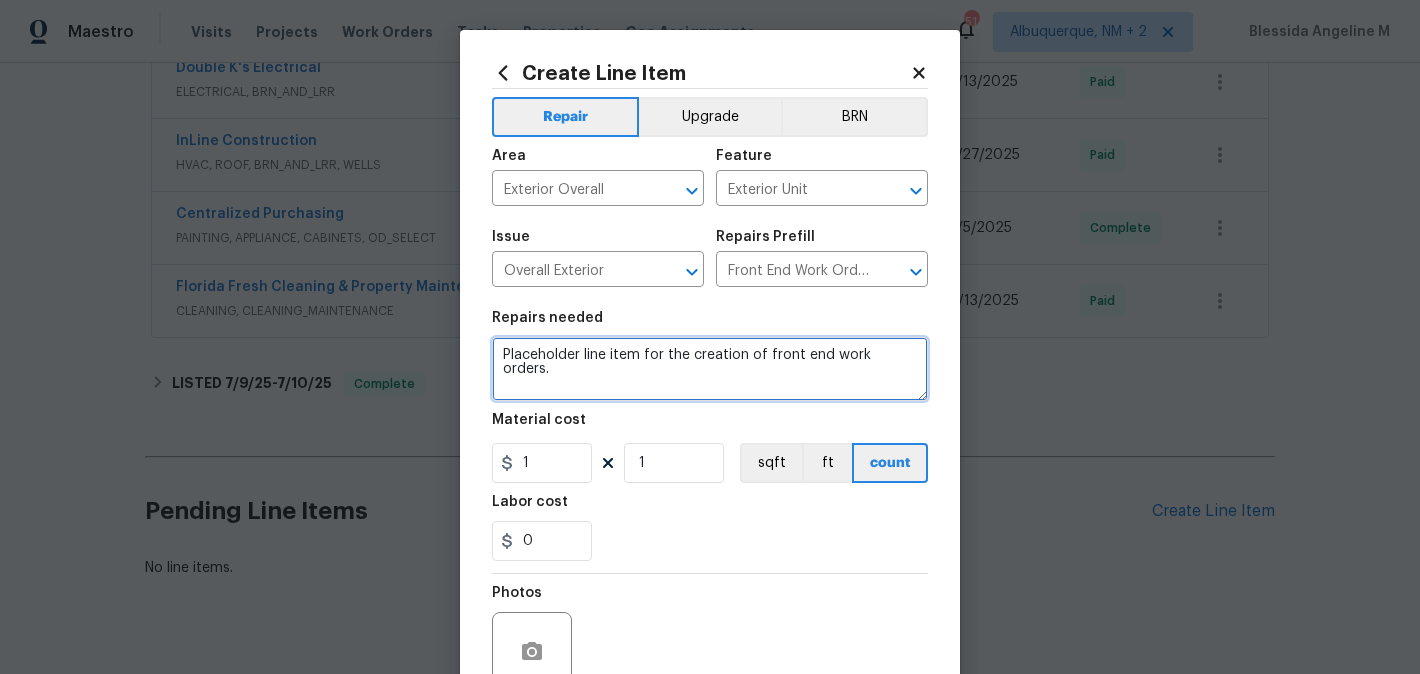 paste on "damage on the back addition of the home" 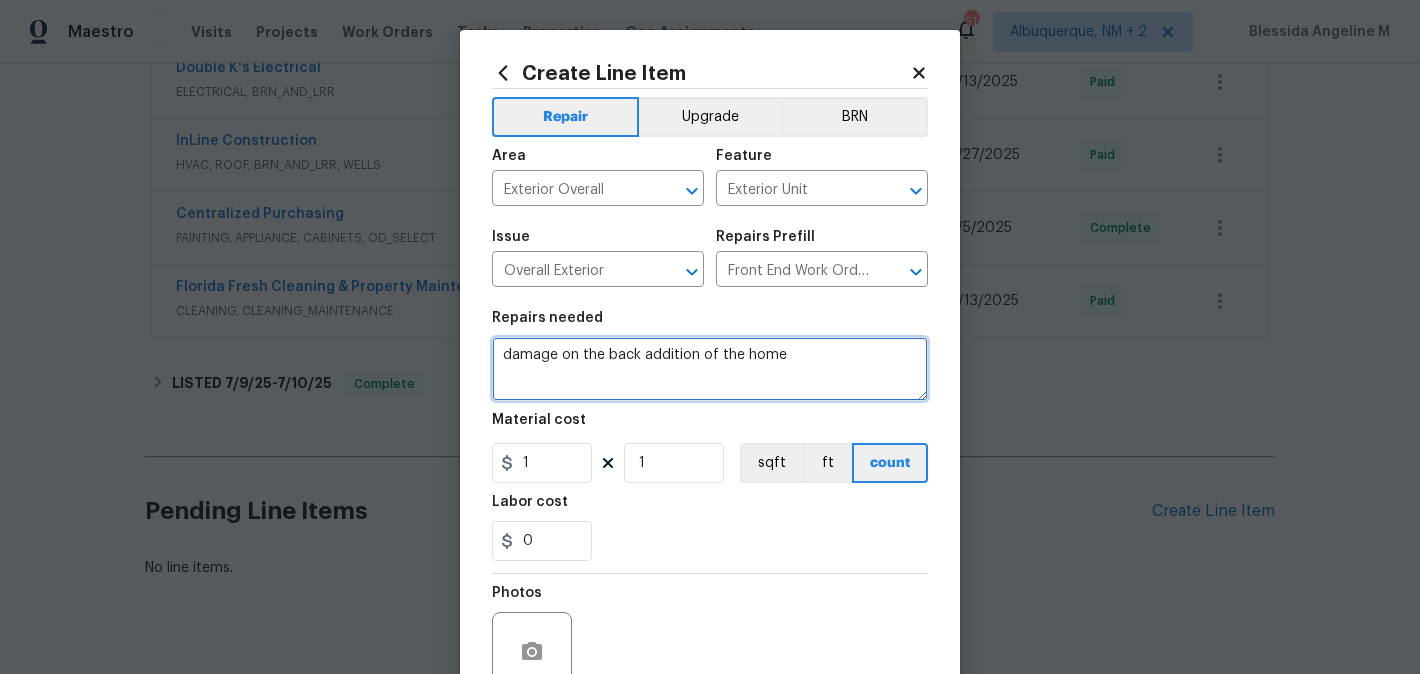 click on "damage on the back addition of the home" at bounding box center [710, 369] 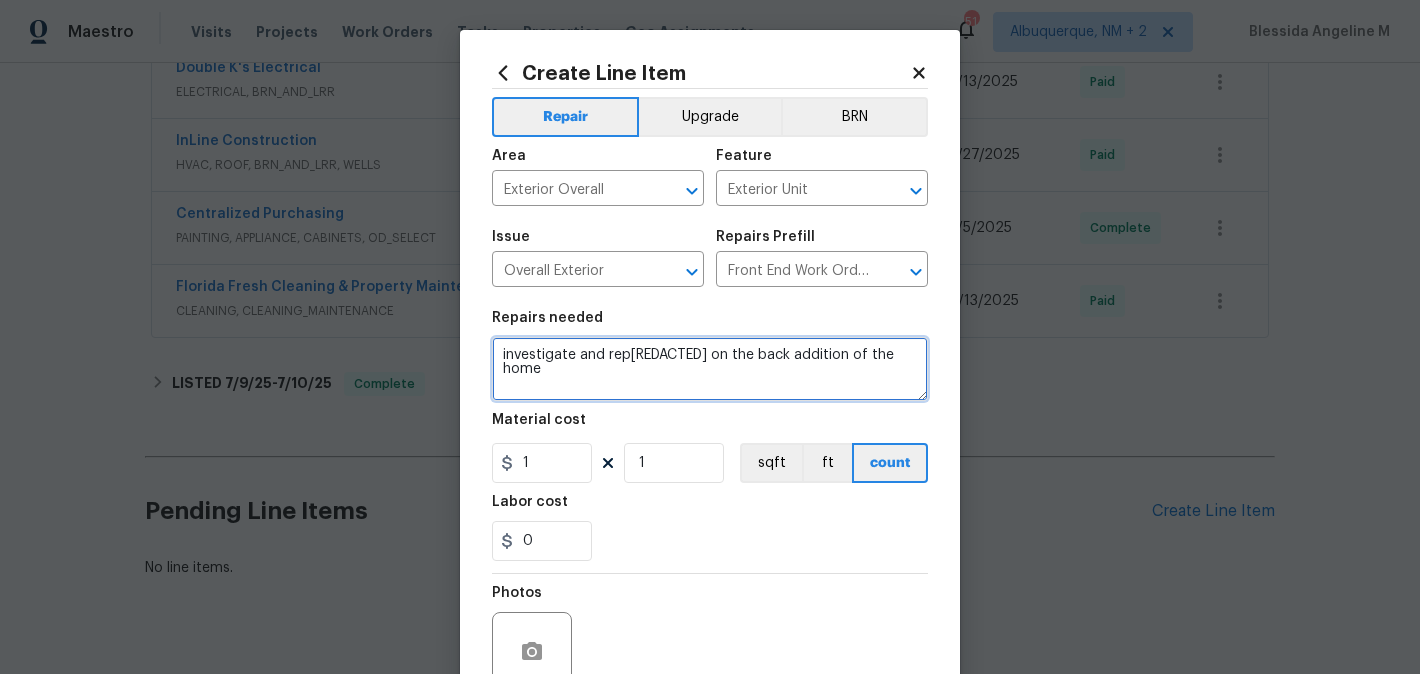 click on "investigate and repairdamage on the back addition of the home" at bounding box center [710, 369] 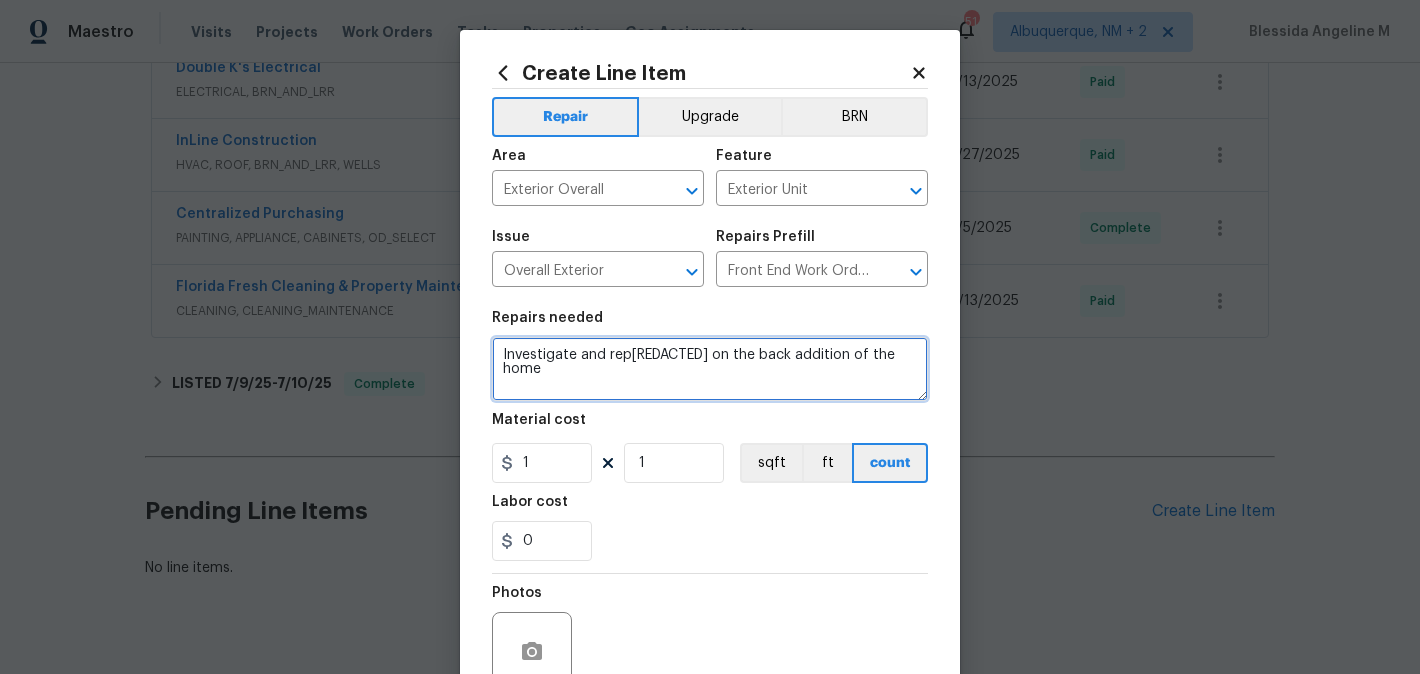 click on "damage" at bounding box center (0, 0) 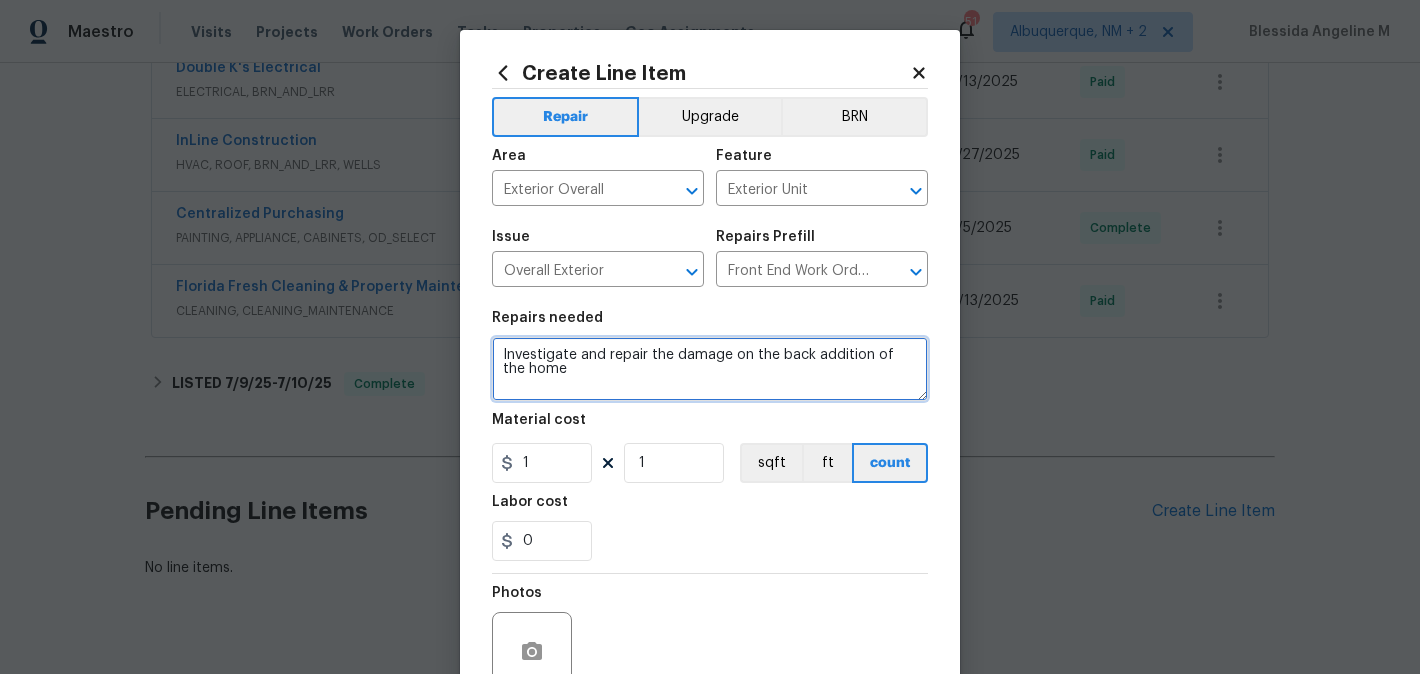 type on "Investigate and repair the damage on the back addition of the home" 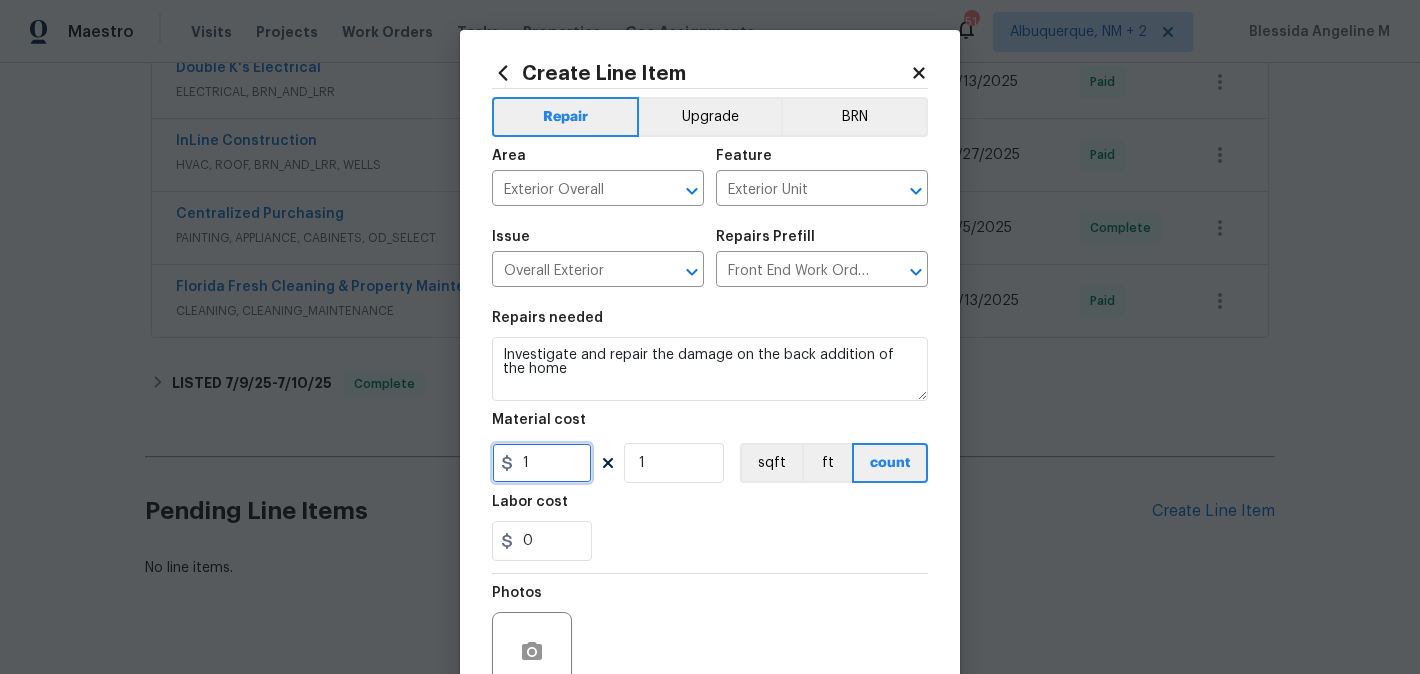 click on "1" at bounding box center [542, 463] 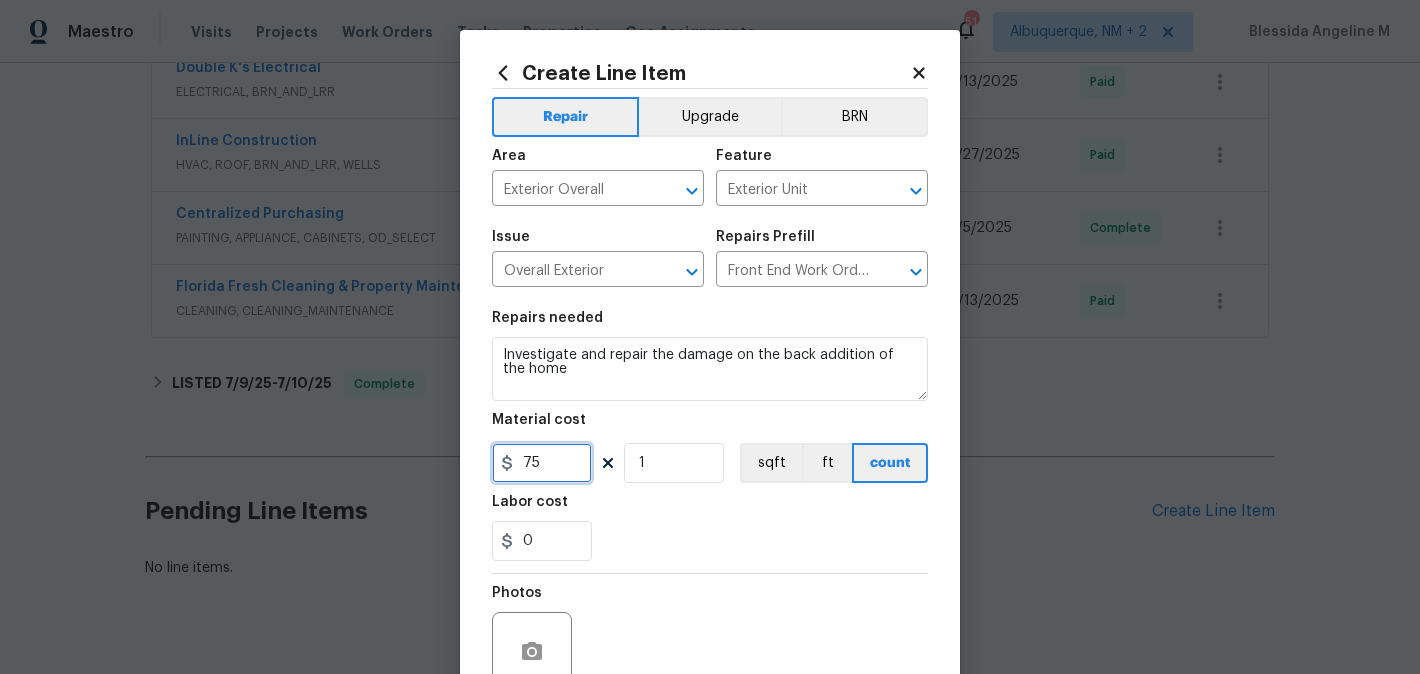 type on "75" 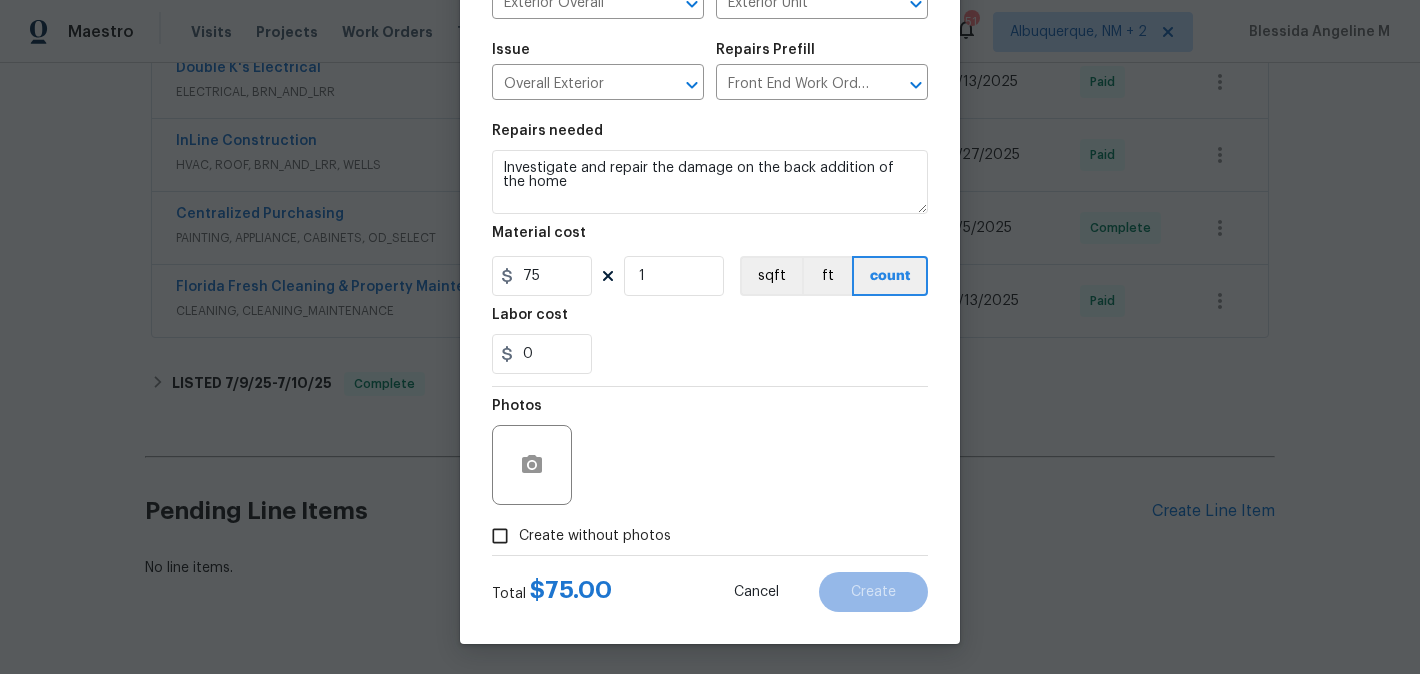 click on "Create without photos" at bounding box center (595, 536) 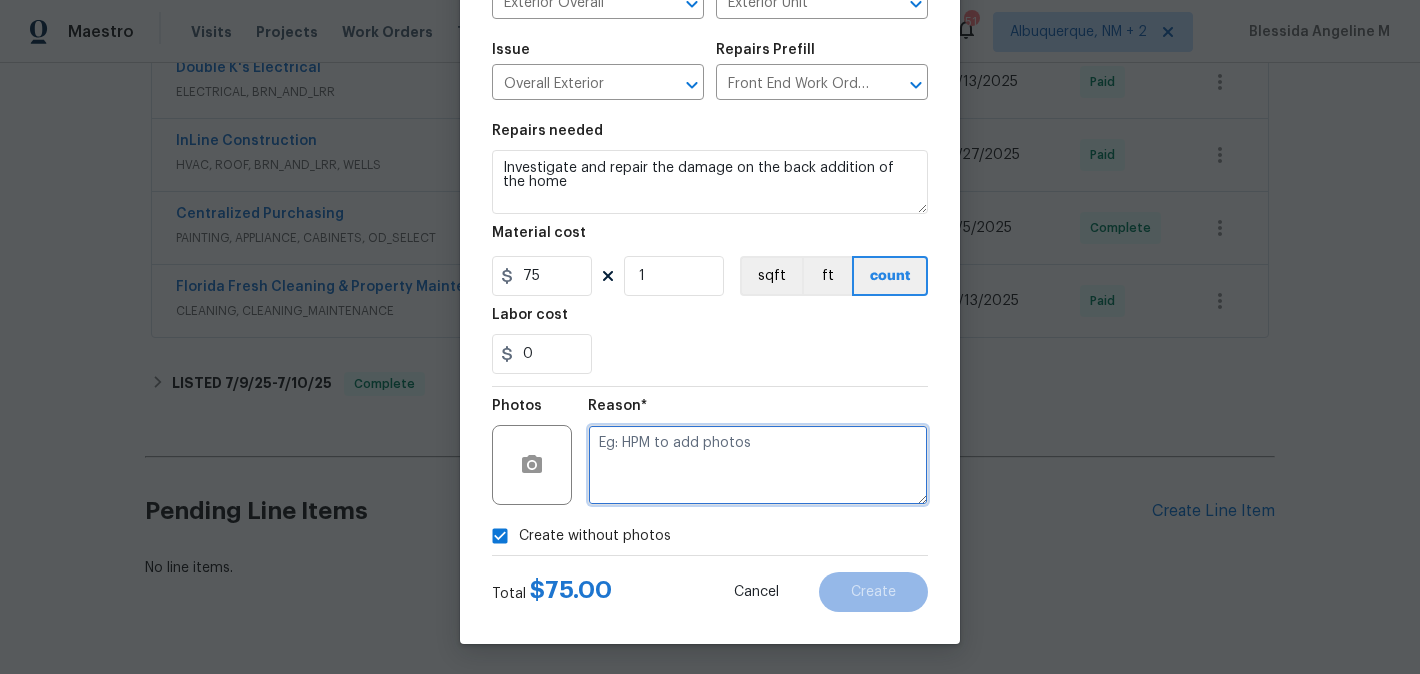click at bounding box center [758, 465] 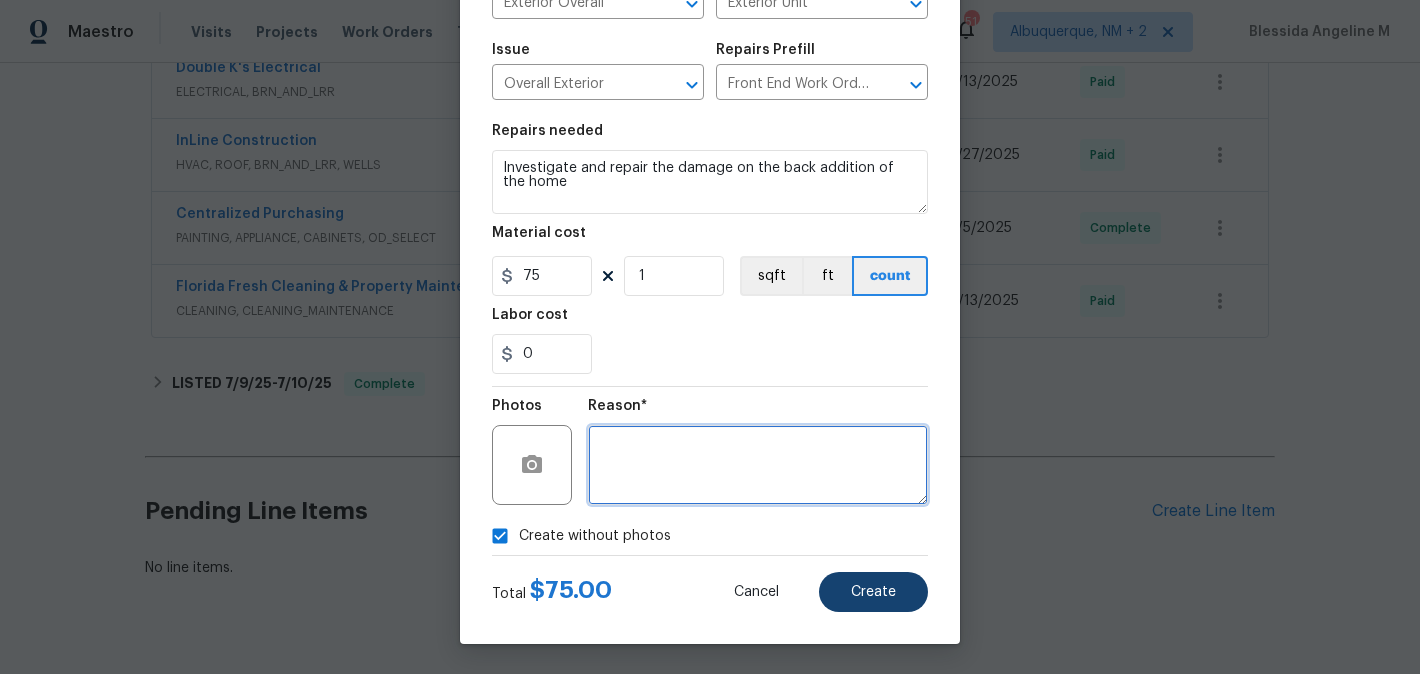 type 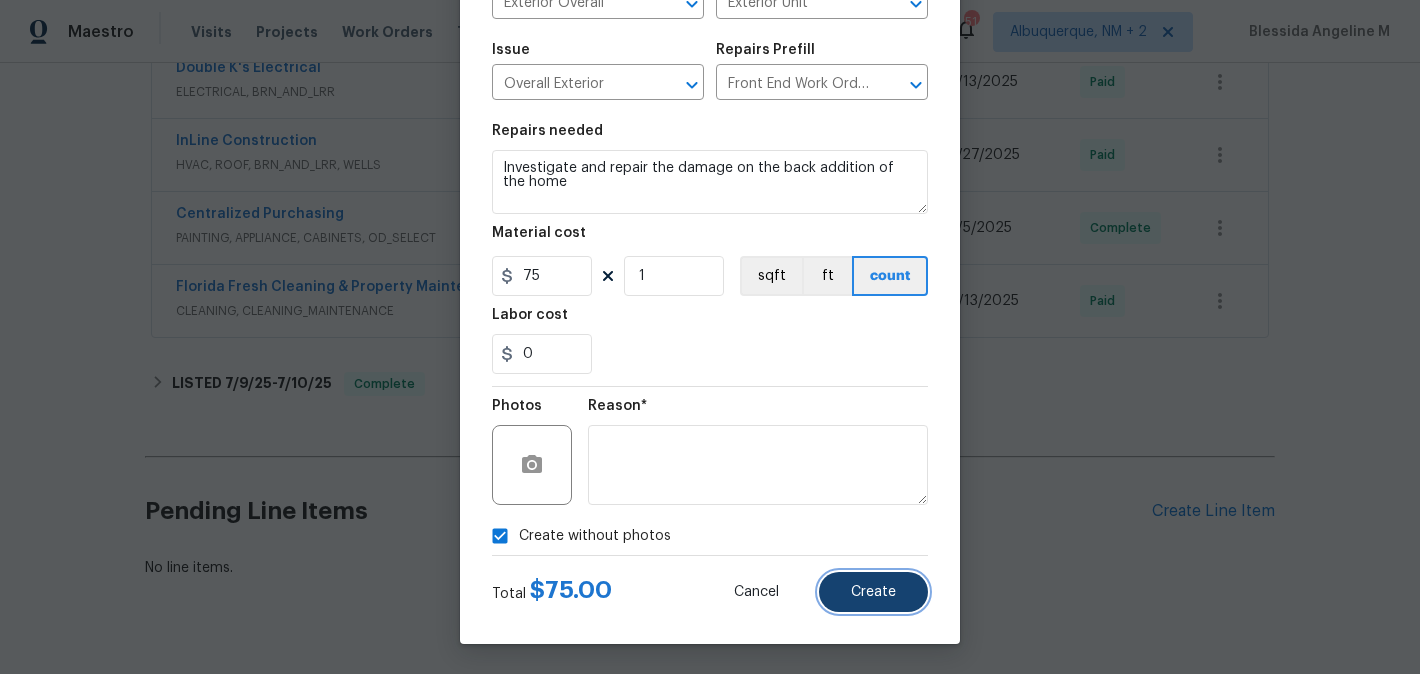 click on "Create" at bounding box center [873, 592] 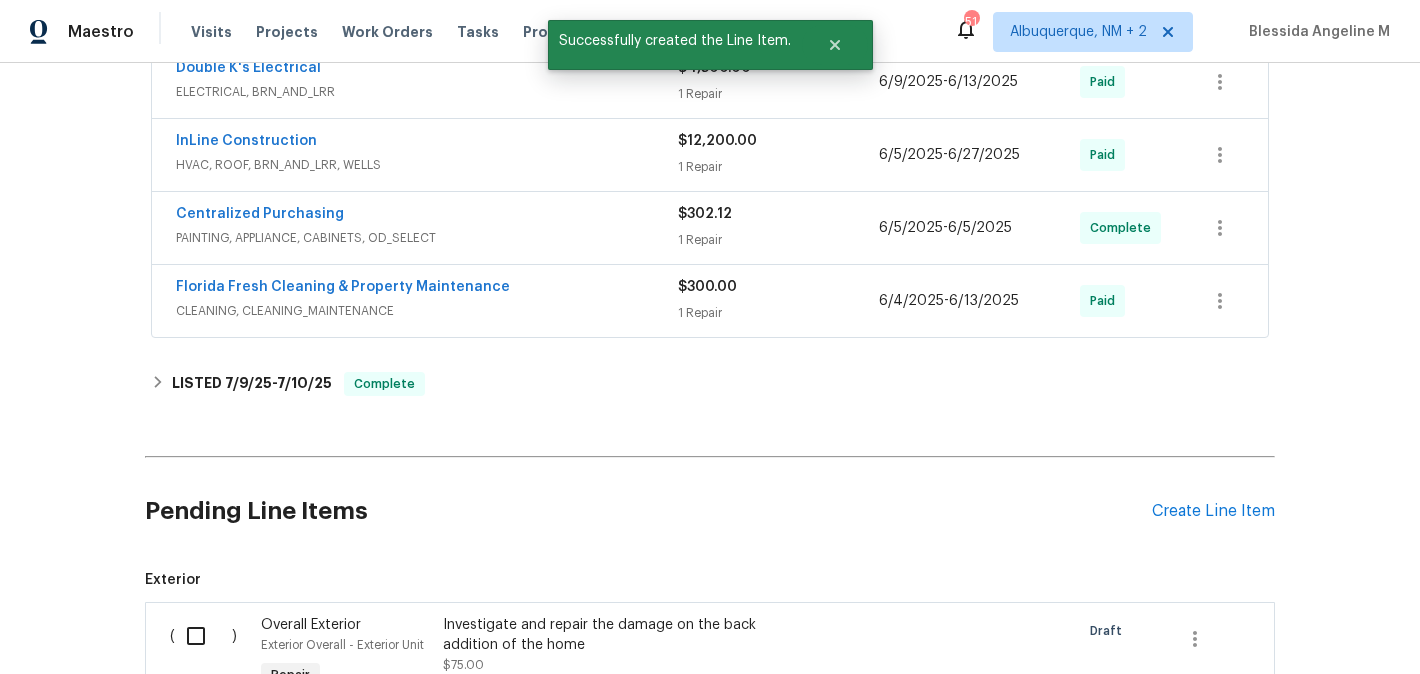 scroll, scrollTop: 815, scrollLeft: 0, axis: vertical 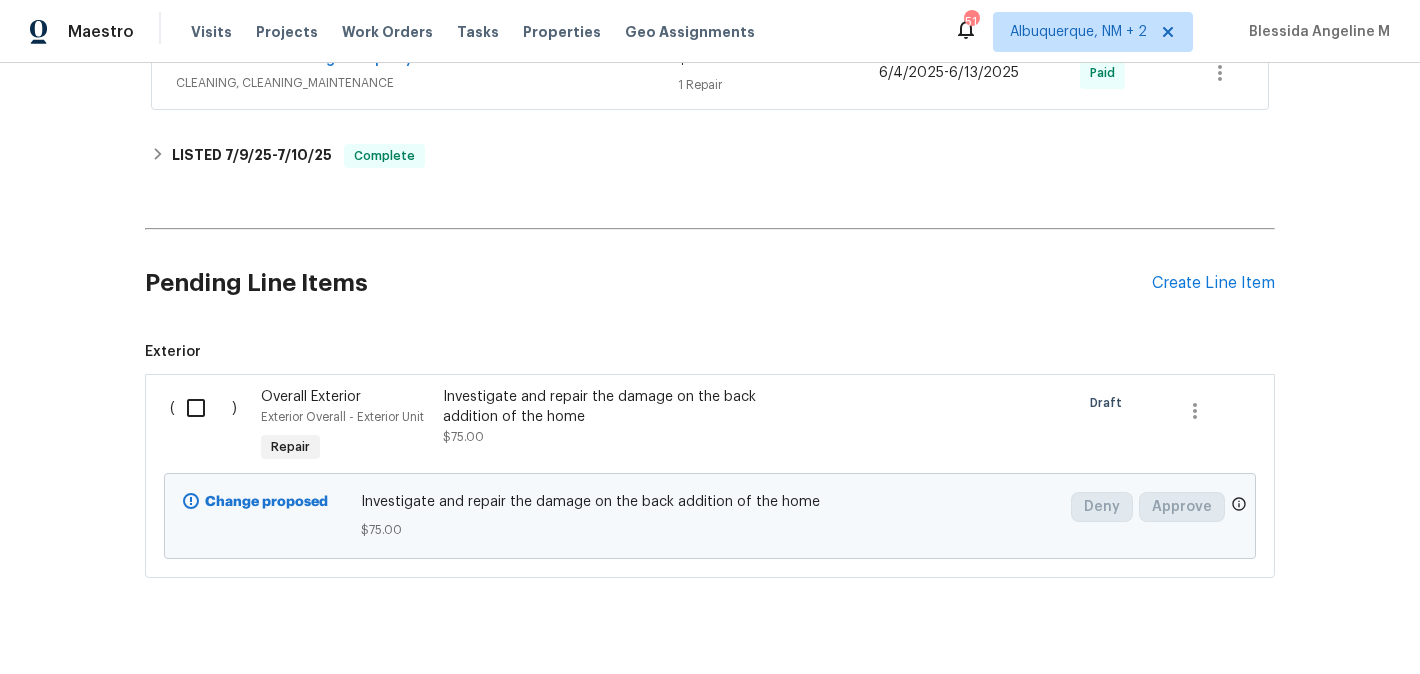 click at bounding box center (203, 408) 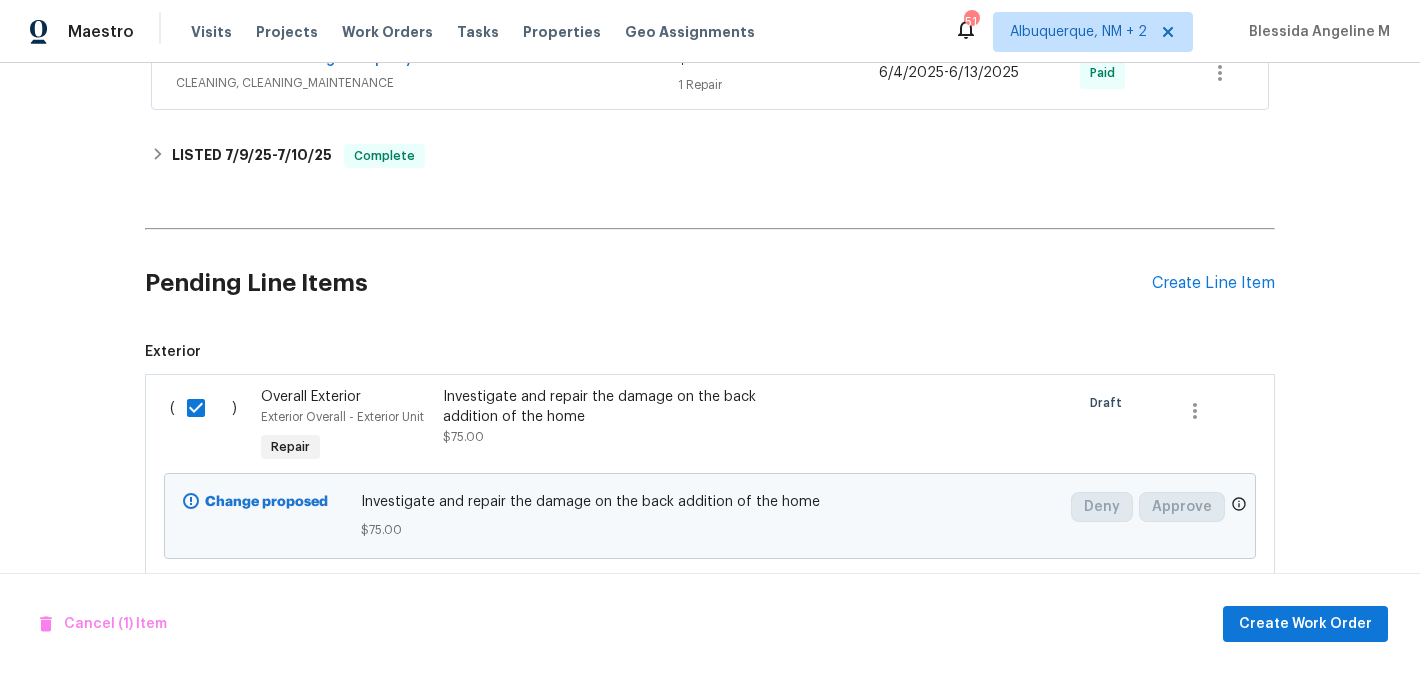 click on "Cancel (1) Item Create Work Order" at bounding box center (710, 624) 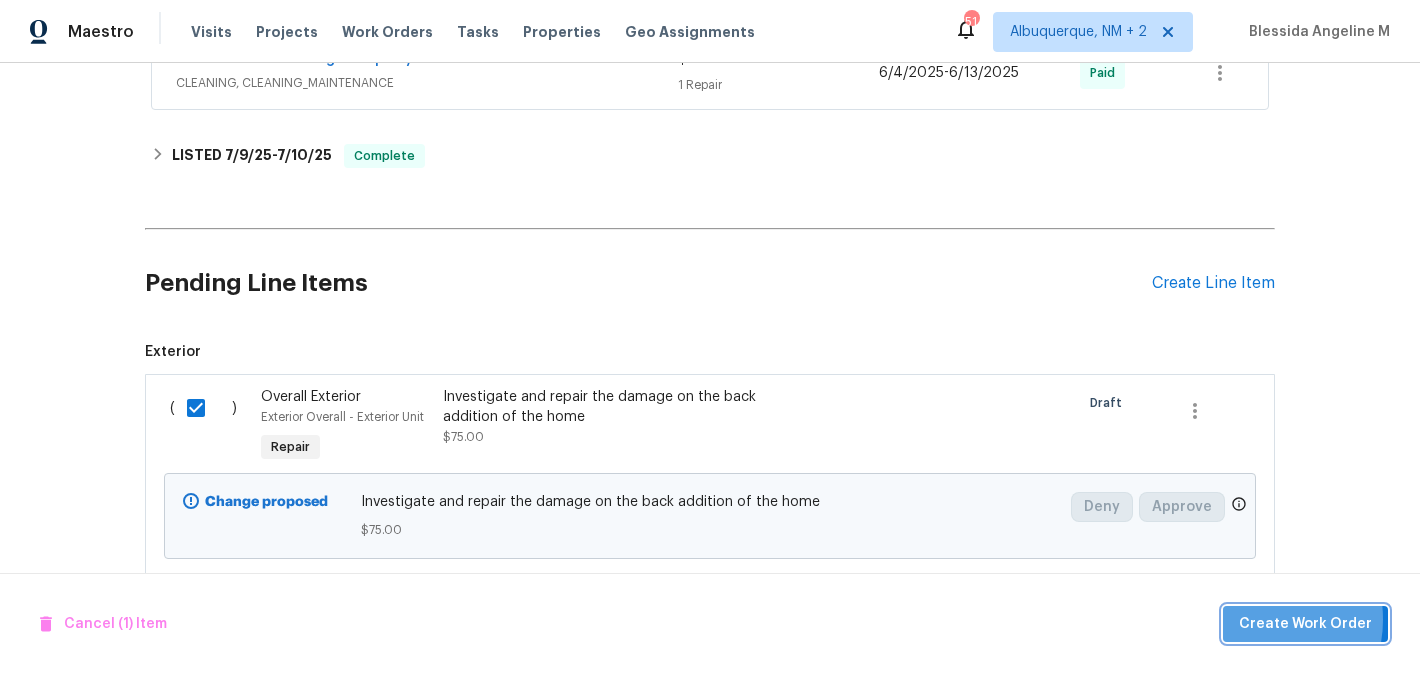 click on "Create Work Order" at bounding box center [1305, 624] 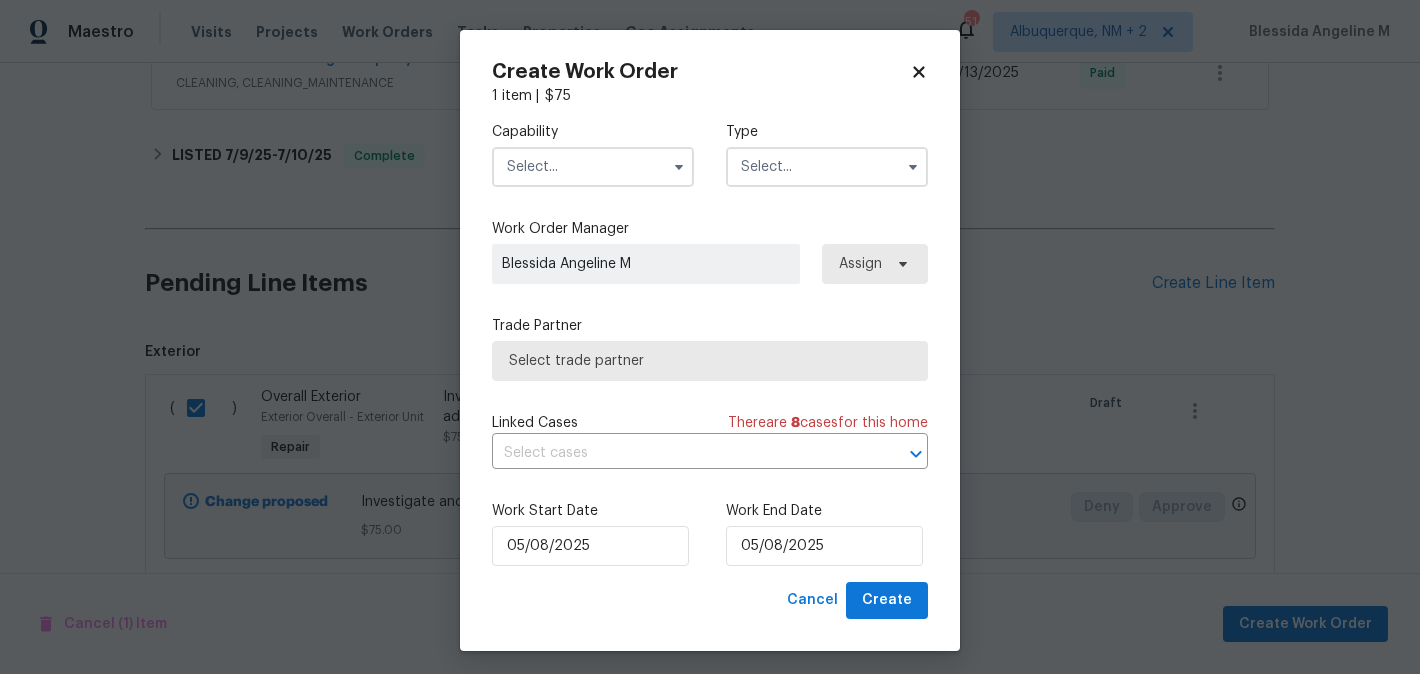 click at bounding box center (593, 167) 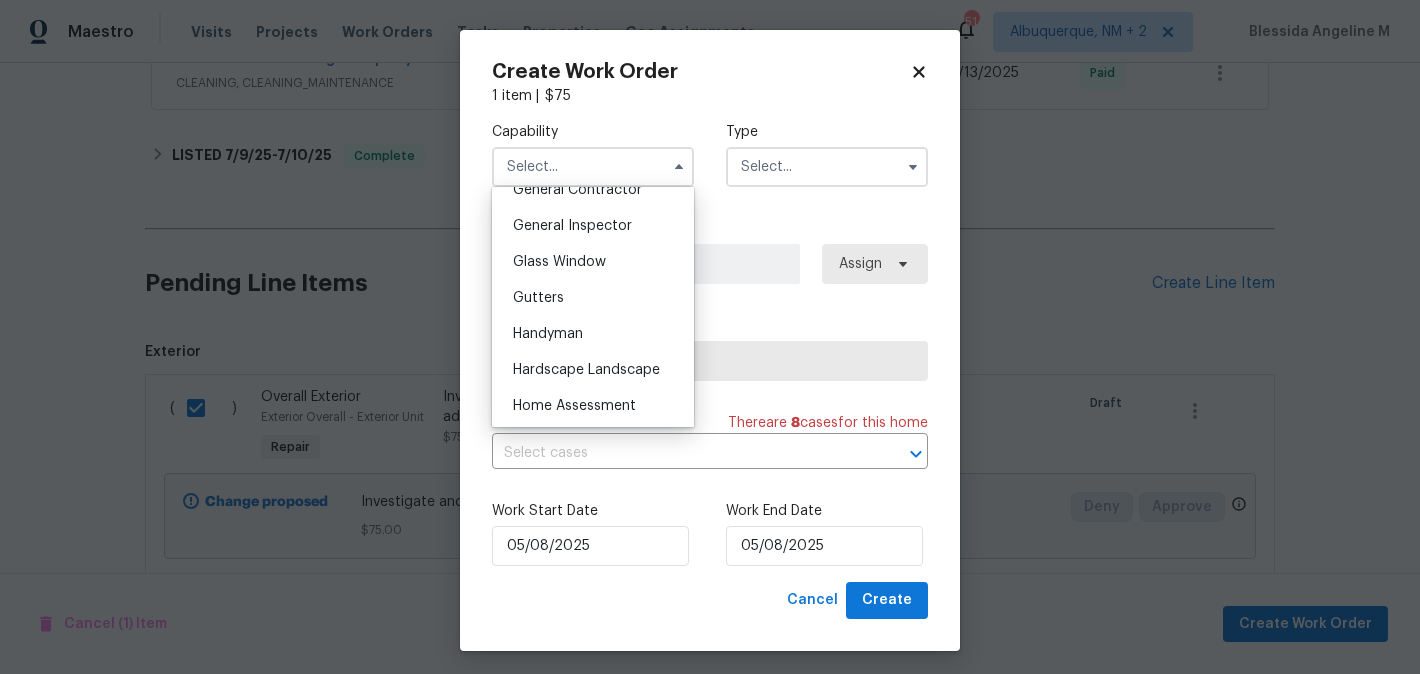 scroll, scrollTop: 979, scrollLeft: 0, axis: vertical 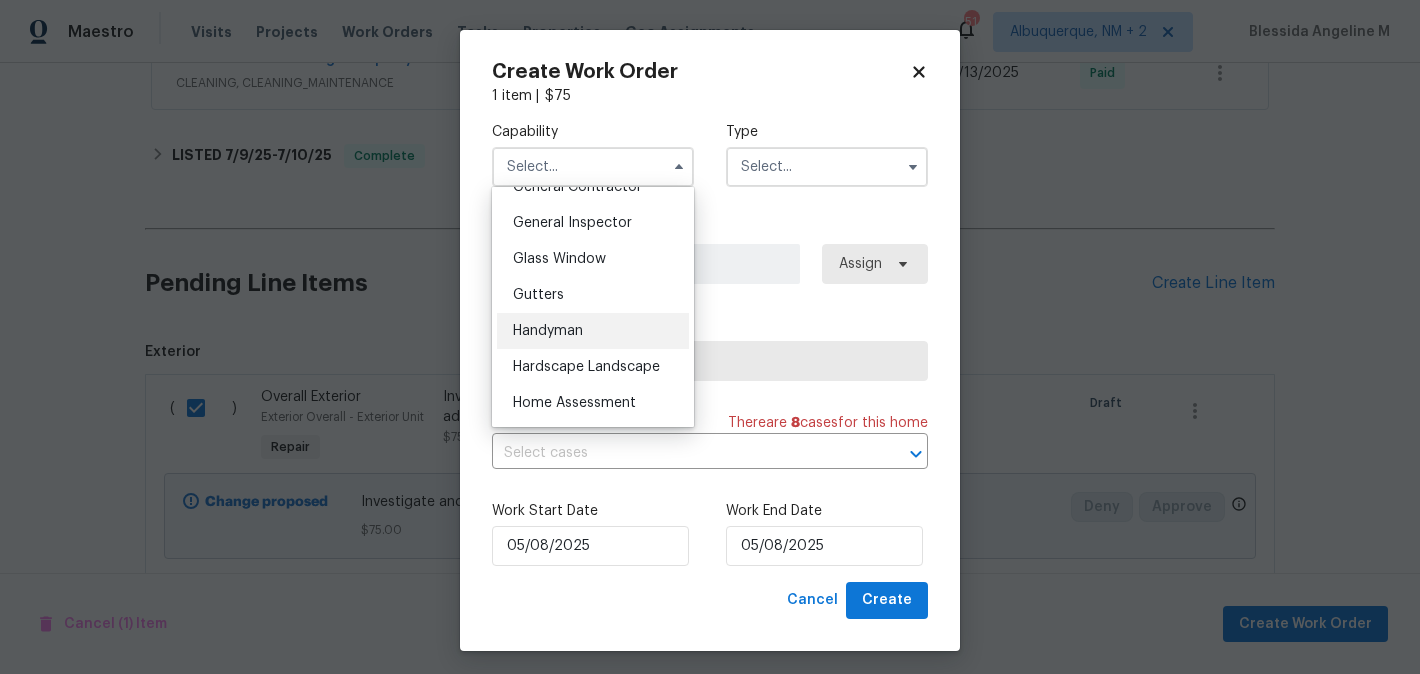 click on "Handyman" at bounding box center [593, 331] 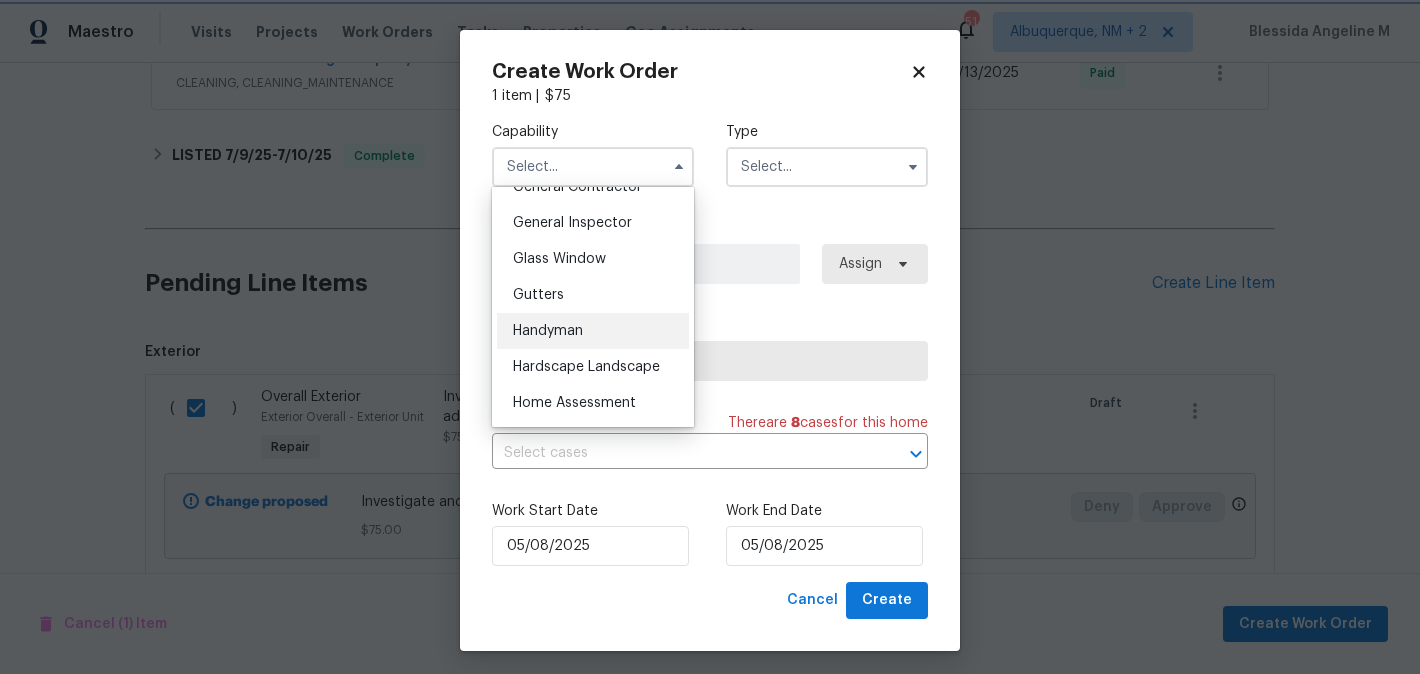 type on "Handyman" 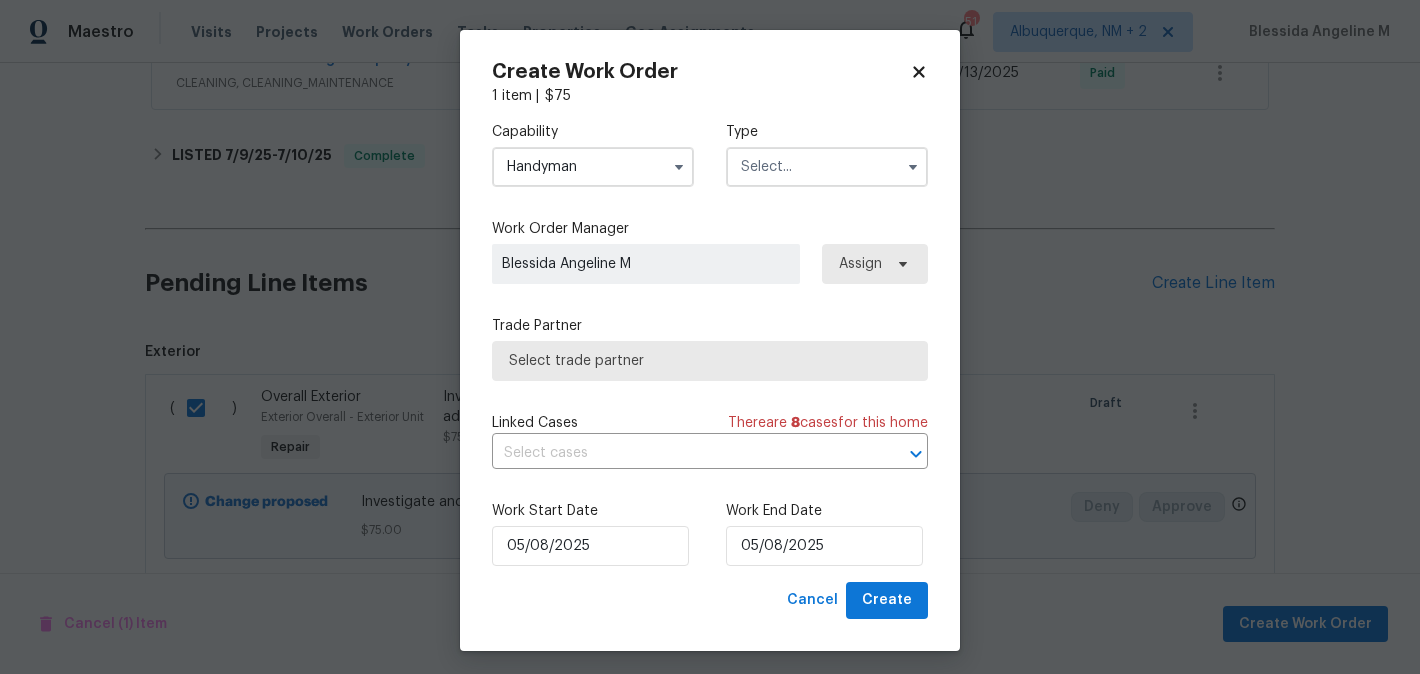 click at bounding box center (827, 167) 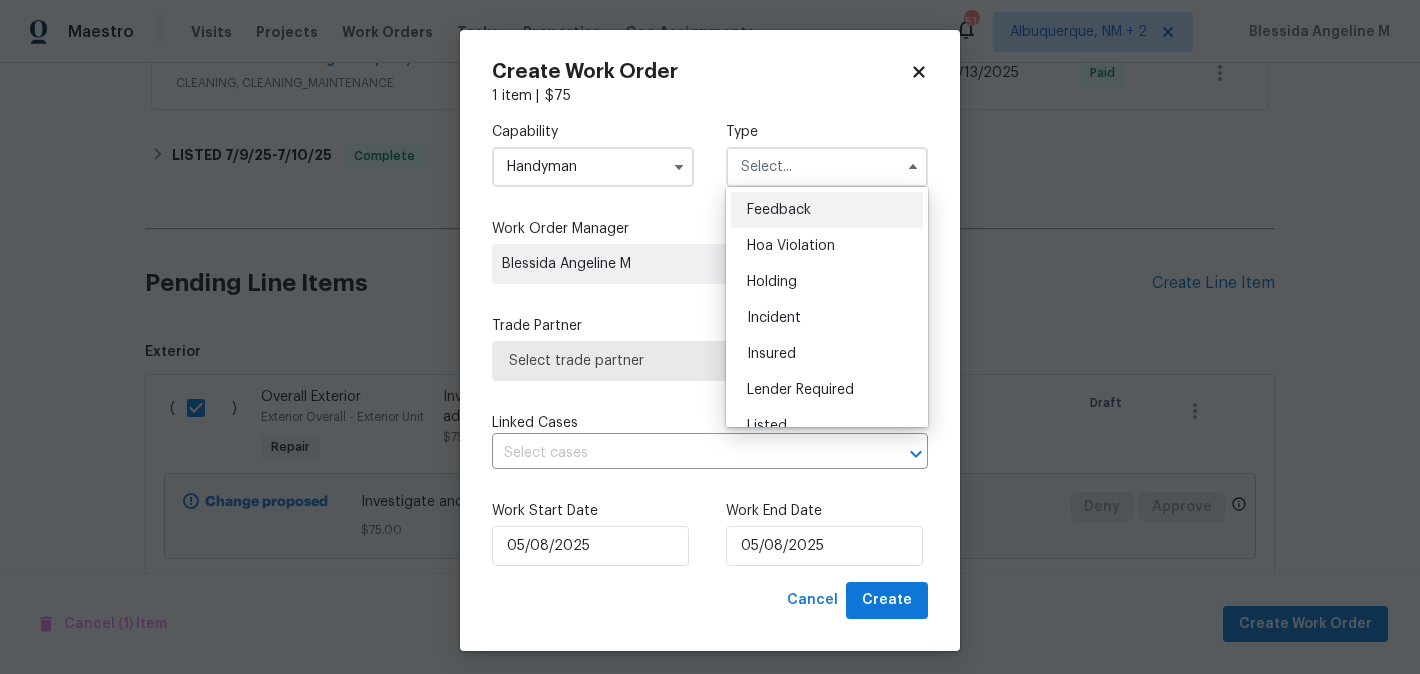 click on "Feedback" at bounding box center (827, 210) 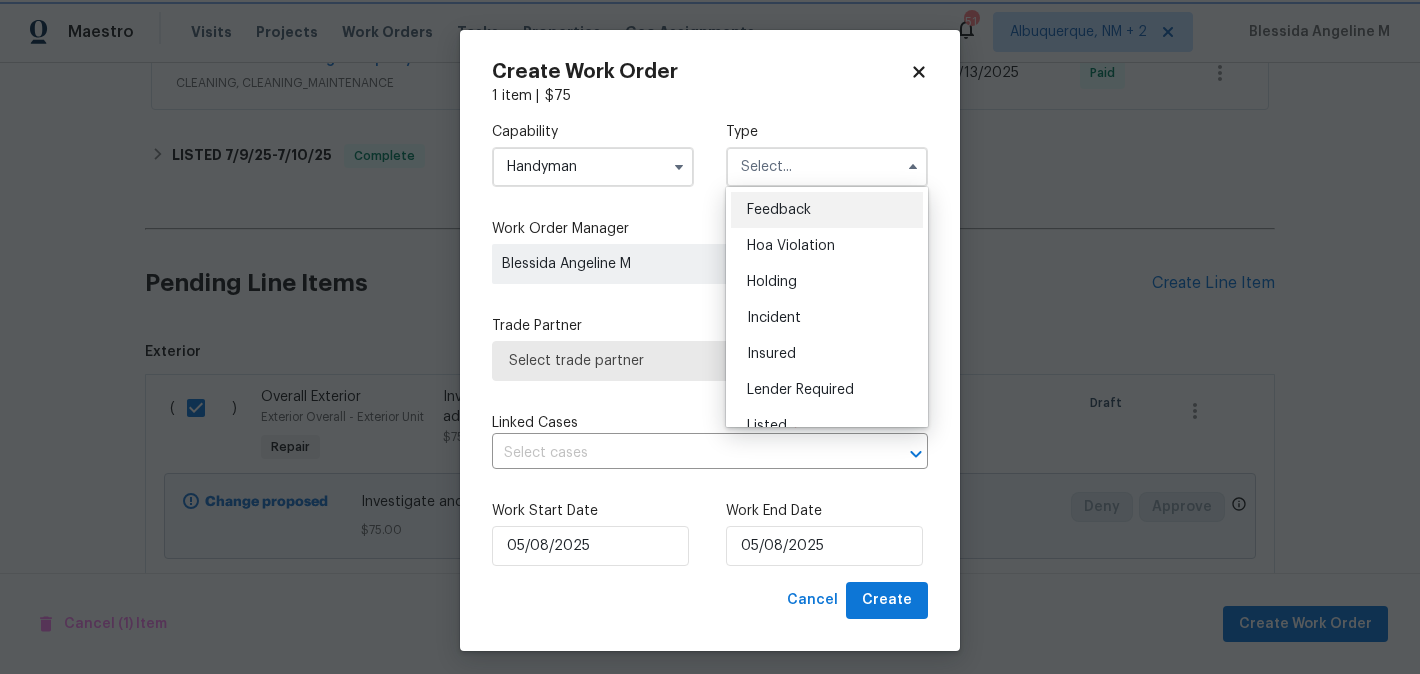 type on "Feedback" 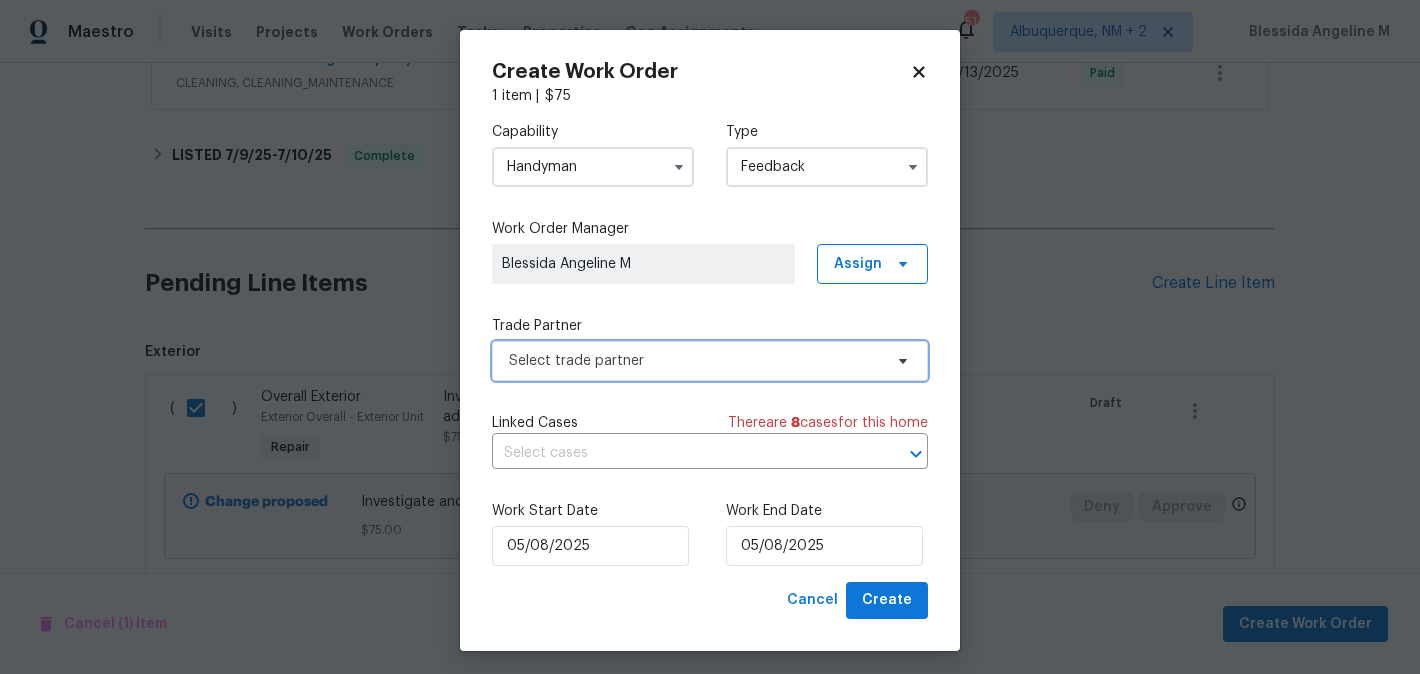 click on "Select trade partner" at bounding box center [710, 361] 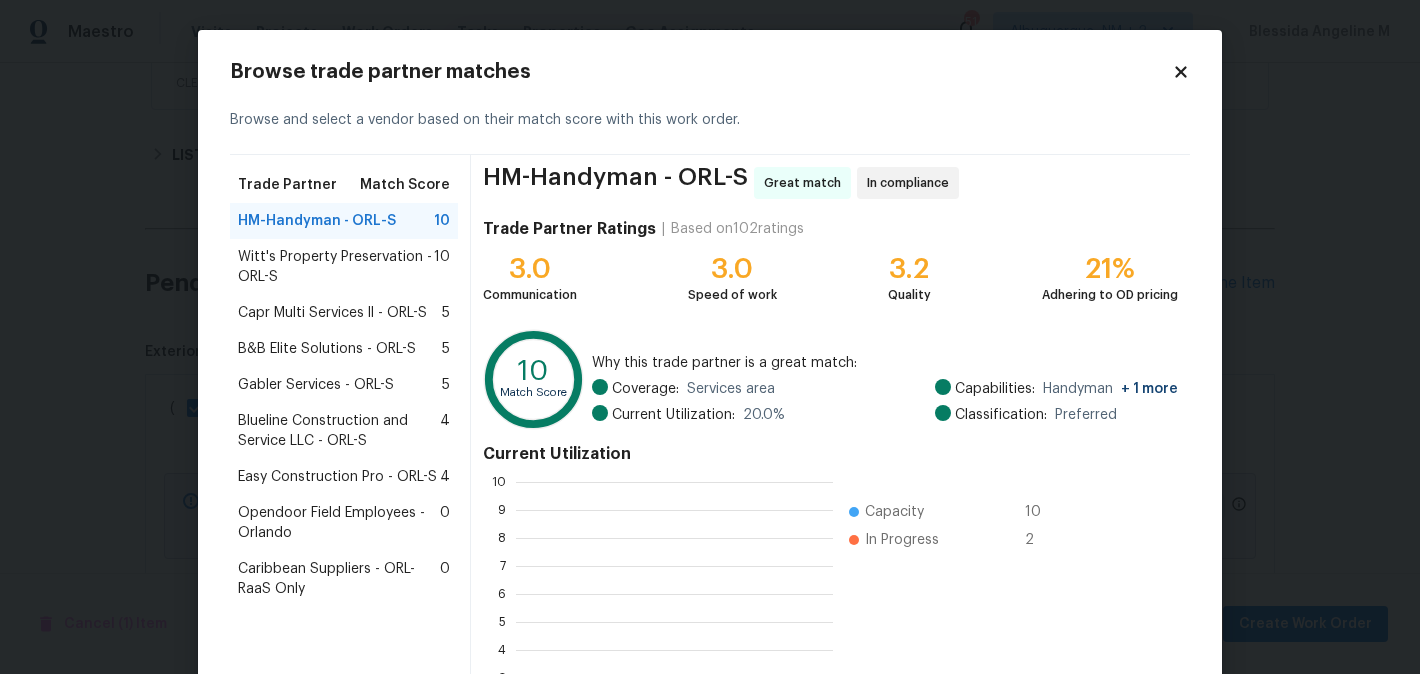 scroll, scrollTop: 2, scrollLeft: 2, axis: both 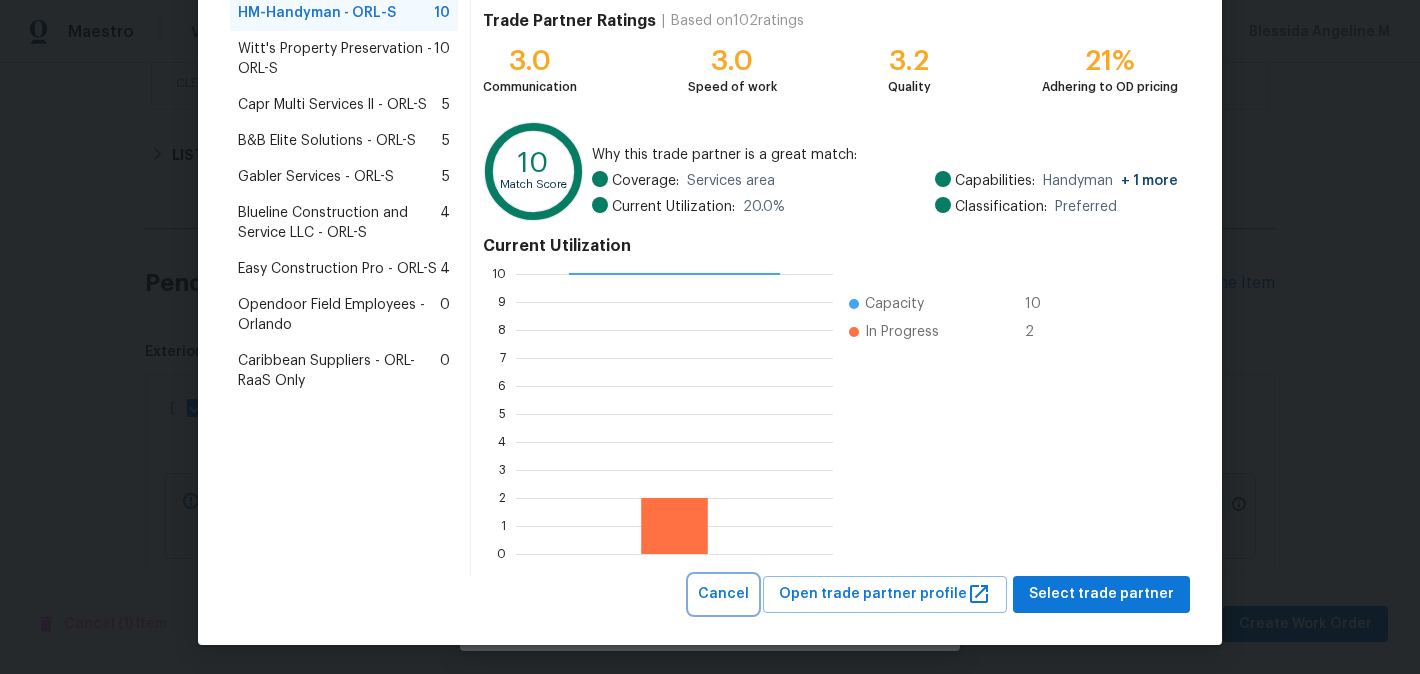 click on "Cancel" at bounding box center (723, 594) 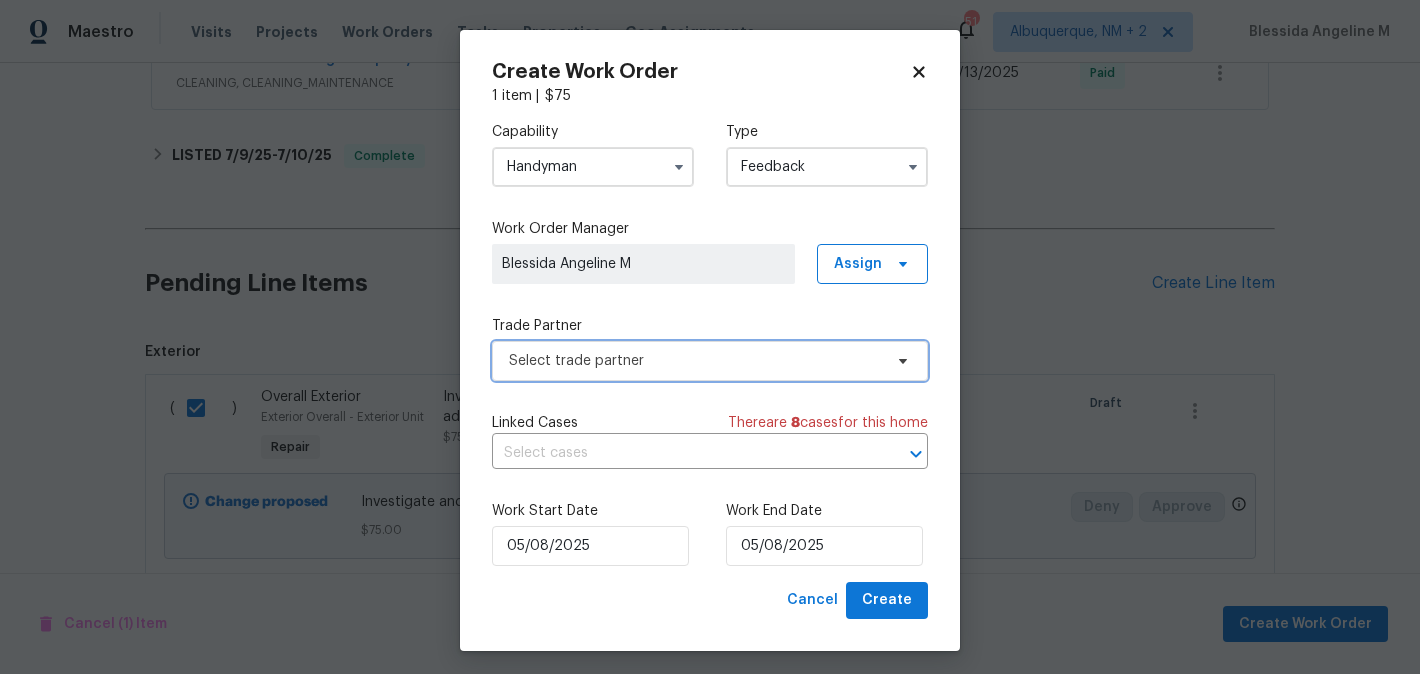 scroll, scrollTop: 0, scrollLeft: 0, axis: both 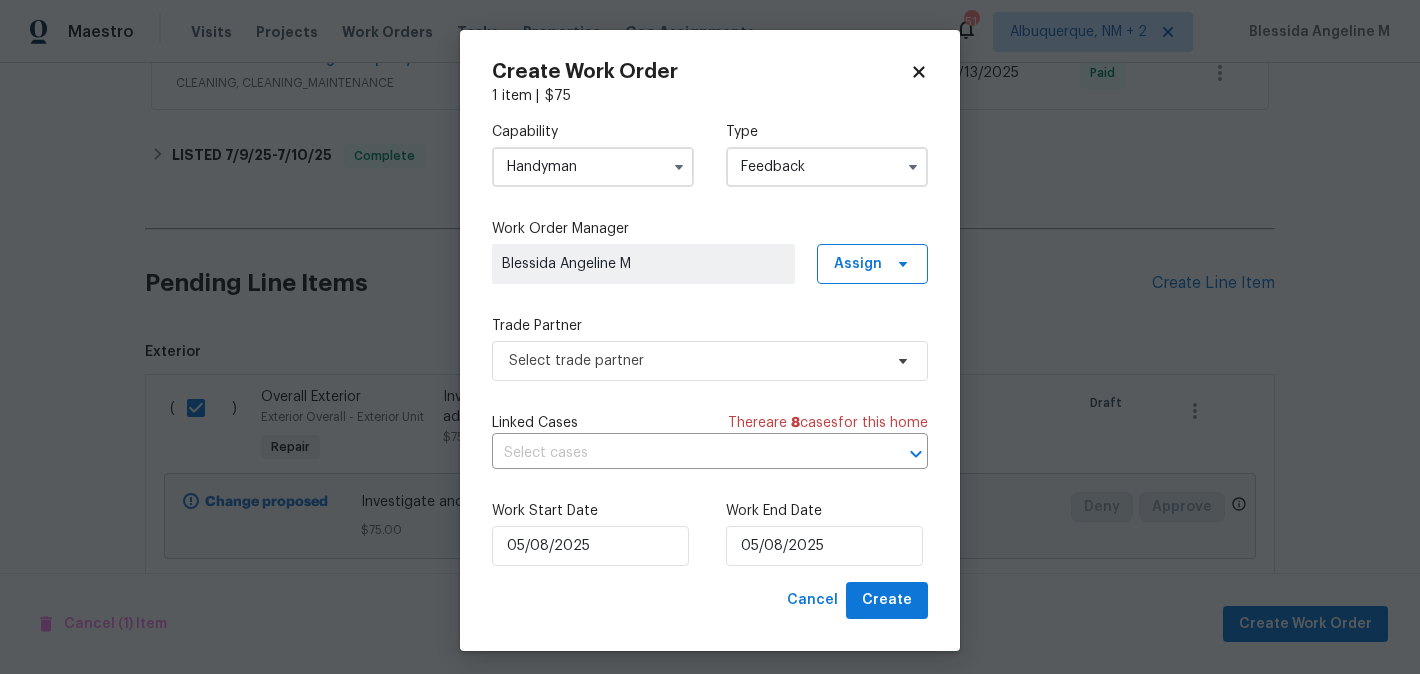 click on "Handyman" at bounding box center (593, 167) 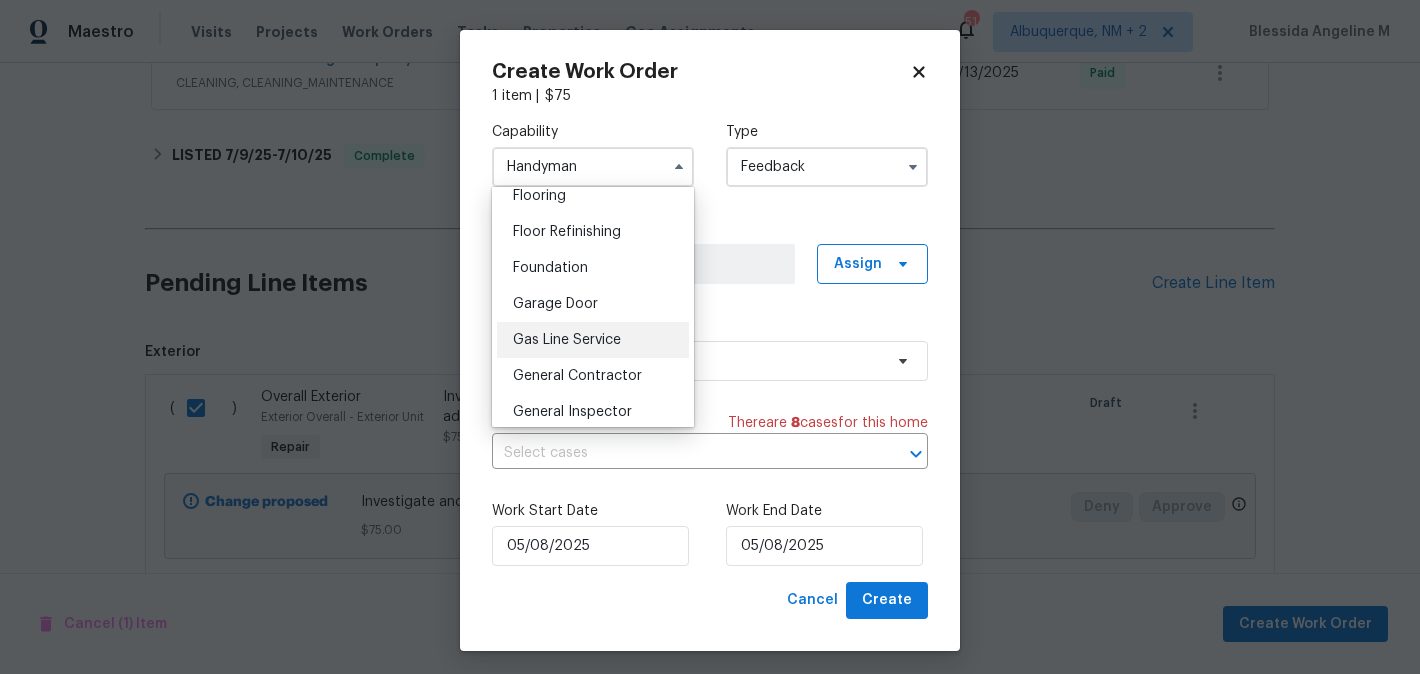 scroll, scrollTop: 788, scrollLeft: 0, axis: vertical 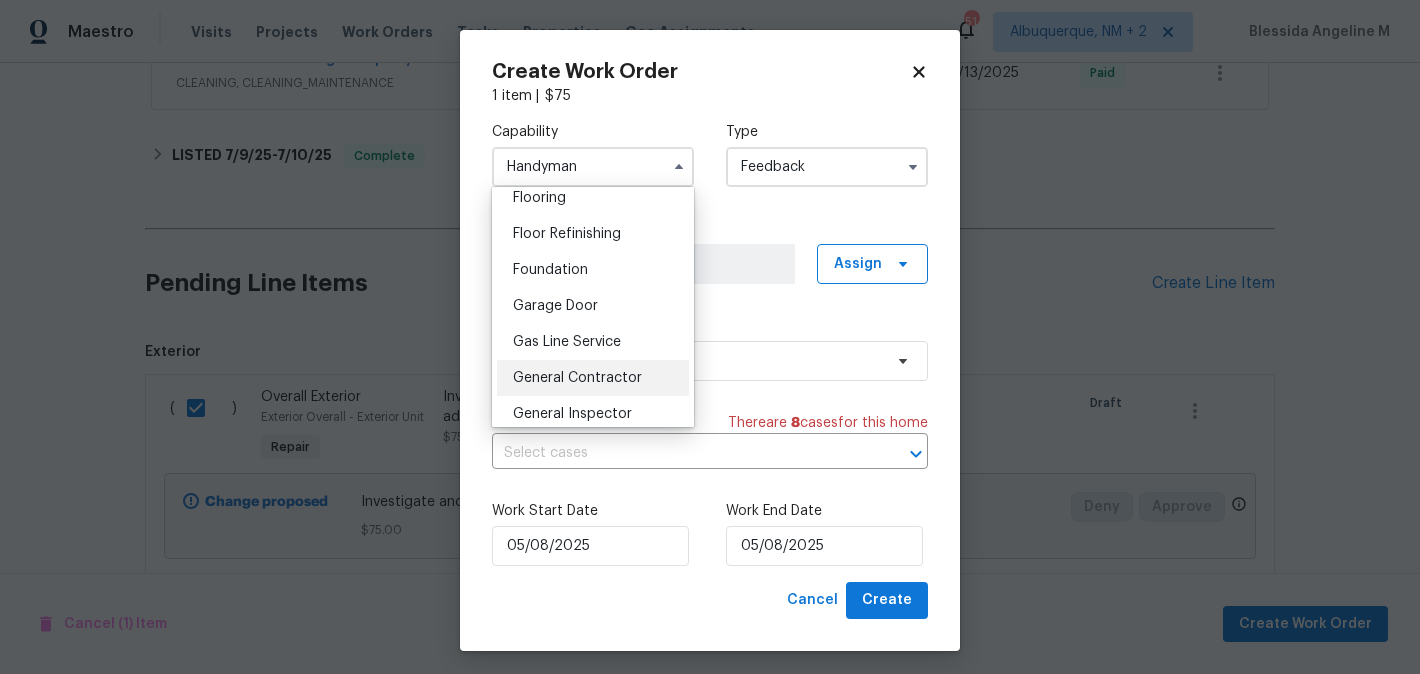 click on "General Contractor" at bounding box center [593, 378] 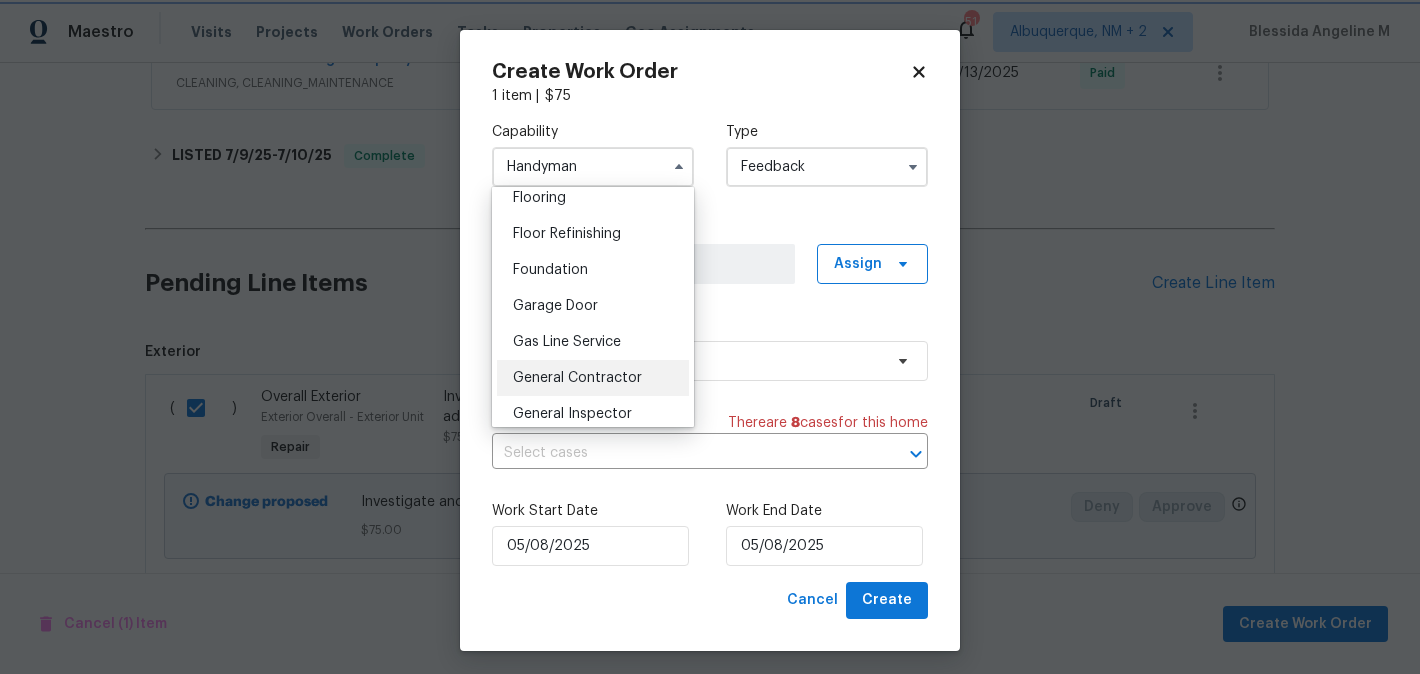 type on "General Contractor" 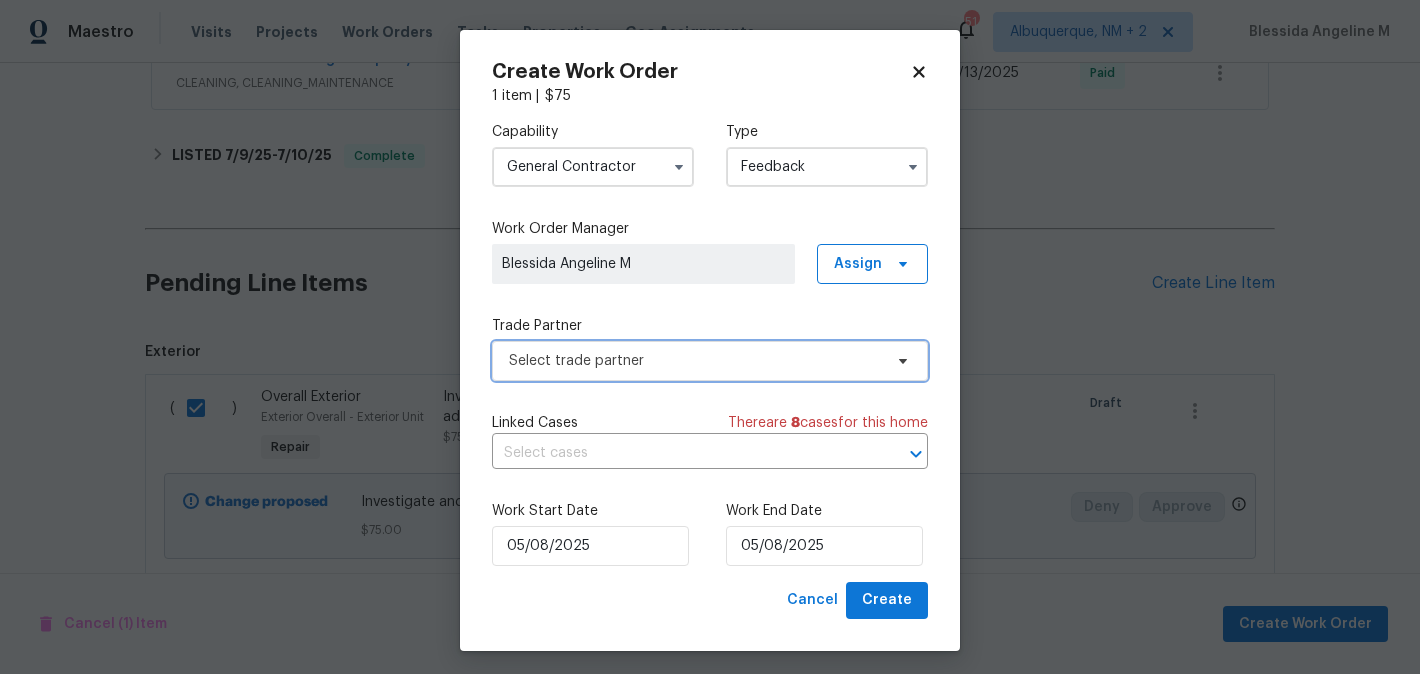 click on "Select trade partner" at bounding box center [695, 361] 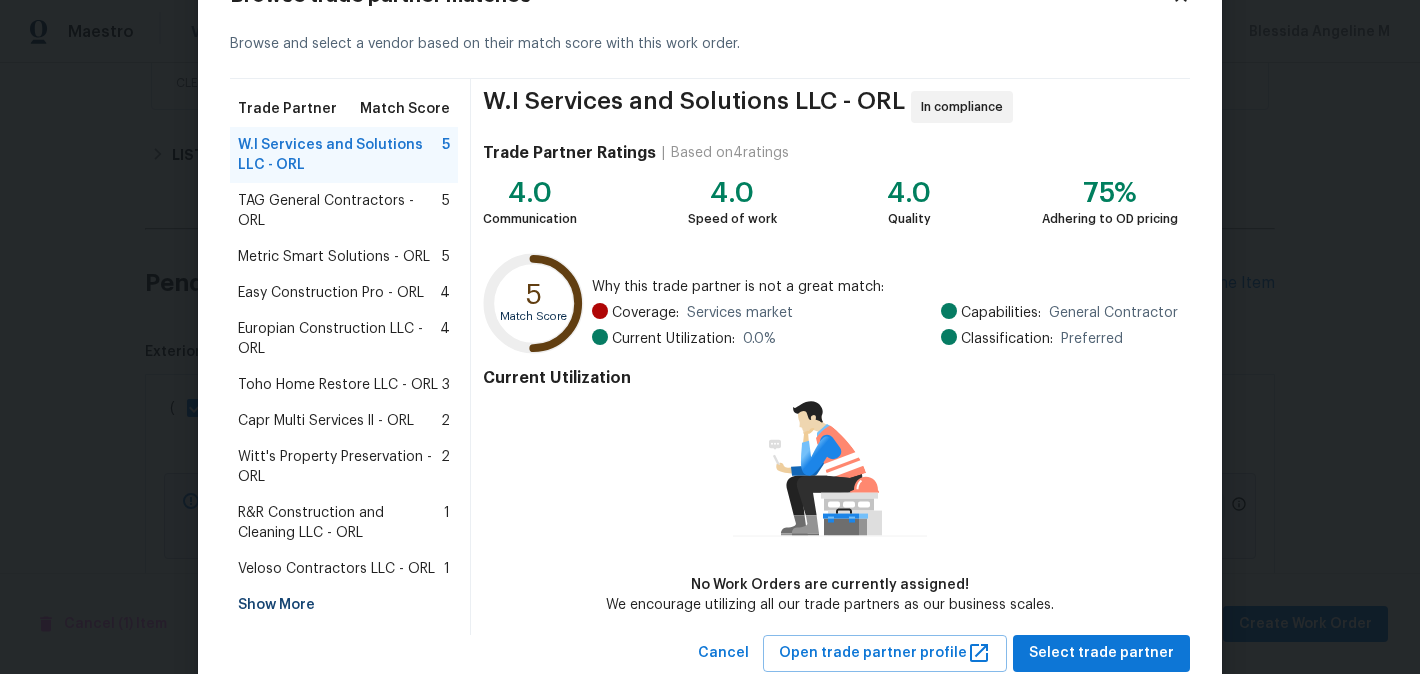 scroll, scrollTop: 126, scrollLeft: 0, axis: vertical 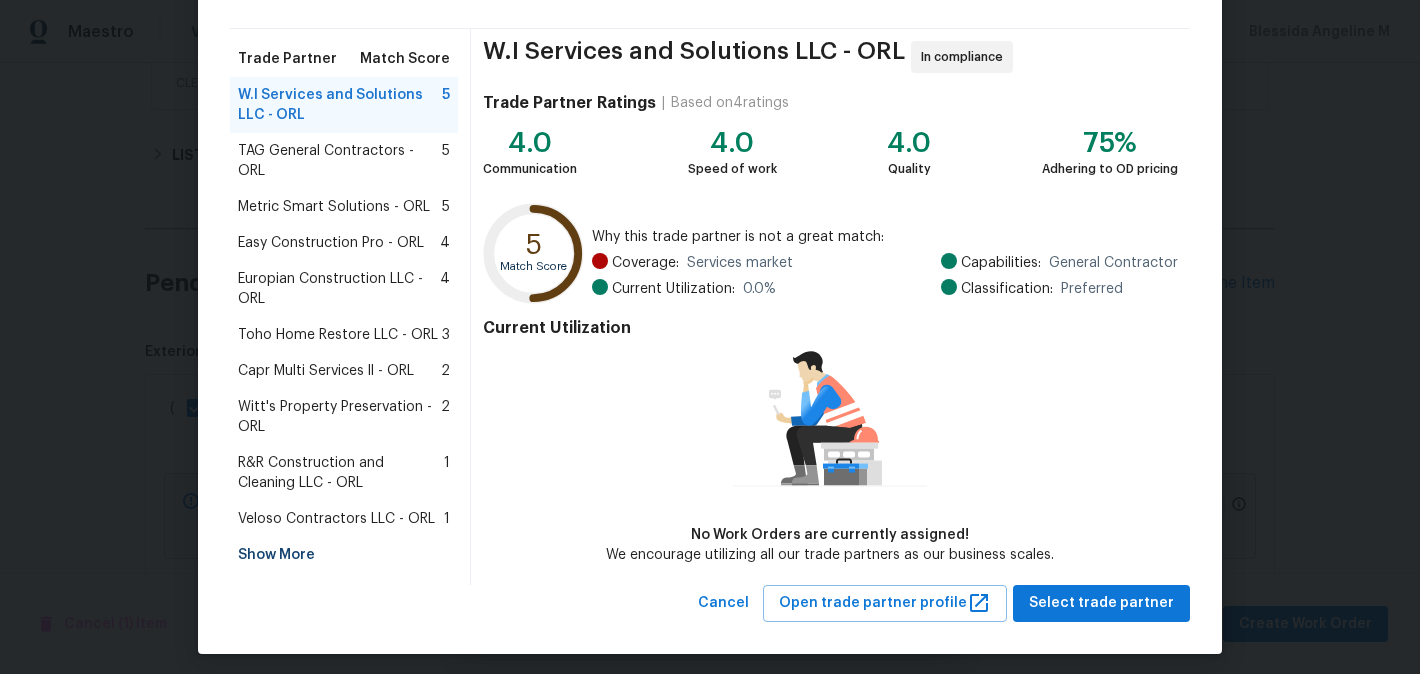 click on "Show More" at bounding box center (344, 555) 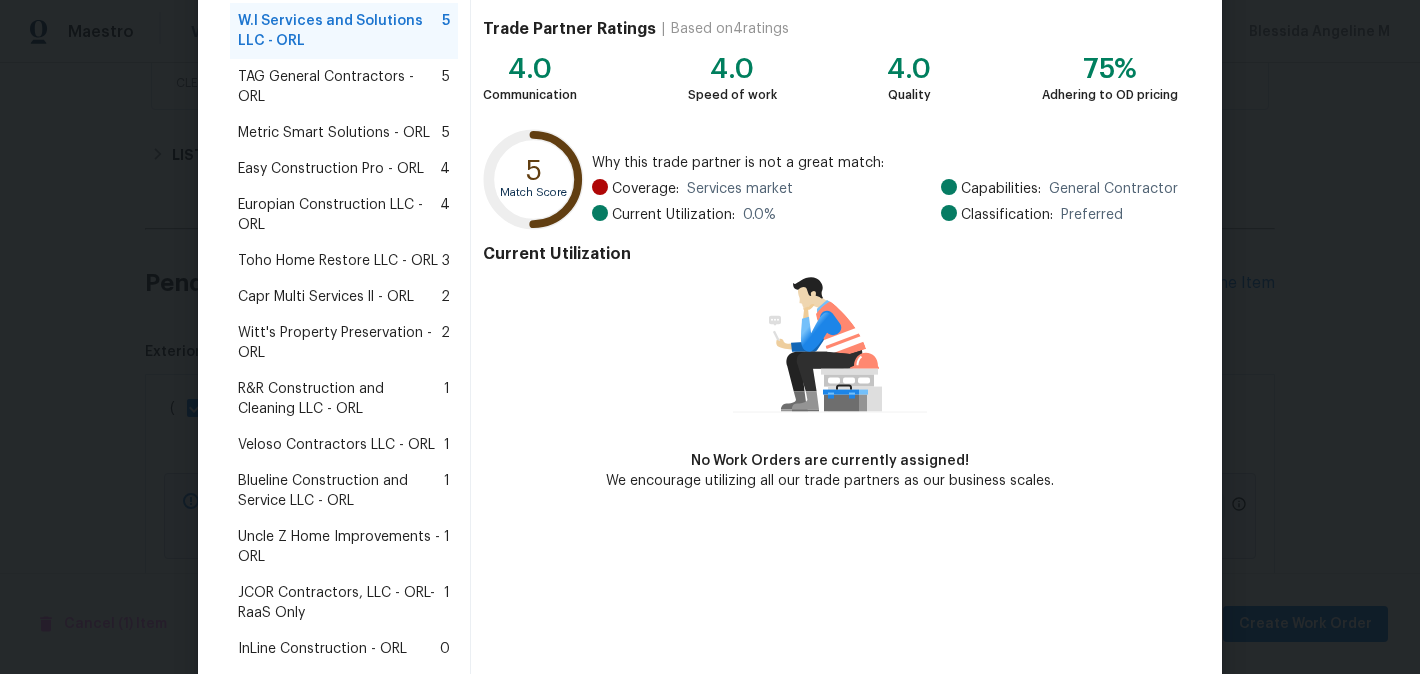 scroll, scrollTop: 411, scrollLeft: 0, axis: vertical 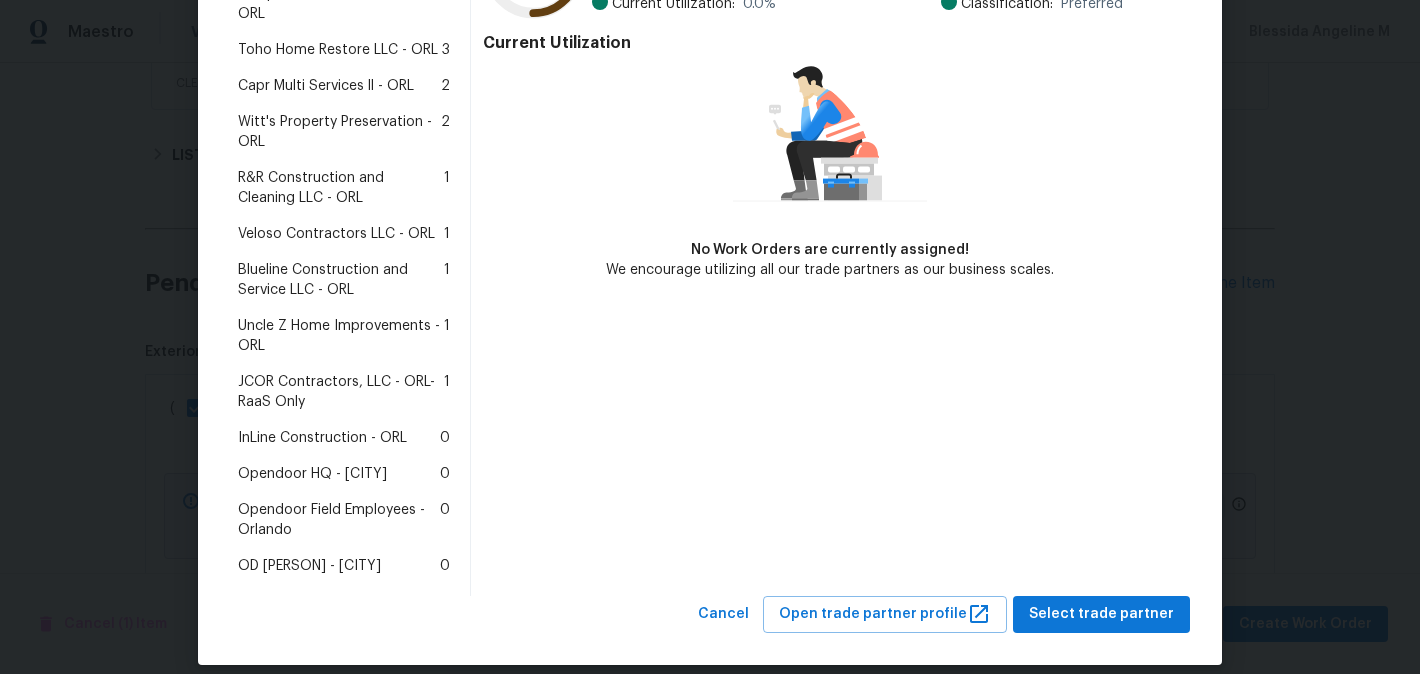 click on "InLine Construction - ORL" at bounding box center (322, 438) 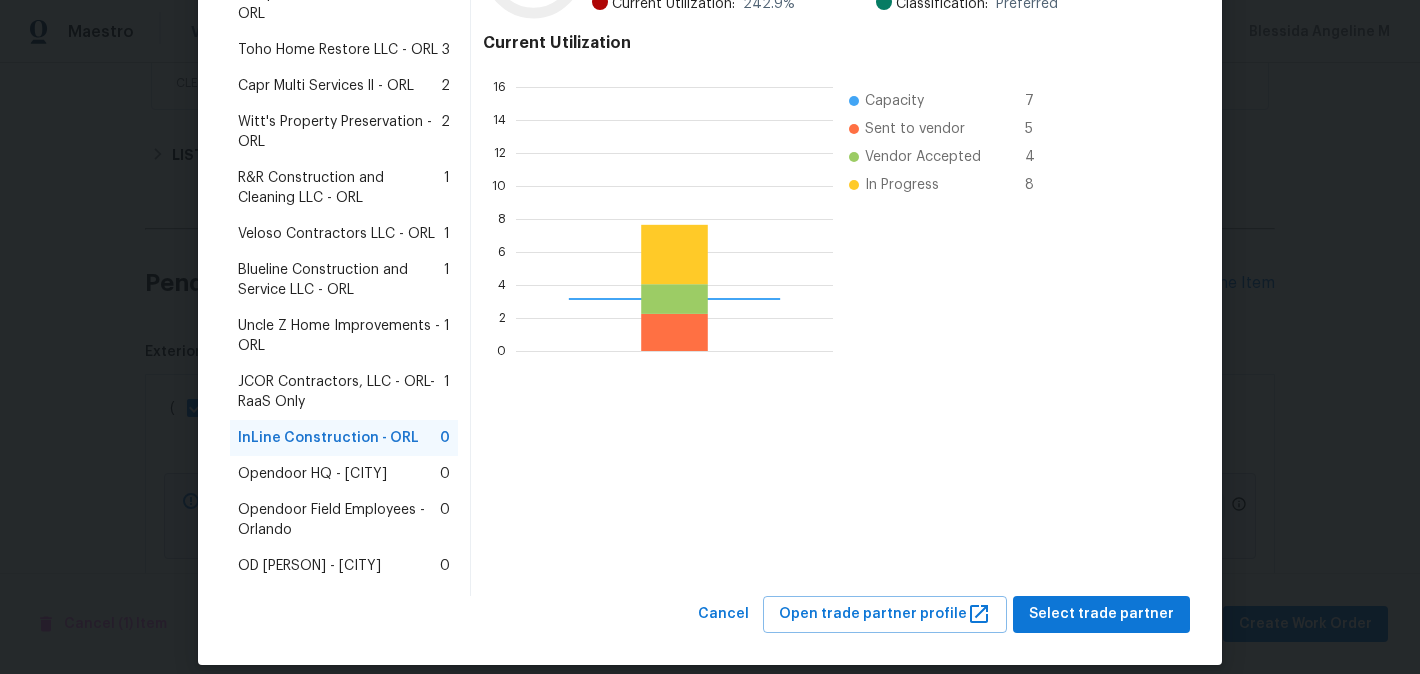 scroll, scrollTop: 2, scrollLeft: 2, axis: both 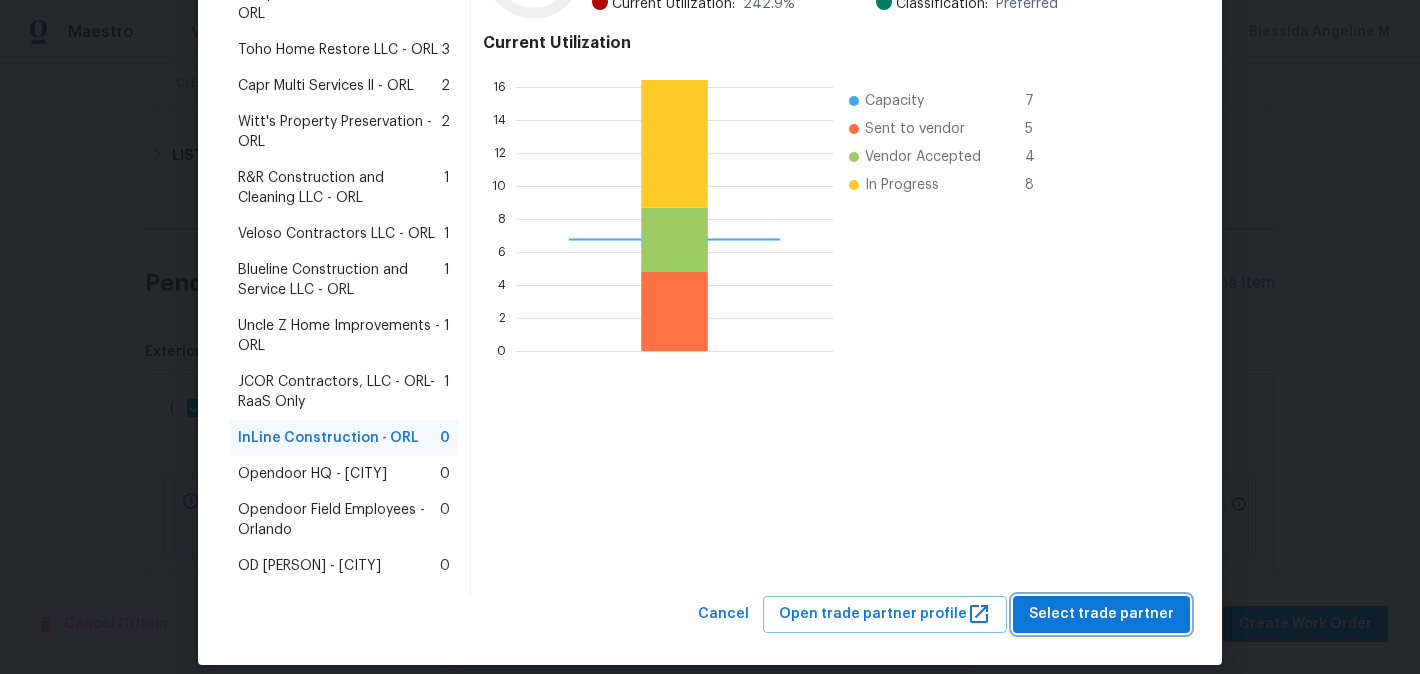 click on "Select trade partner" at bounding box center (1101, 614) 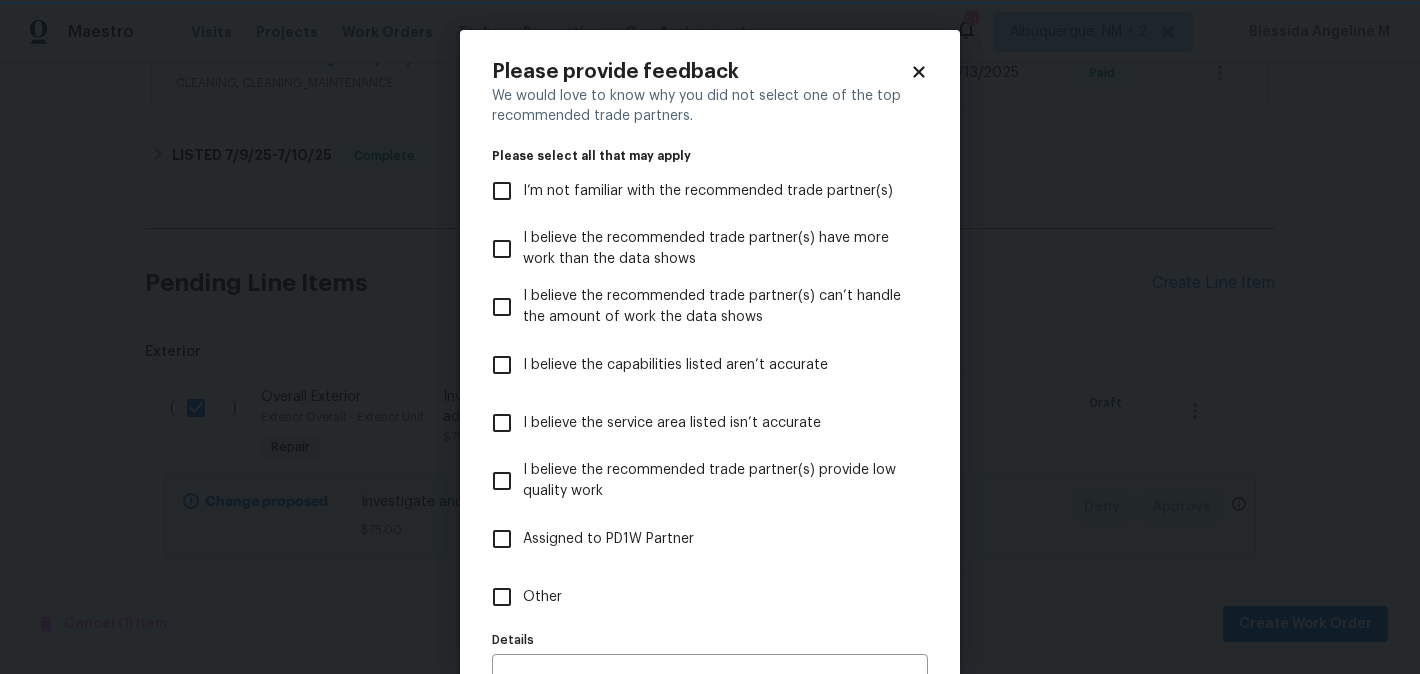 scroll, scrollTop: 0, scrollLeft: 0, axis: both 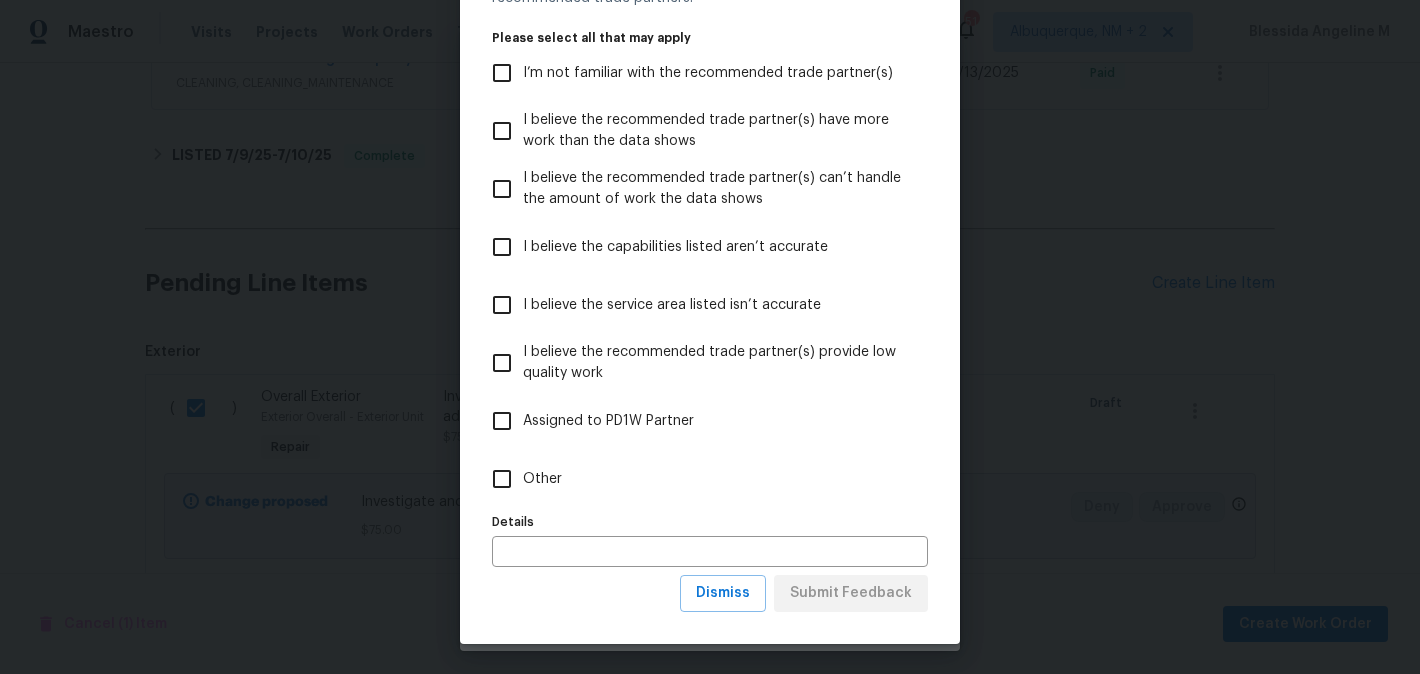 click on "Other" at bounding box center [502, 479] 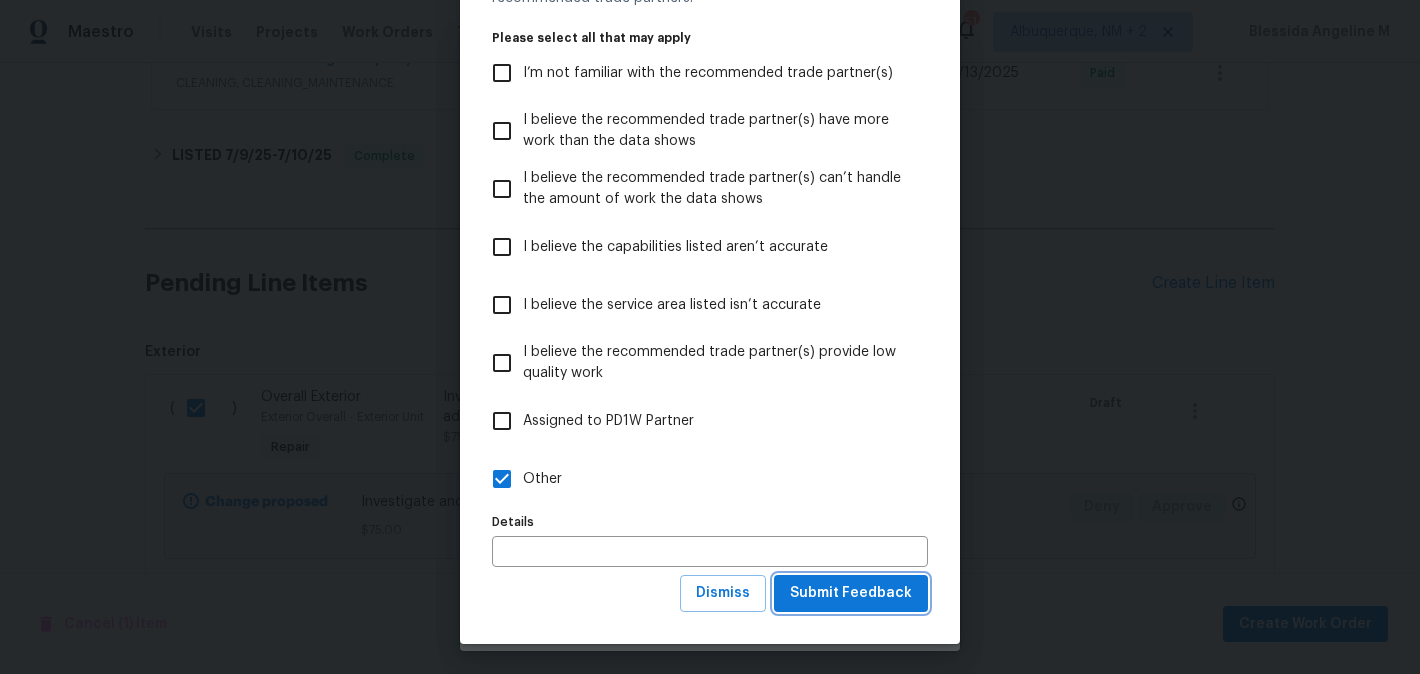 click on "Submit Feedback" at bounding box center (851, 593) 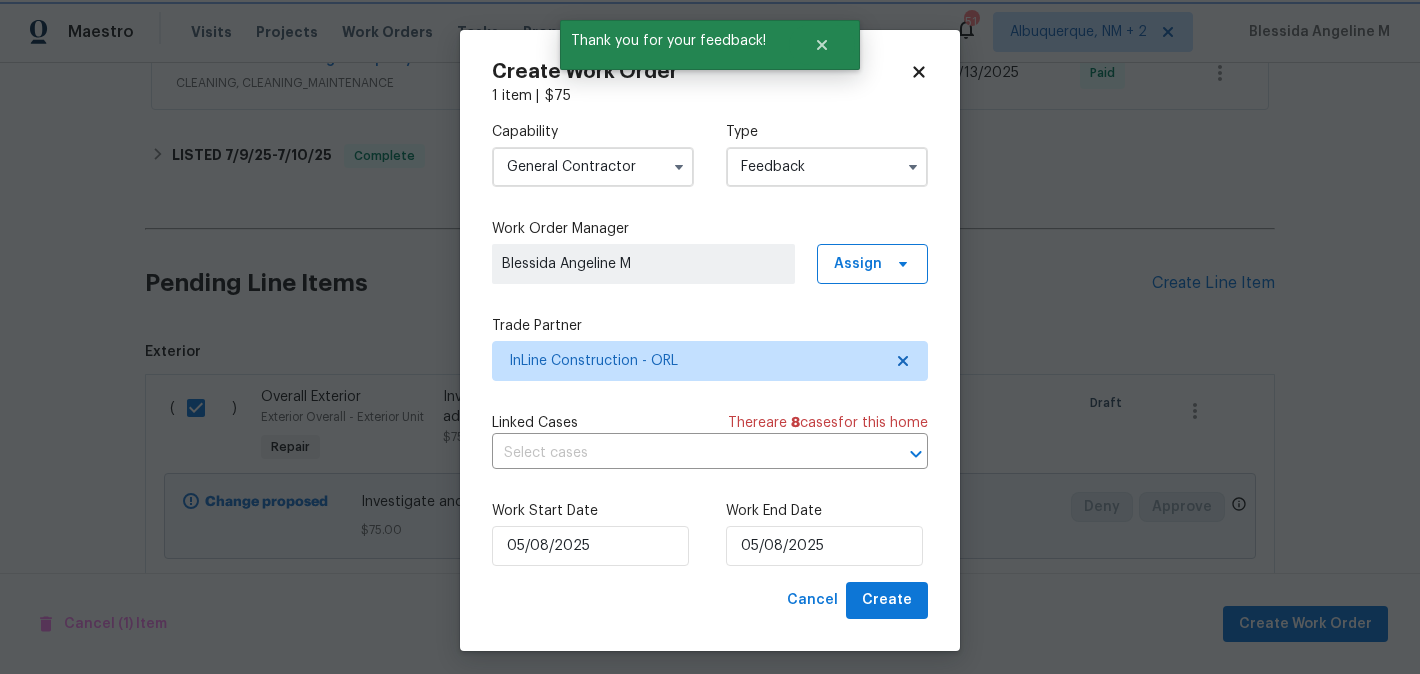 scroll, scrollTop: 0, scrollLeft: 0, axis: both 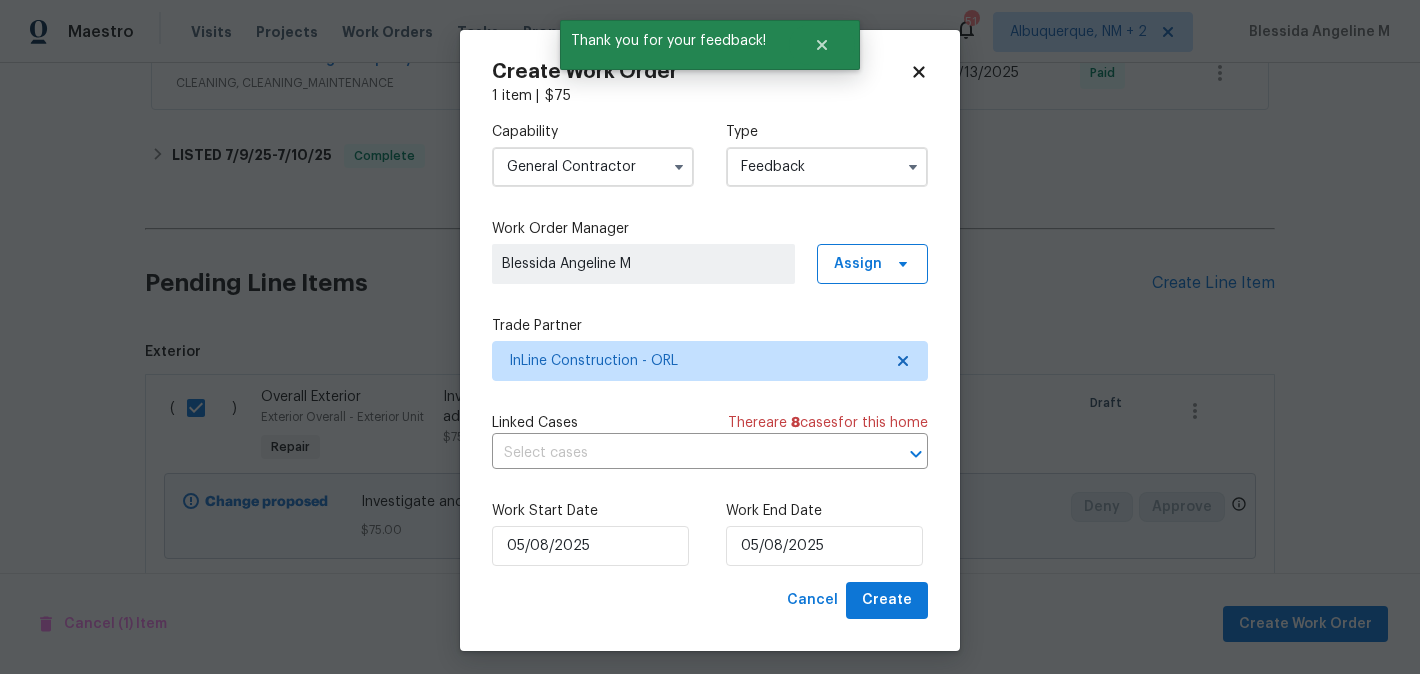 click on "General Contractor" at bounding box center (593, 167) 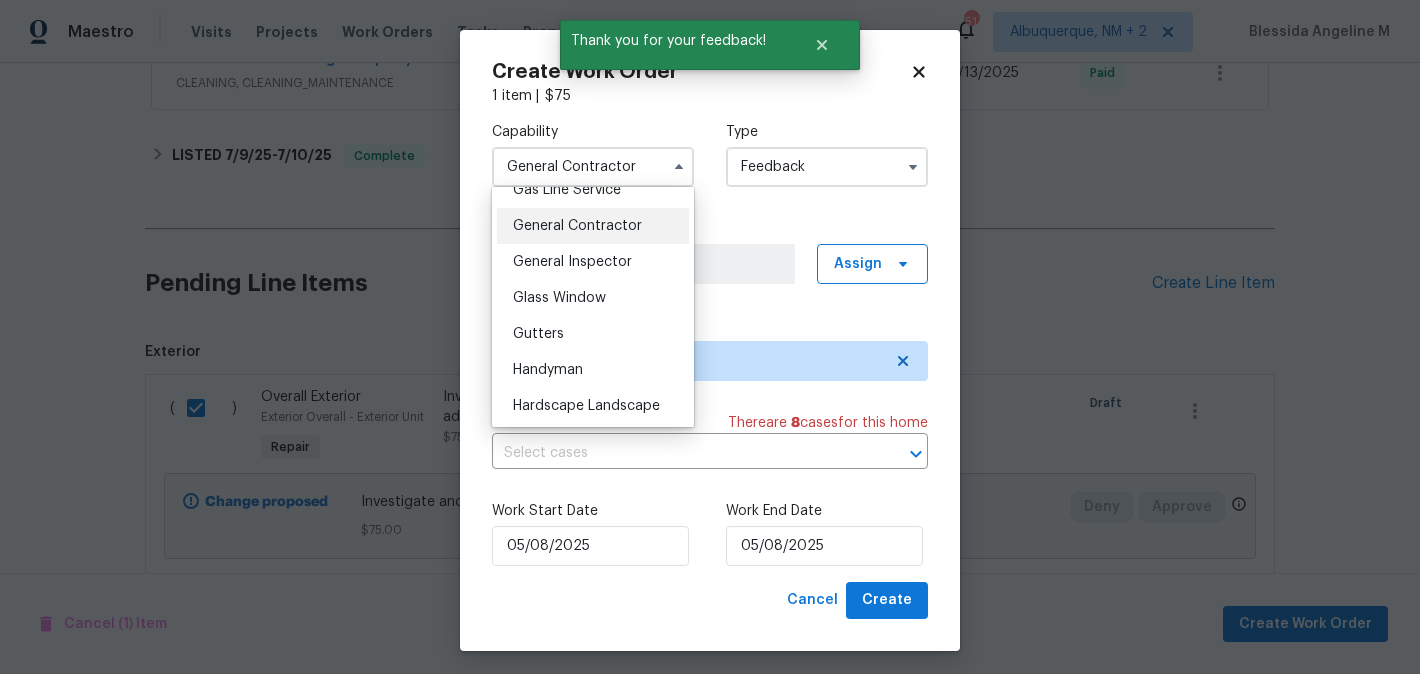 scroll, scrollTop: 952, scrollLeft: 0, axis: vertical 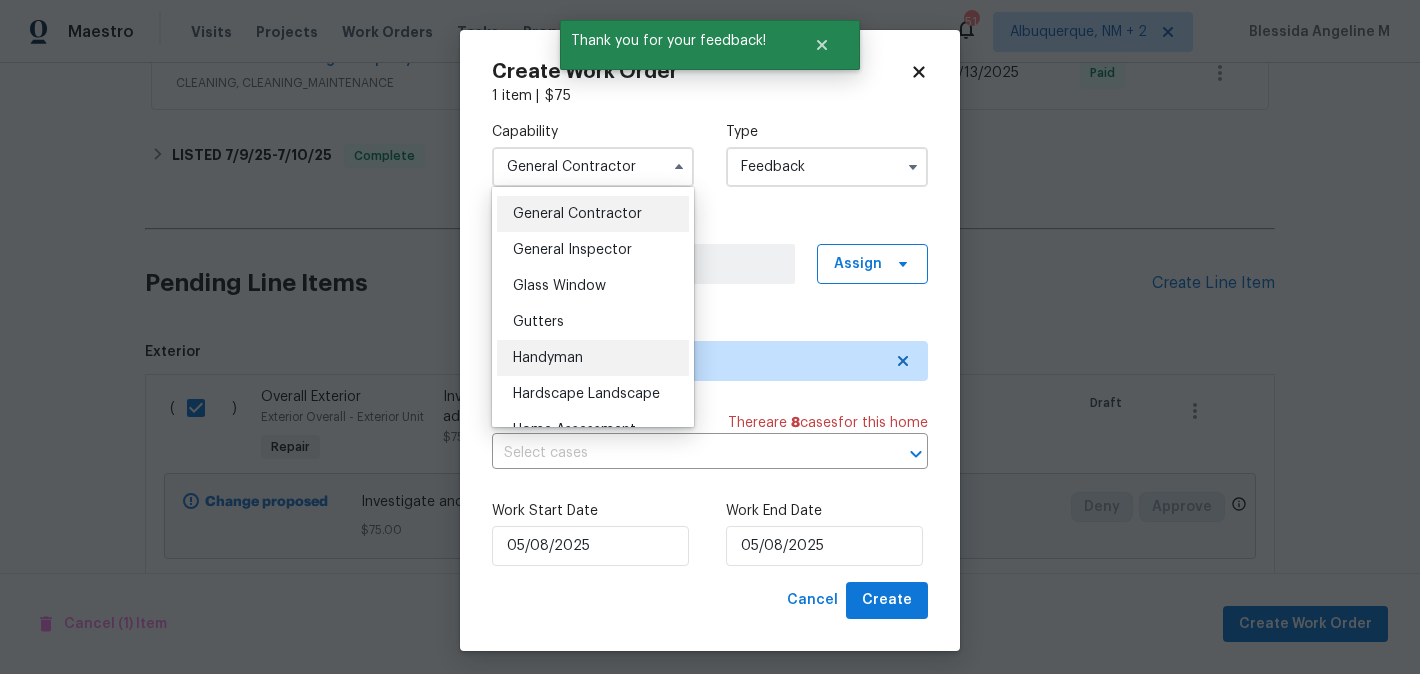 click on "Handyman" at bounding box center [548, 358] 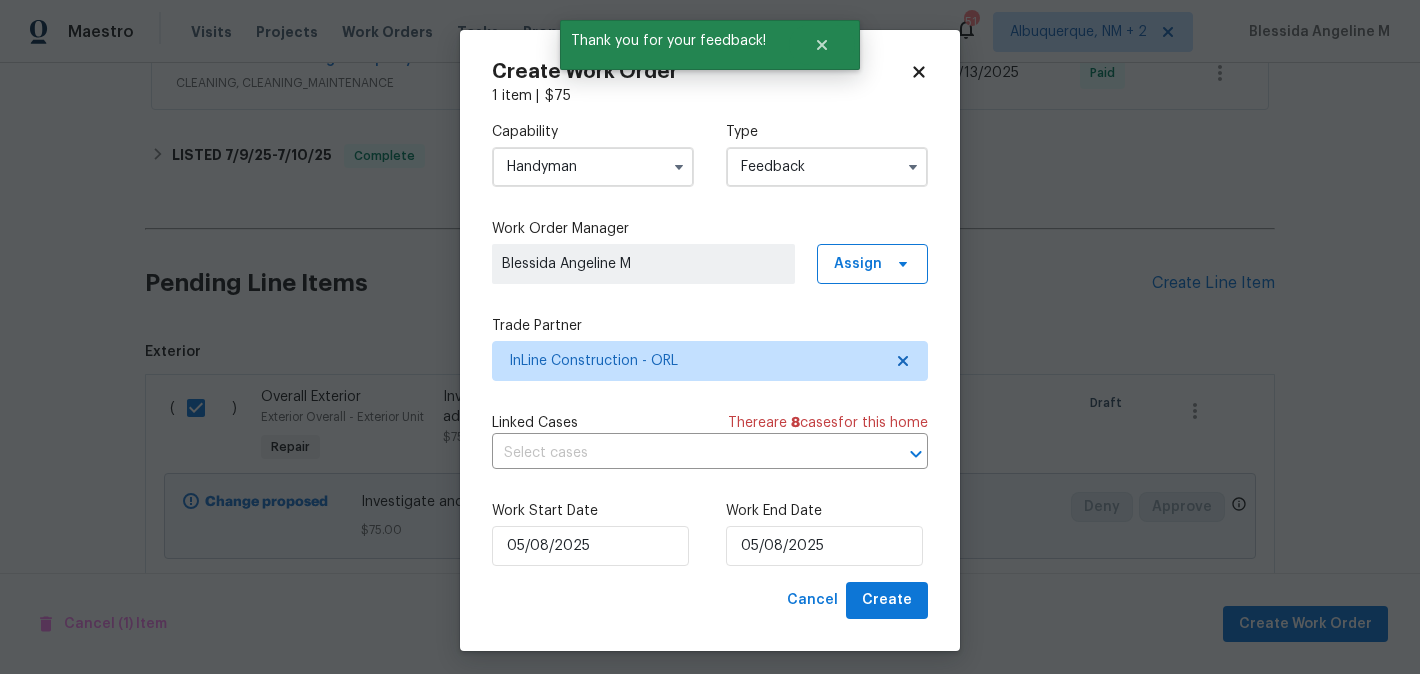 click on "Work Start Date   05/08/2025 Work End Date   05/08/2025" at bounding box center (710, 533) 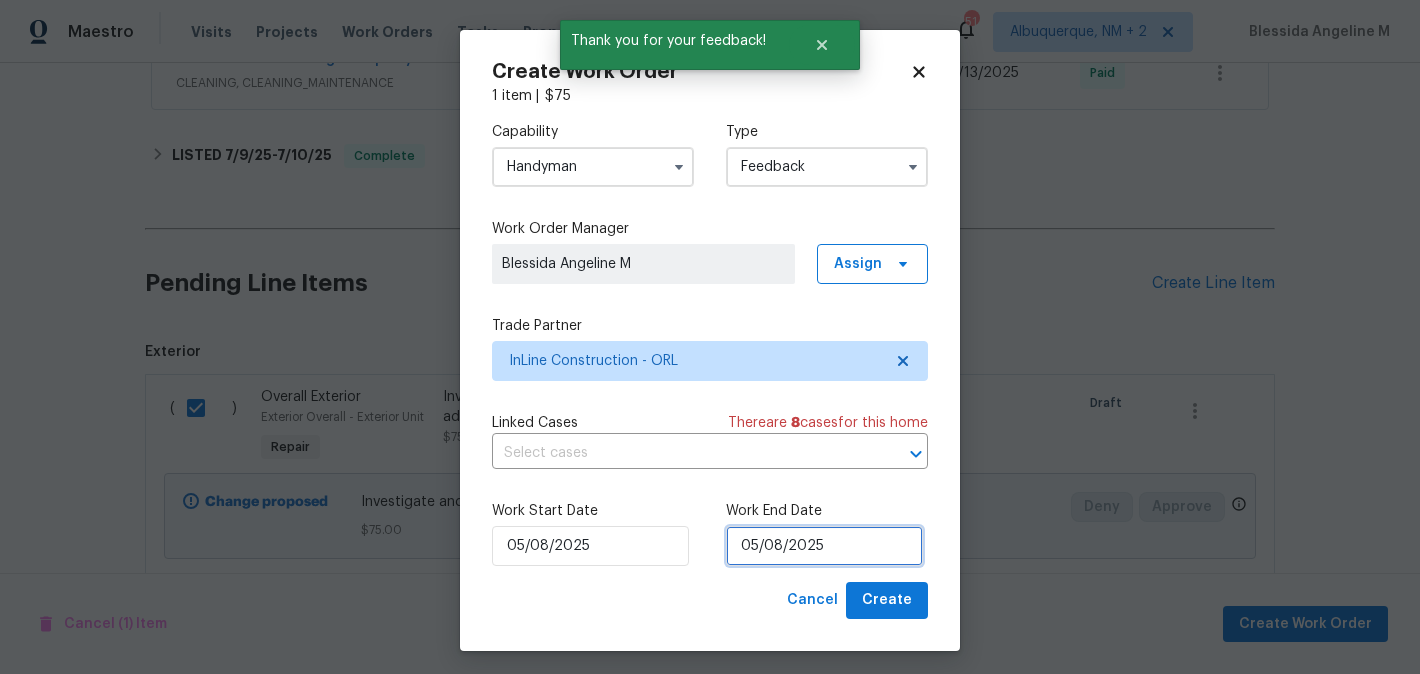 click on "05/08/2025" at bounding box center (824, 546) 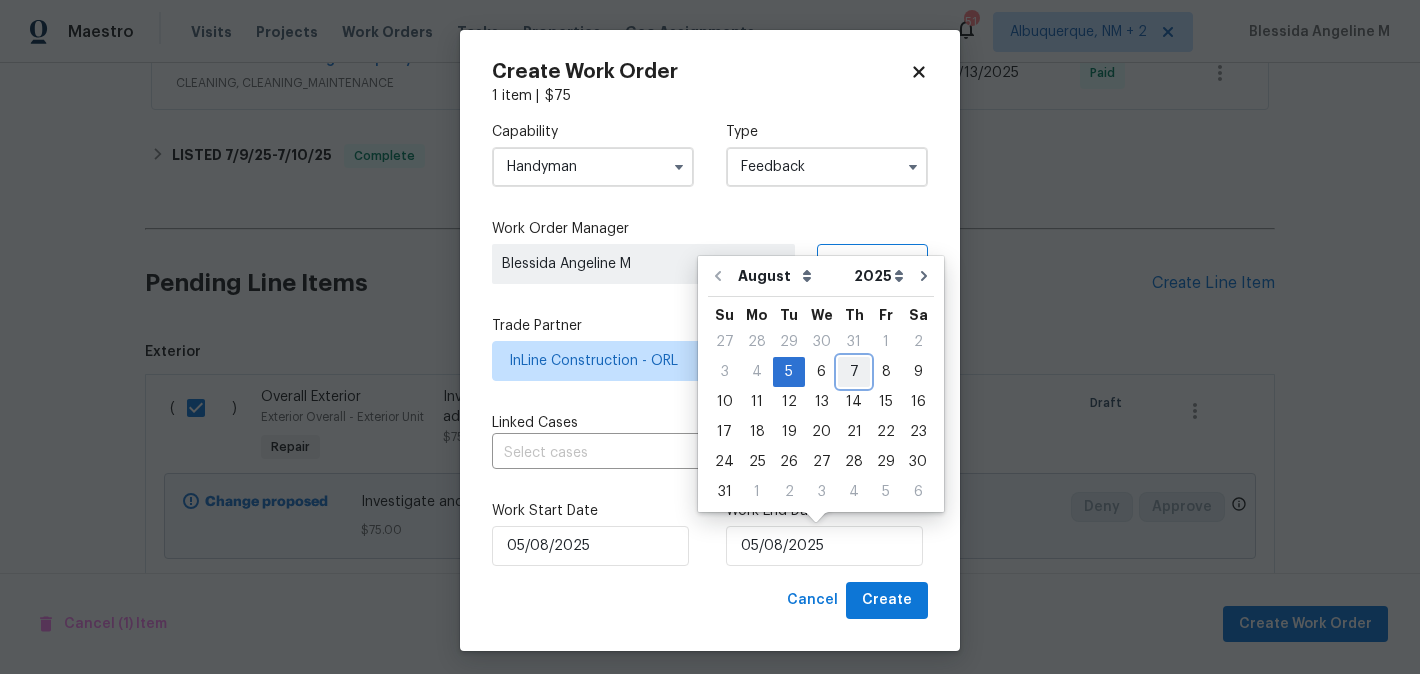 click on "7" at bounding box center [854, 372] 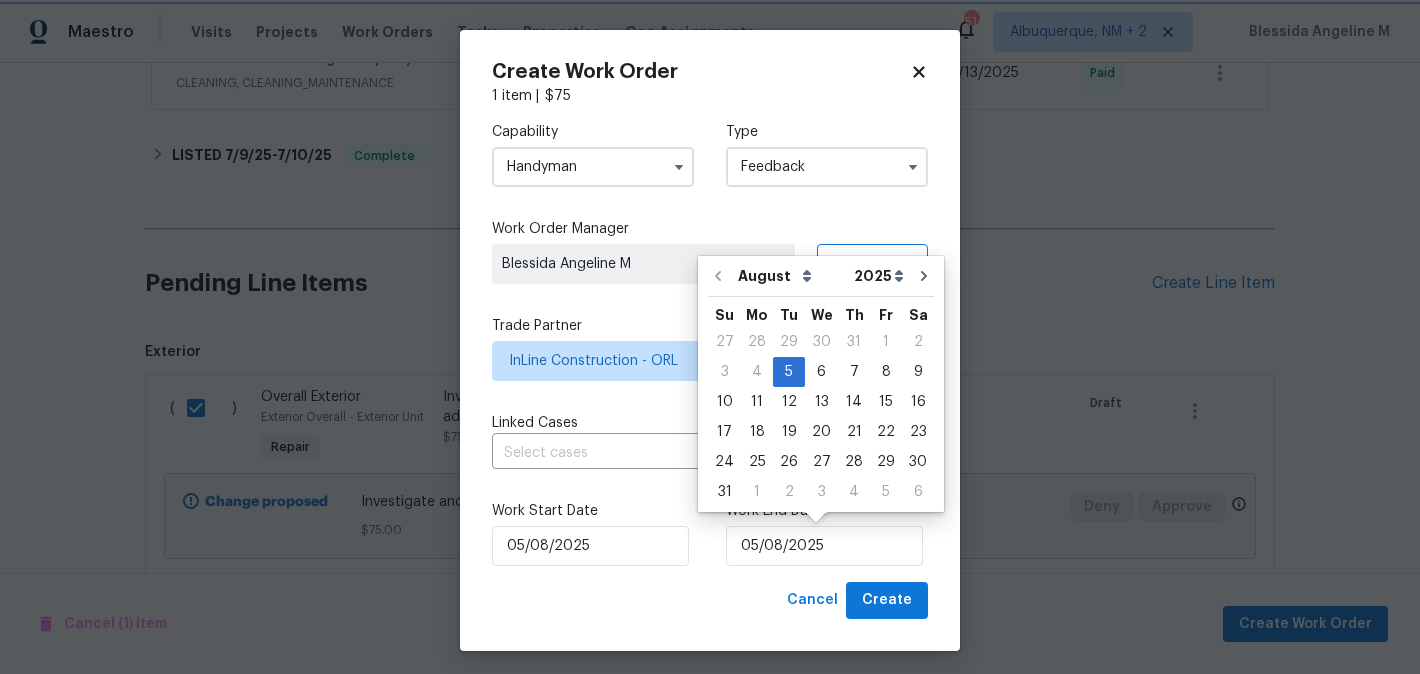 type on "07/08/2025" 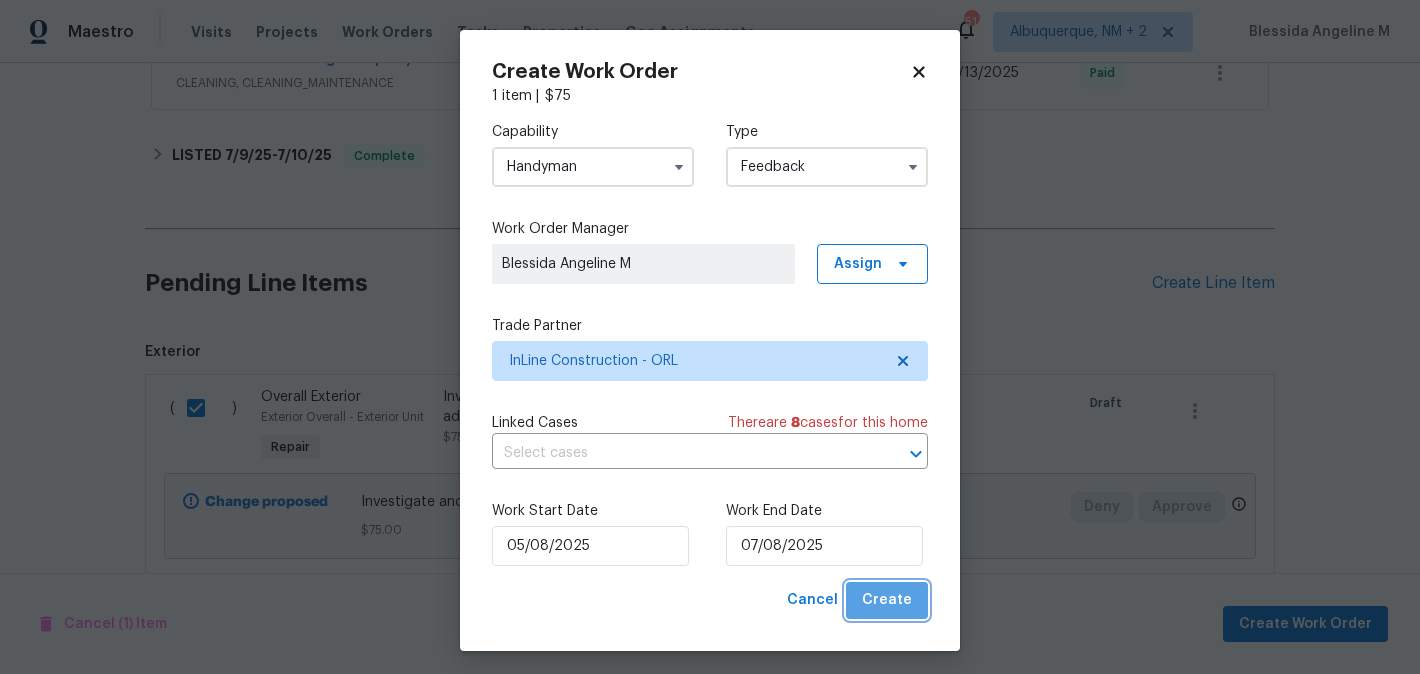 click on "Create" at bounding box center [887, 600] 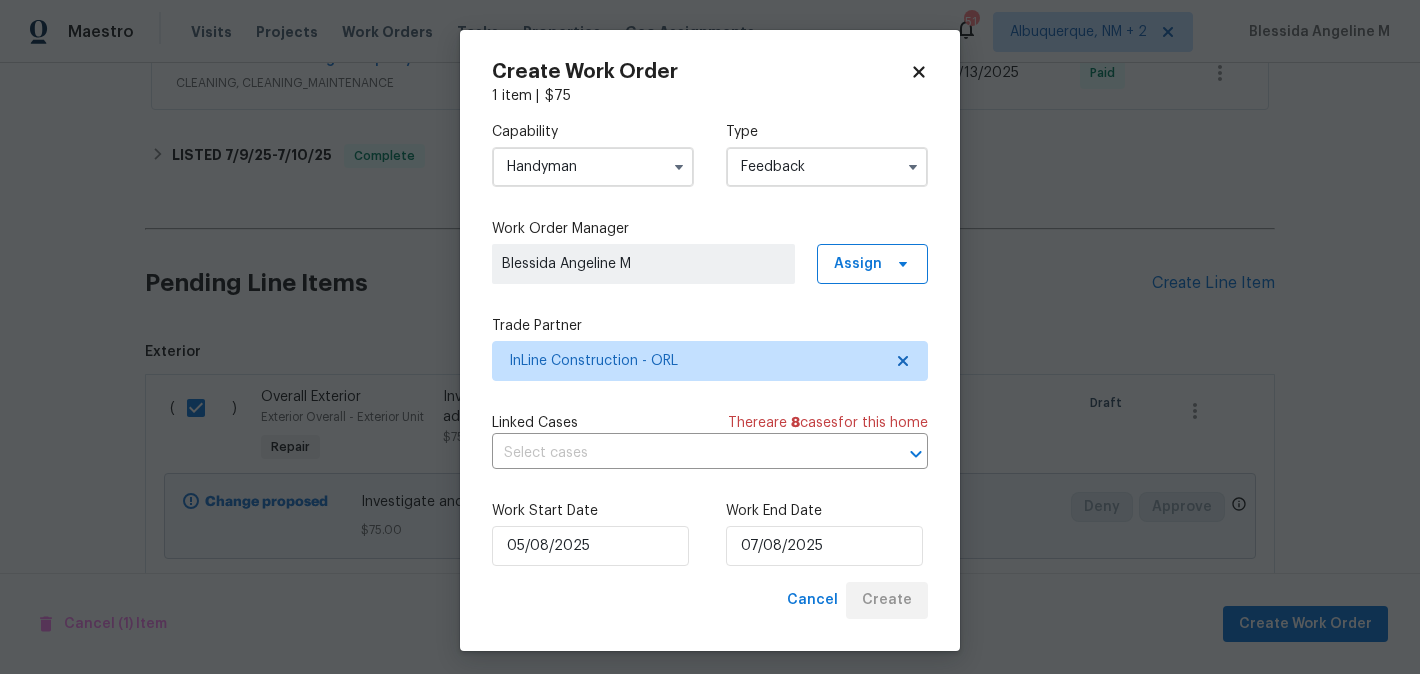 checkbox on "false" 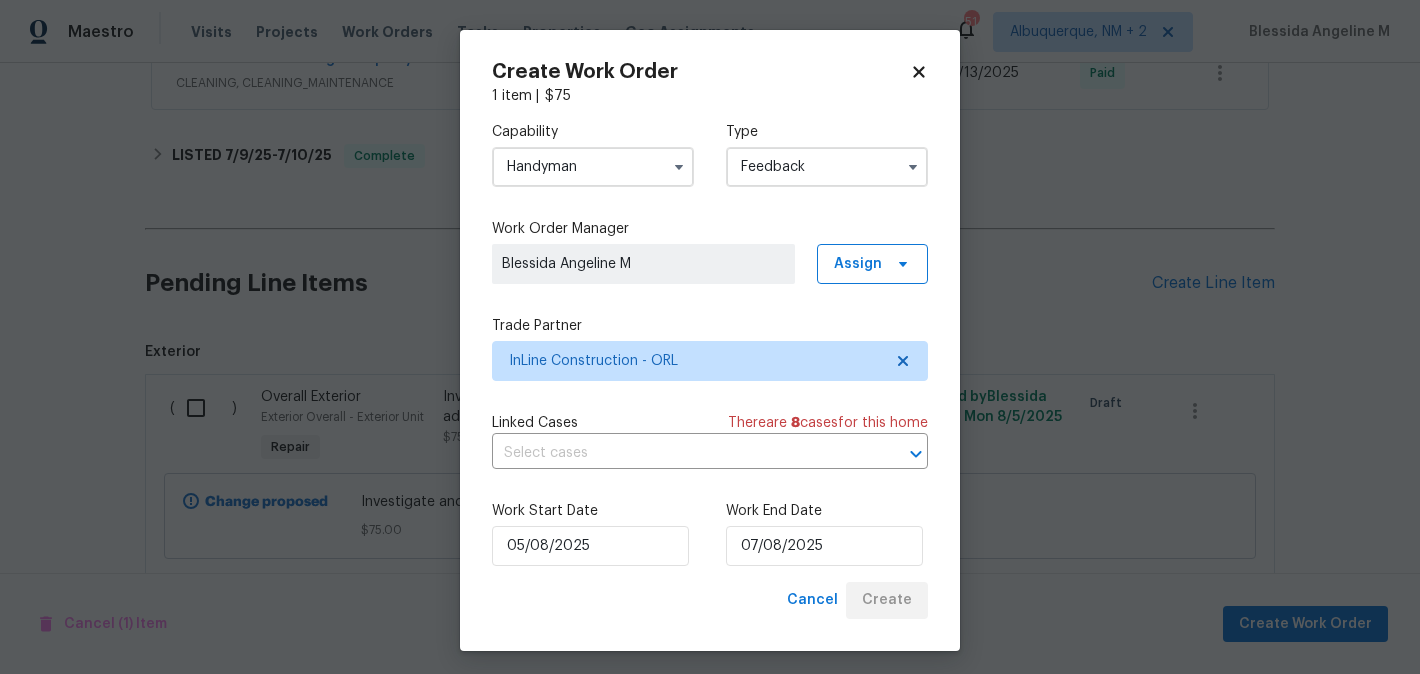 scroll, scrollTop: 635, scrollLeft: 0, axis: vertical 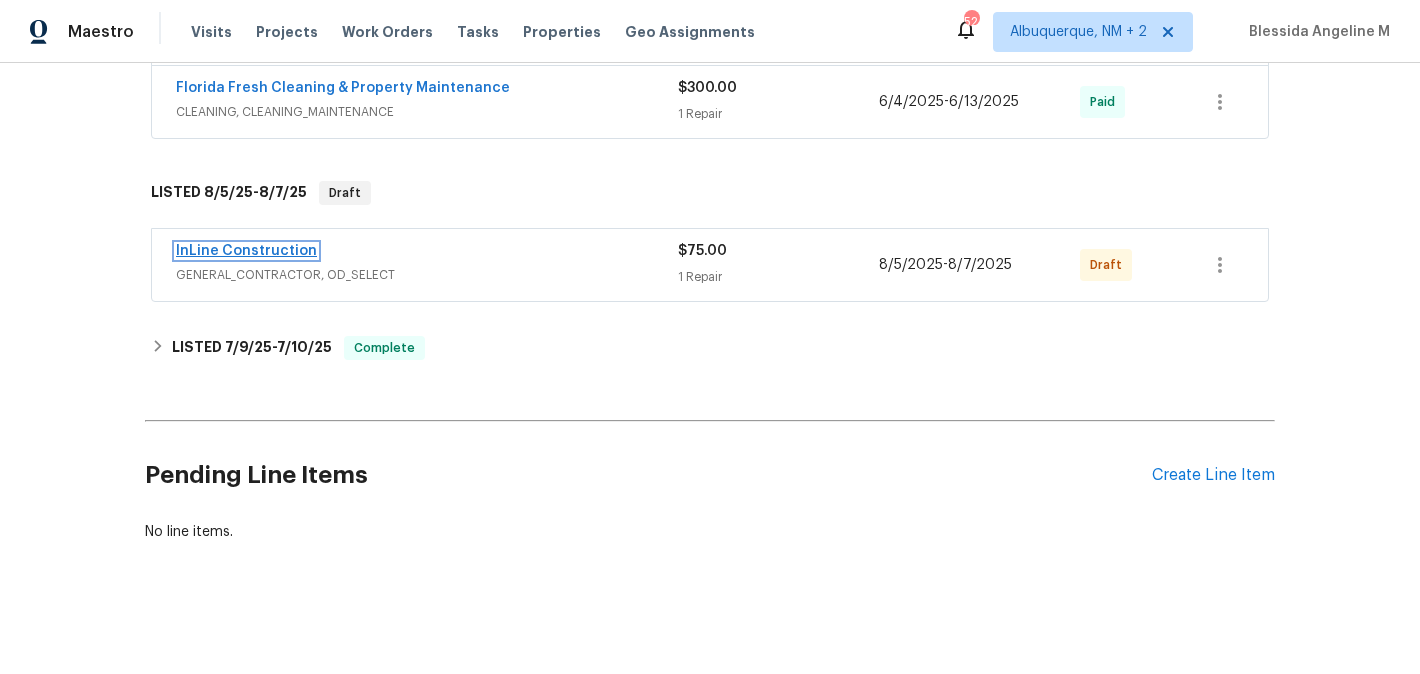 click on "InLine Construction" at bounding box center [246, 251] 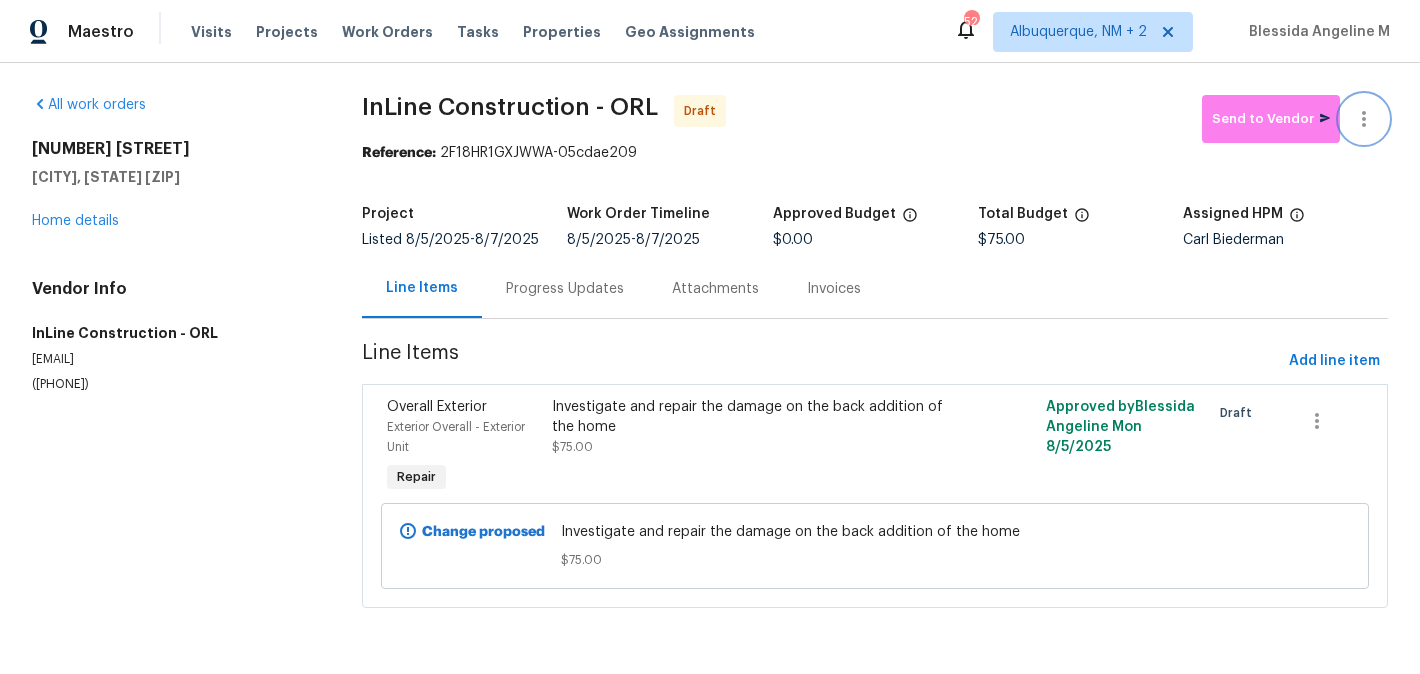 click 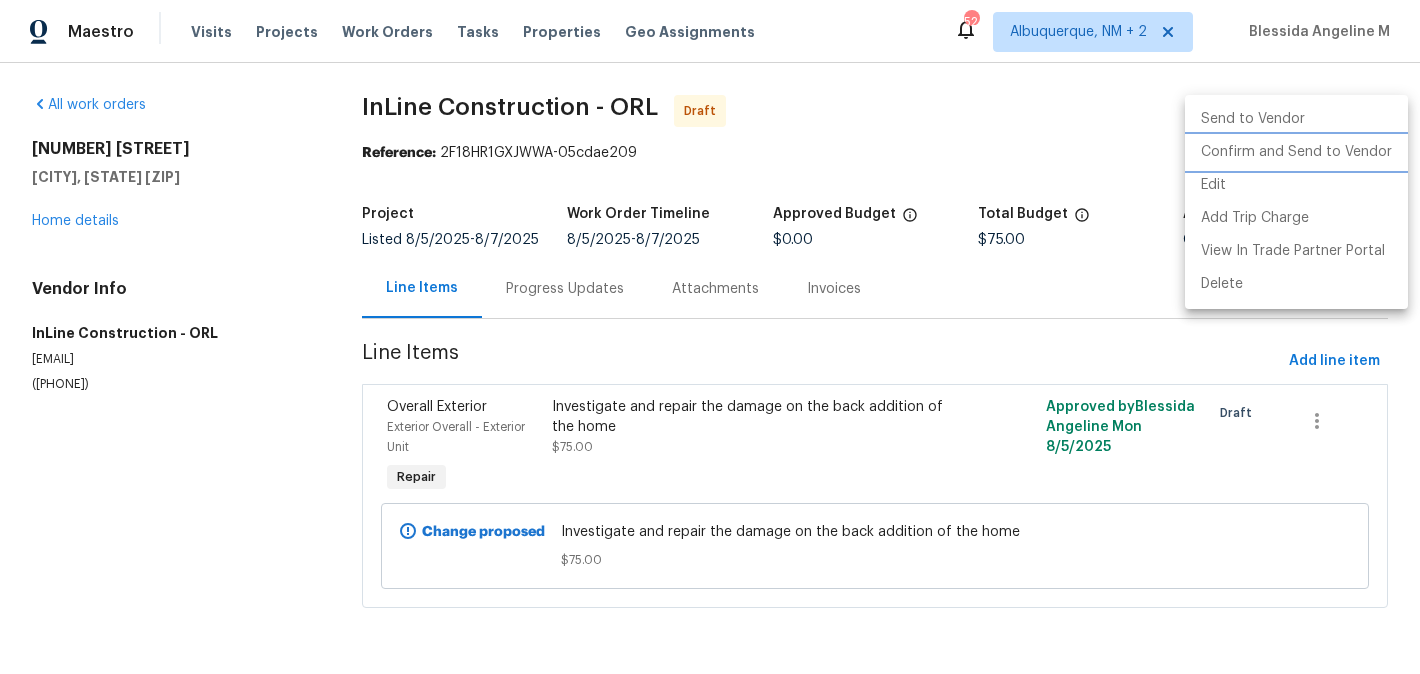 click on "Confirm and Send to Vendor" at bounding box center [1296, 152] 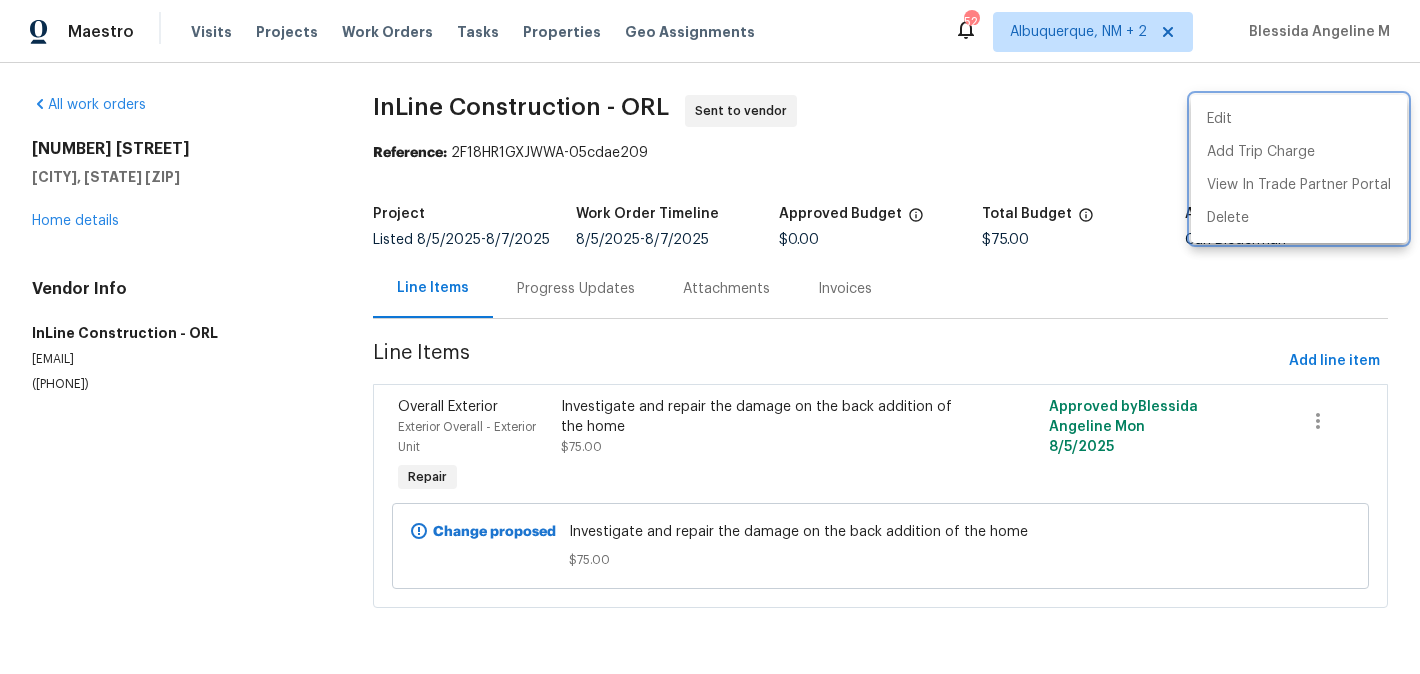 click at bounding box center [710, 337] 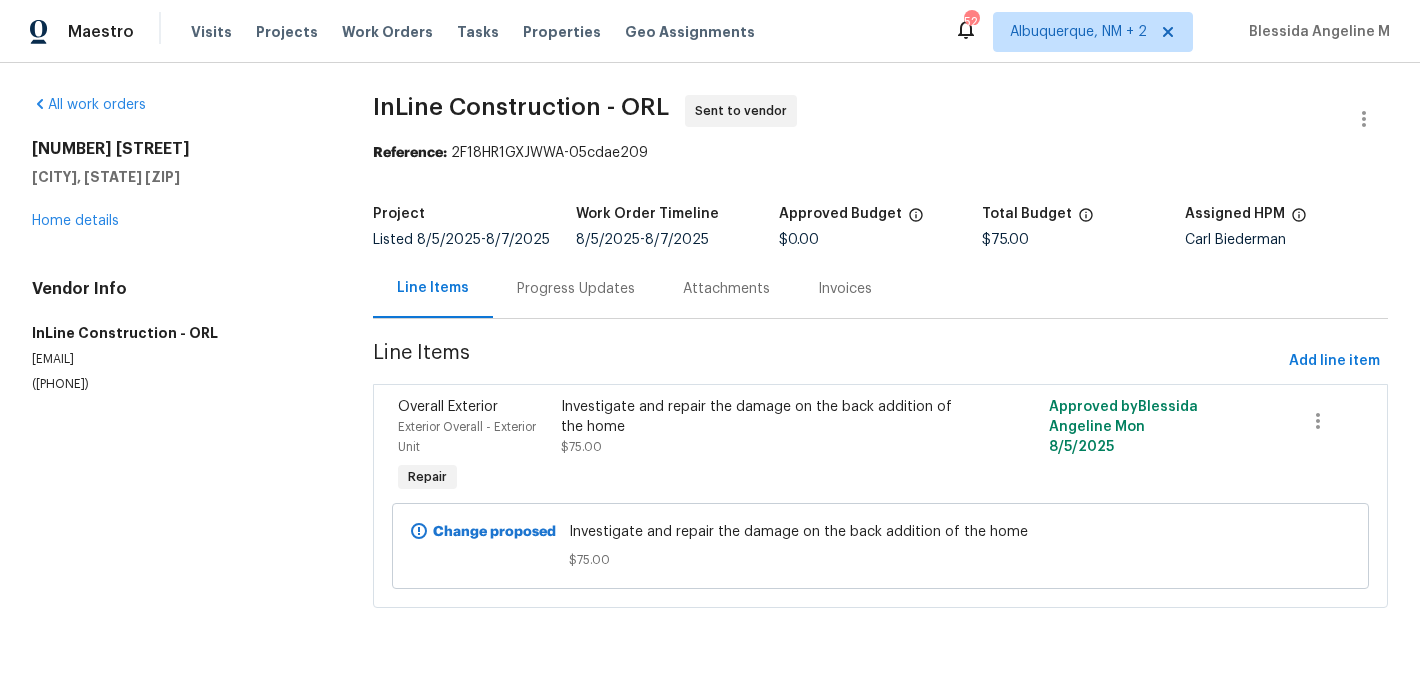 click on "Progress Updates" at bounding box center [576, 288] 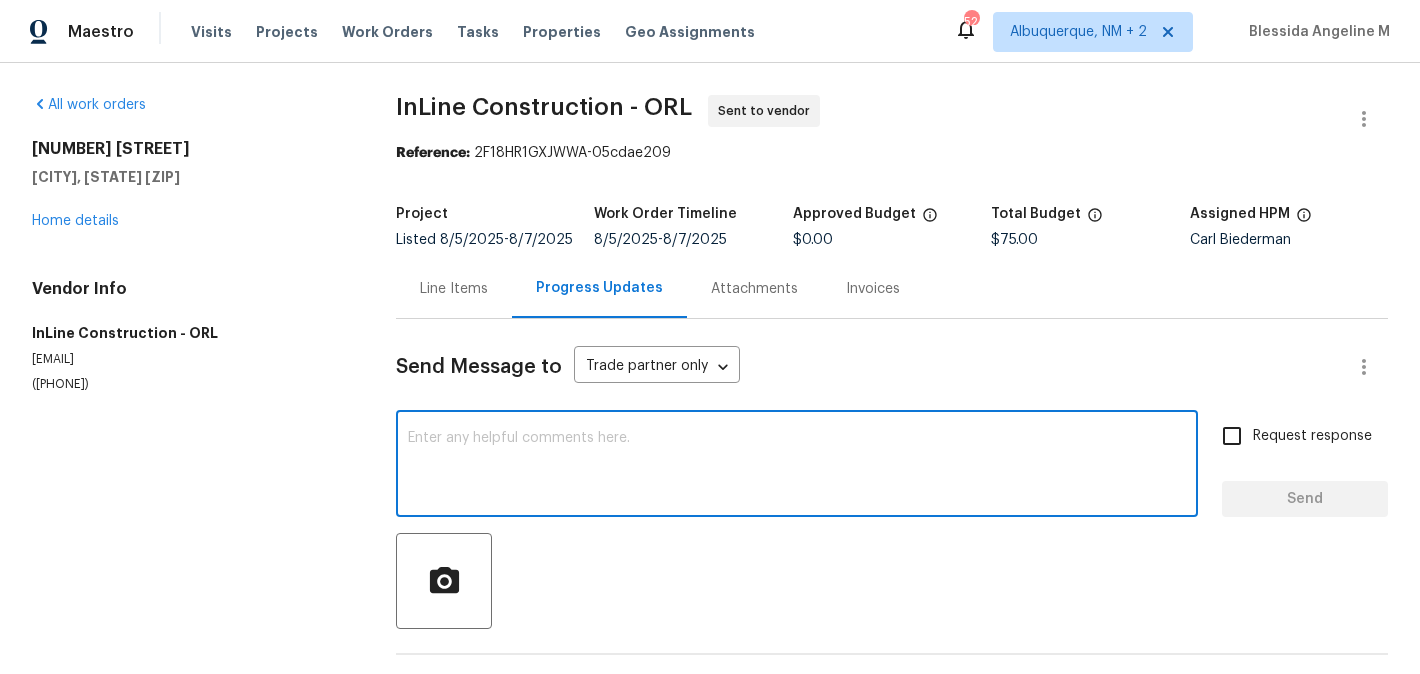 click at bounding box center [797, 466] 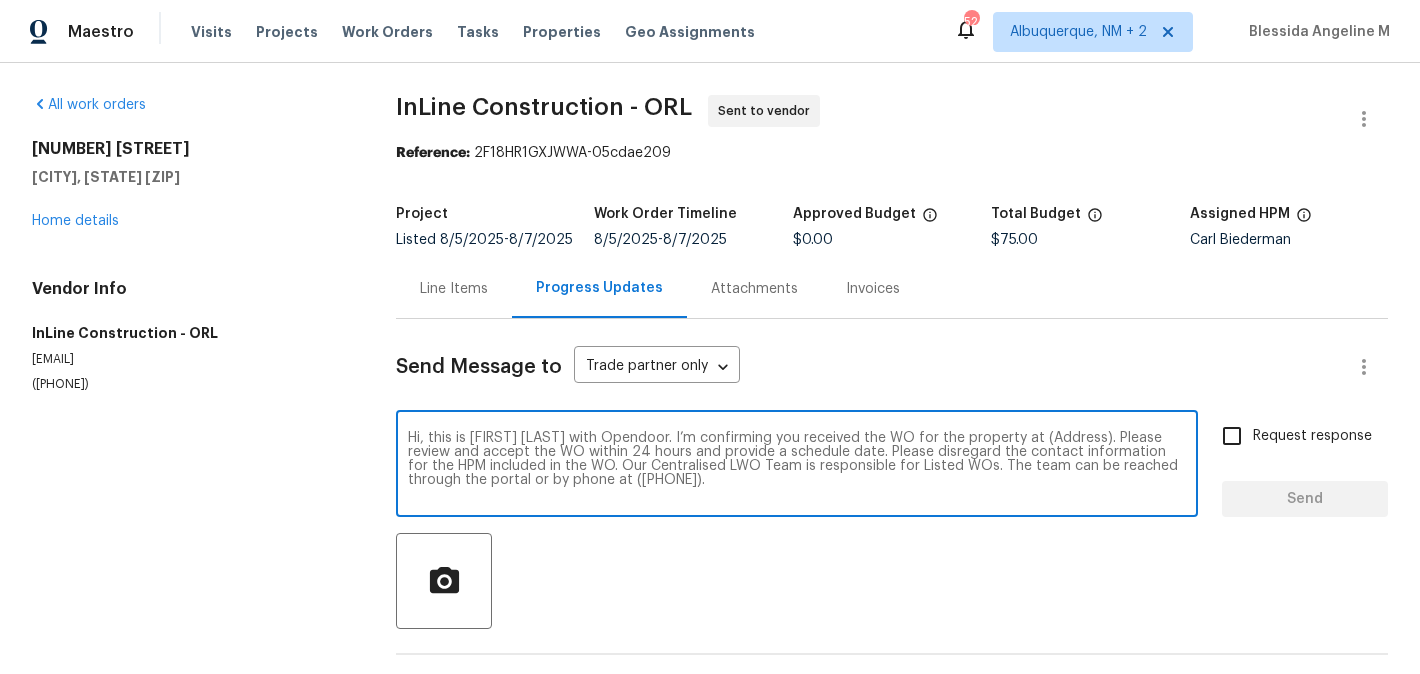 scroll, scrollTop: 28, scrollLeft: 0, axis: vertical 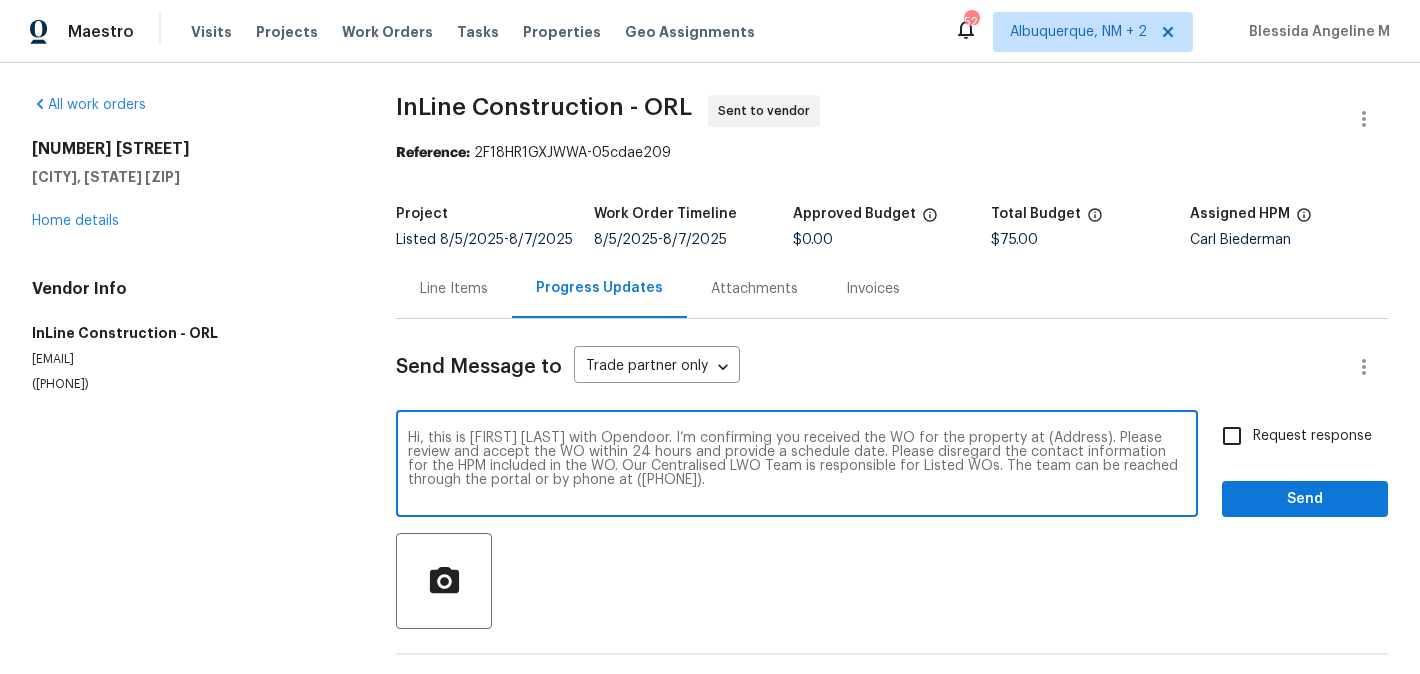click on "Hi, this is [FIRST] with [COMPANY]. I’m confirming you received the WO for the property at (Address). Please review and accept the WO within 24 hours and provide a schedule date. Please disregard the contact information for the HPM included in the WO. Our Centralised LWO Team is responsible for Listed WOs. The team can be reached through the portal or by phone at [PHONE]." at bounding box center [797, 466] 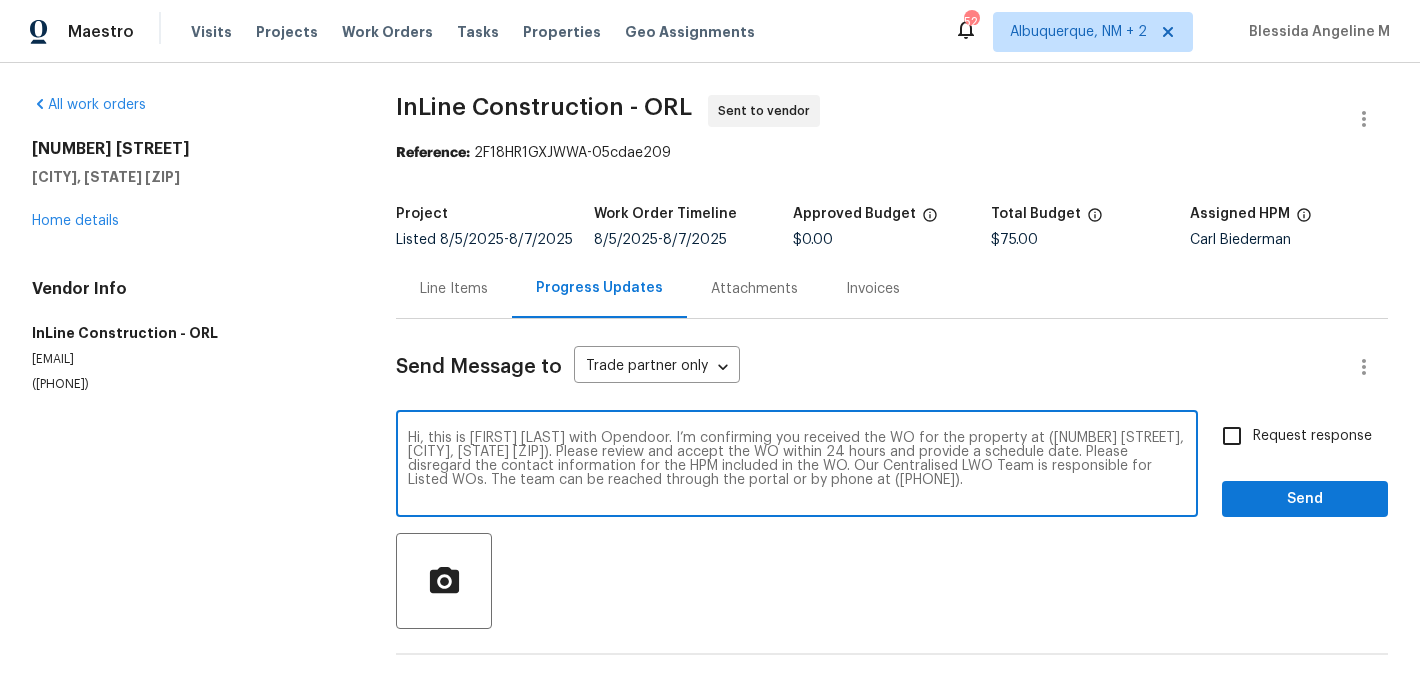 type on "Hi, this is Blessida with Opendoor. I’m confirming you received the WO for the property at (879 Tamerlane St, Deltona, FL 32725). Please review and accept the WO within 24 hours and provide a schedule date. Please disregard the contact information for the HPM included in the WO. Our Centralised LWO Team is responsible for Listed WOs. The team can be reached through the portal or by phone at (480) 478-0155." 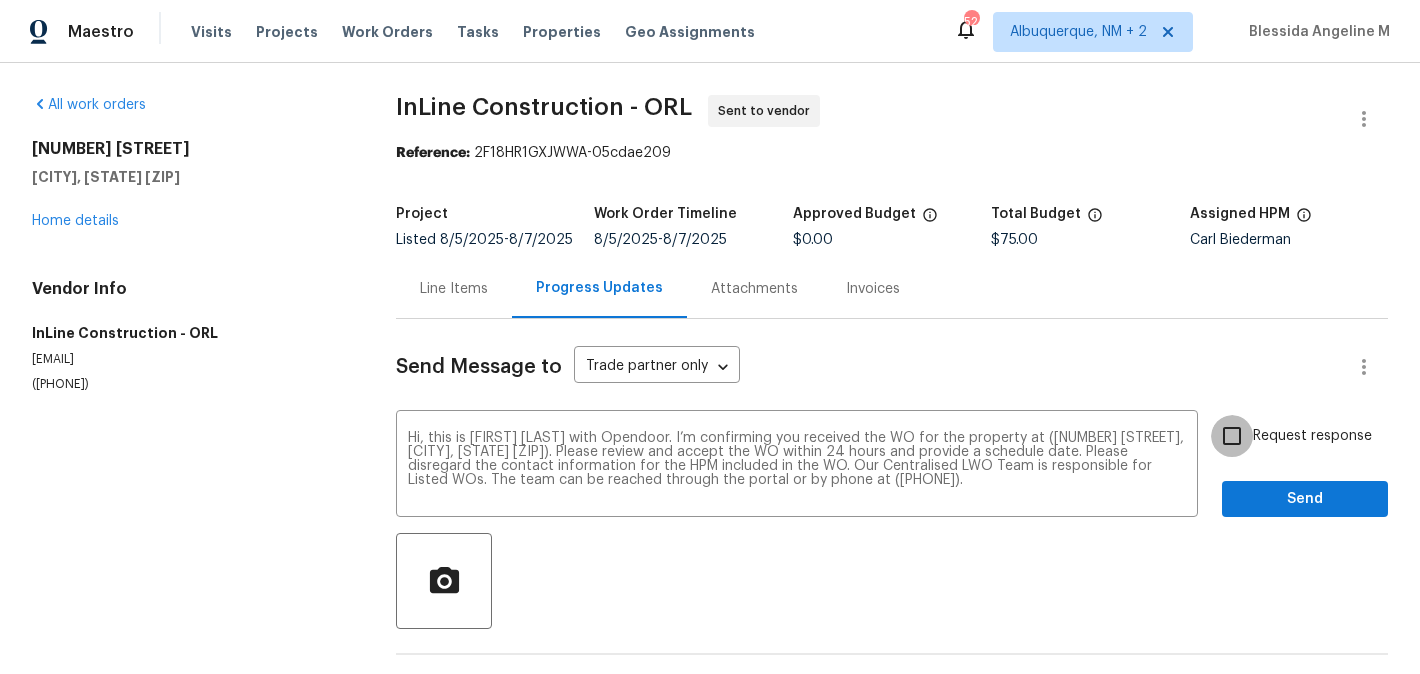 click on "Request response" at bounding box center [1232, 436] 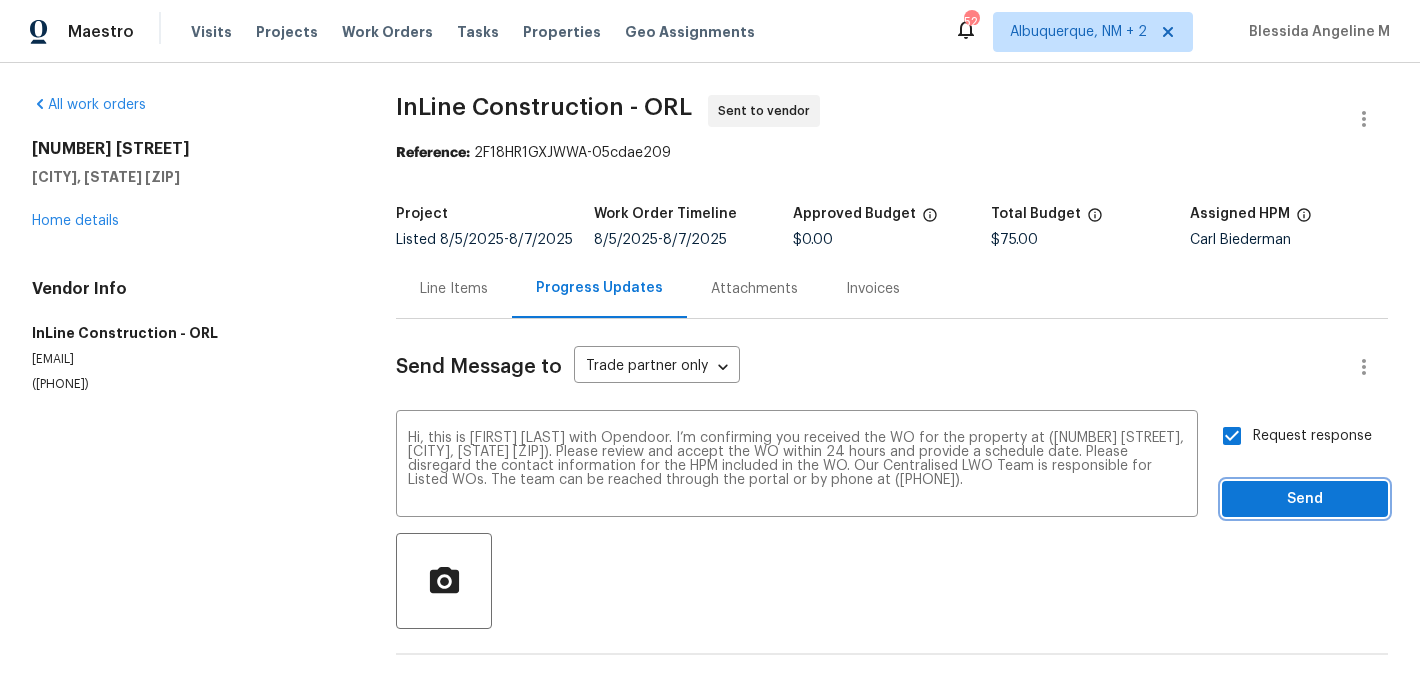 click on "Send" at bounding box center (1305, 499) 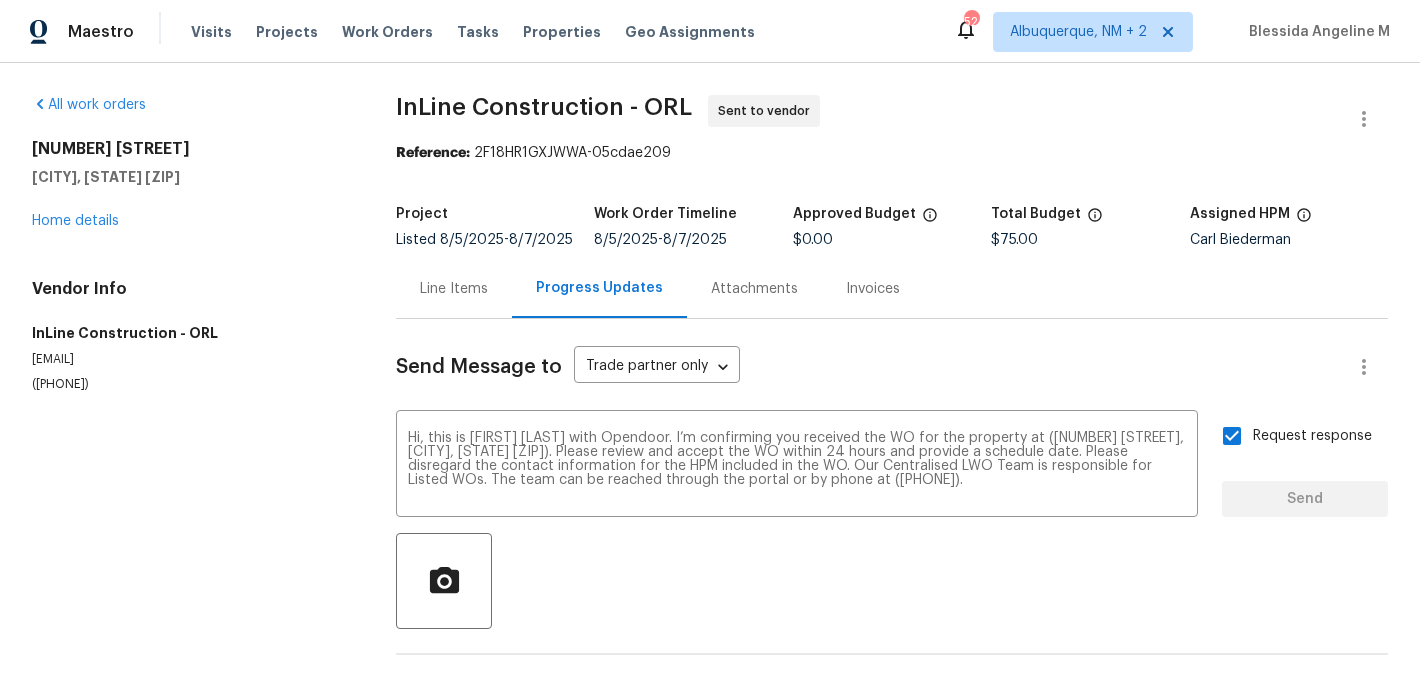 type 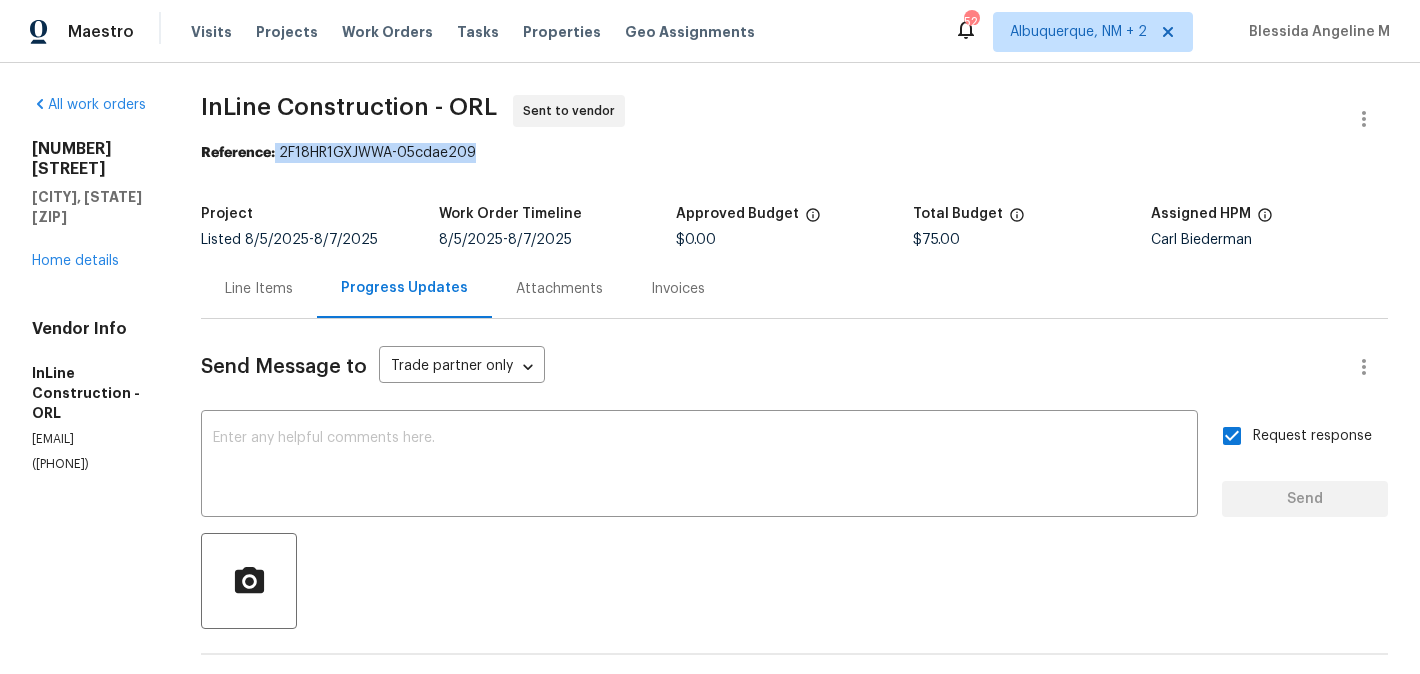 drag, startPoint x: 315, startPoint y: 155, endPoint x: 589, endPoint y: 156, distance: 274.00183 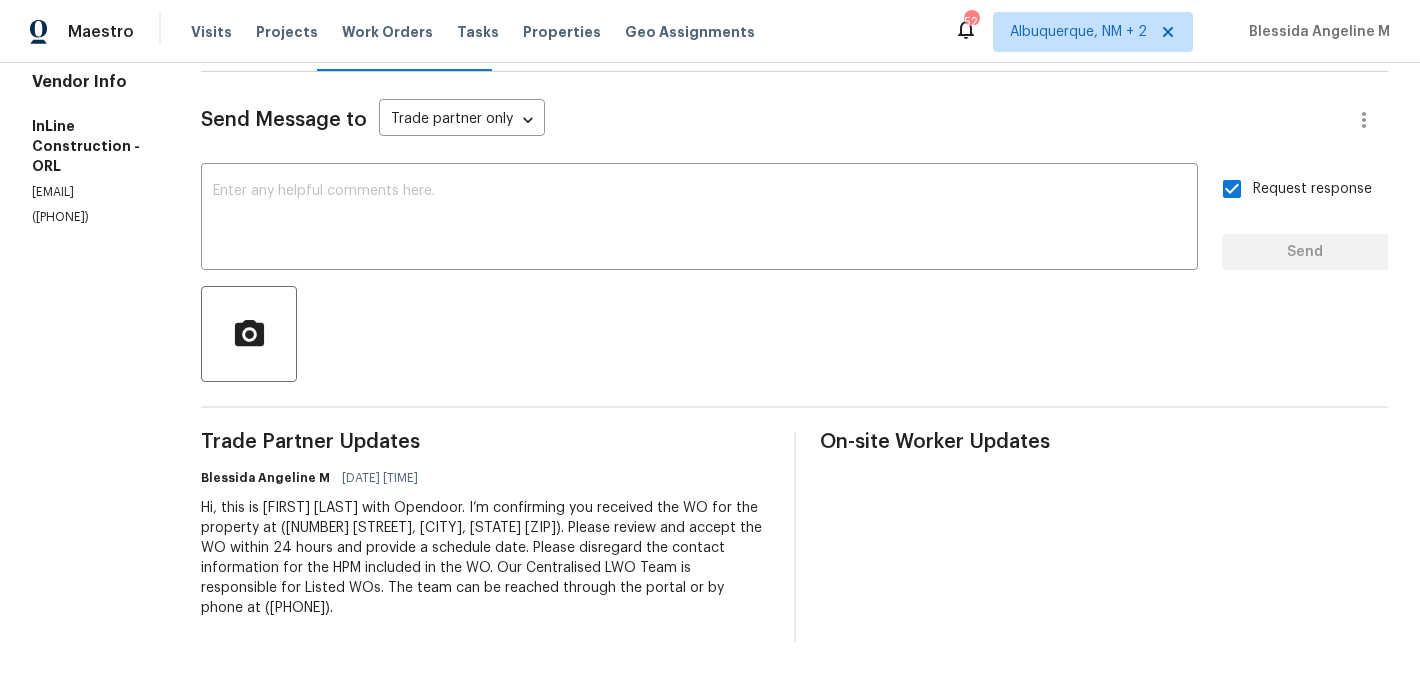 scroll, scrollTop: 0, scrollLeft: 0, axis: both 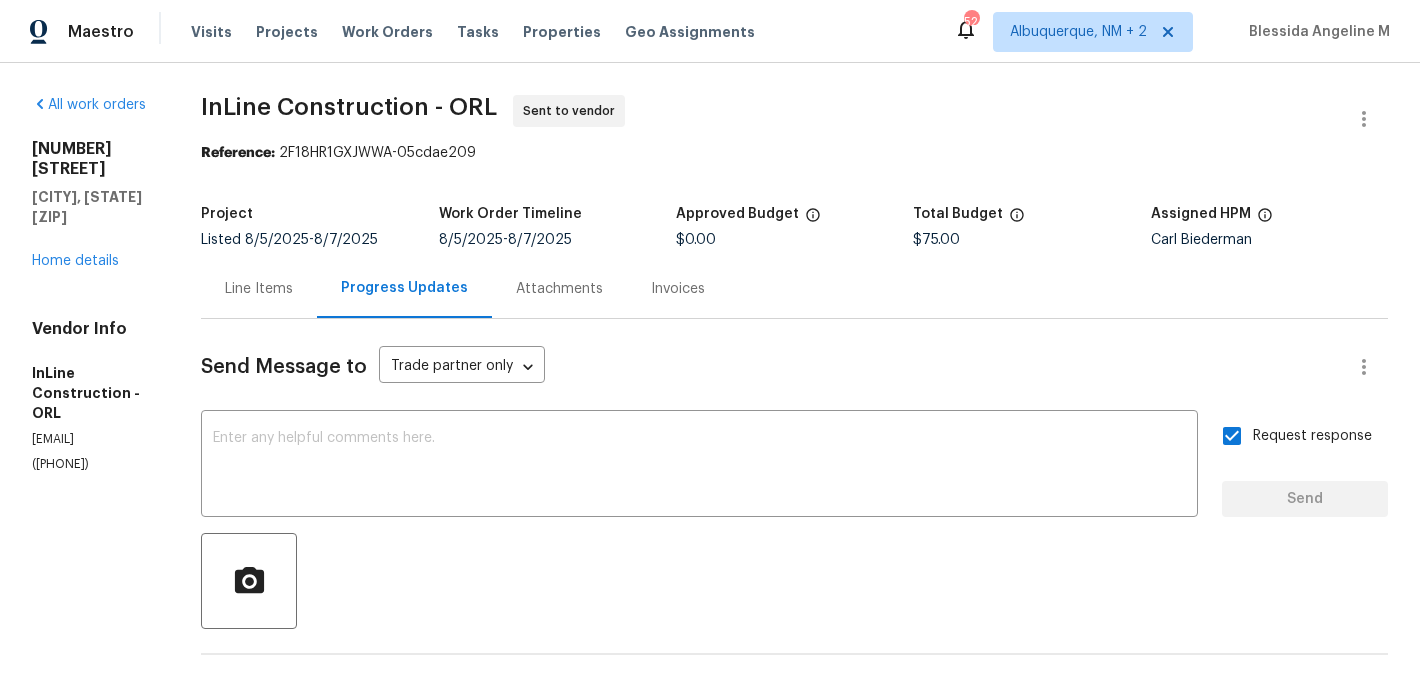 click on "Send Message to Trade partner only Trade partner only ​ x ​ Request response Send Trade Partner Updates Blessida Angeline M 08/05/2025 1:17 PM Hi, this is Blessida with Opendoor. I’m confirming you received the WO for the property at (879 Tamerlane St, Deltona, FL 32725). Please review and accept the WO within 24 hours and provide a schedule date. Please disregard the contact information for the HPM included in the WO. Our Centralised LWO Team is responsible for Listed WOs. The team can be reached through the portal or by phone at (480) 478-0155. On-site Worker Updates" at bounding box center [794, 604] 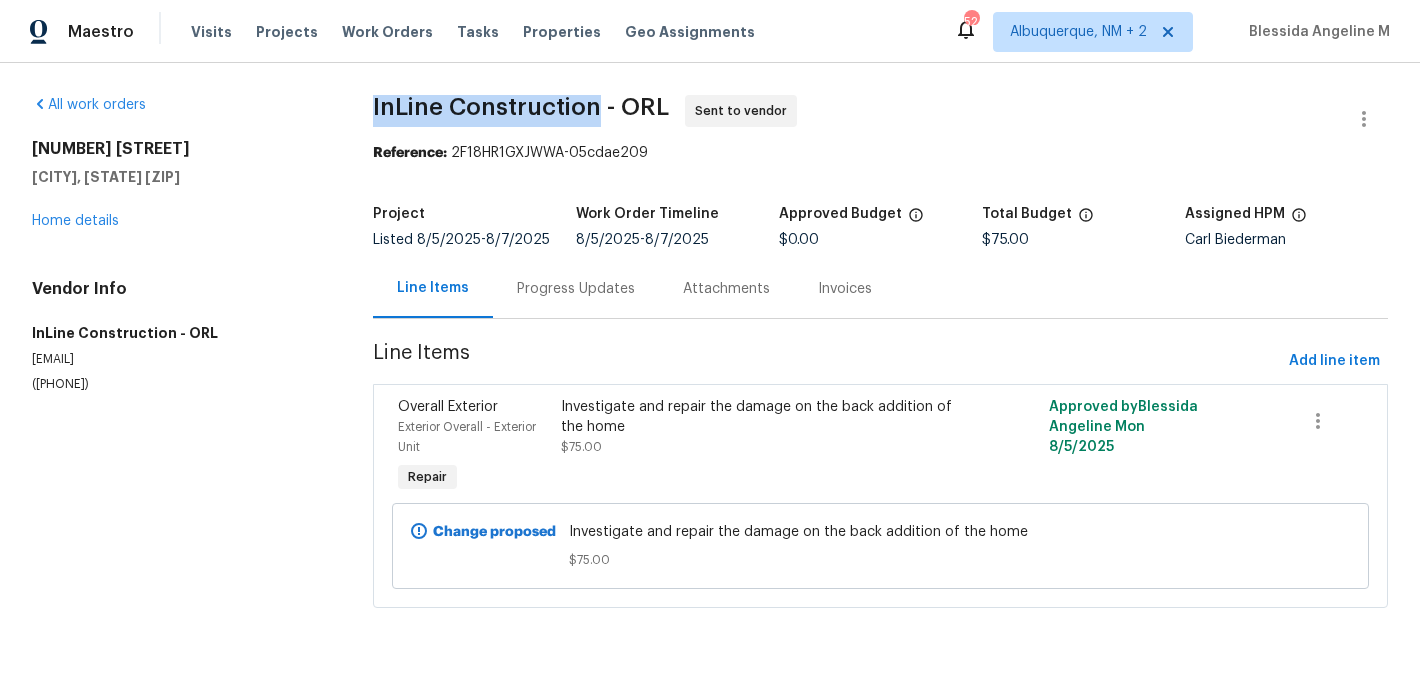 drag, startPoint x: 359, startPoint y: 102, endPoint x: 598, endPoint y: 104, distance: 239.00836 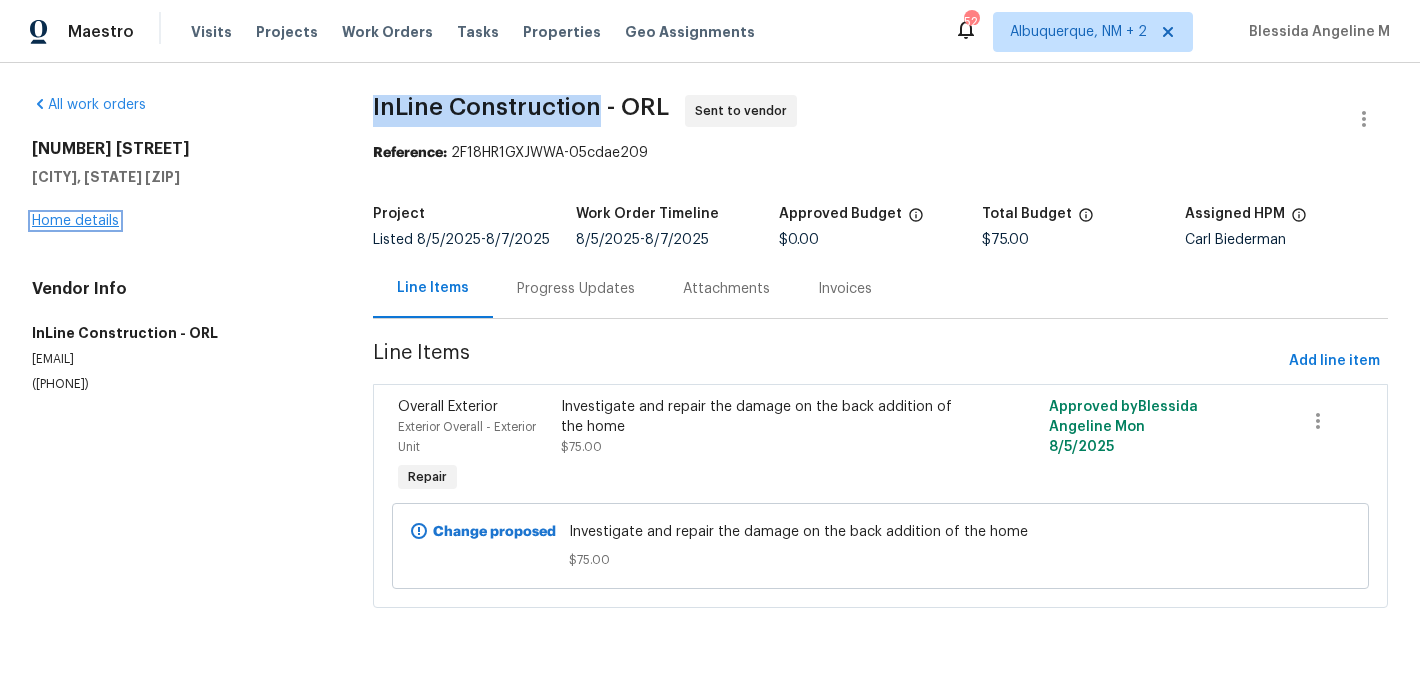 click on "Home details" at bounding box center (75, 221) 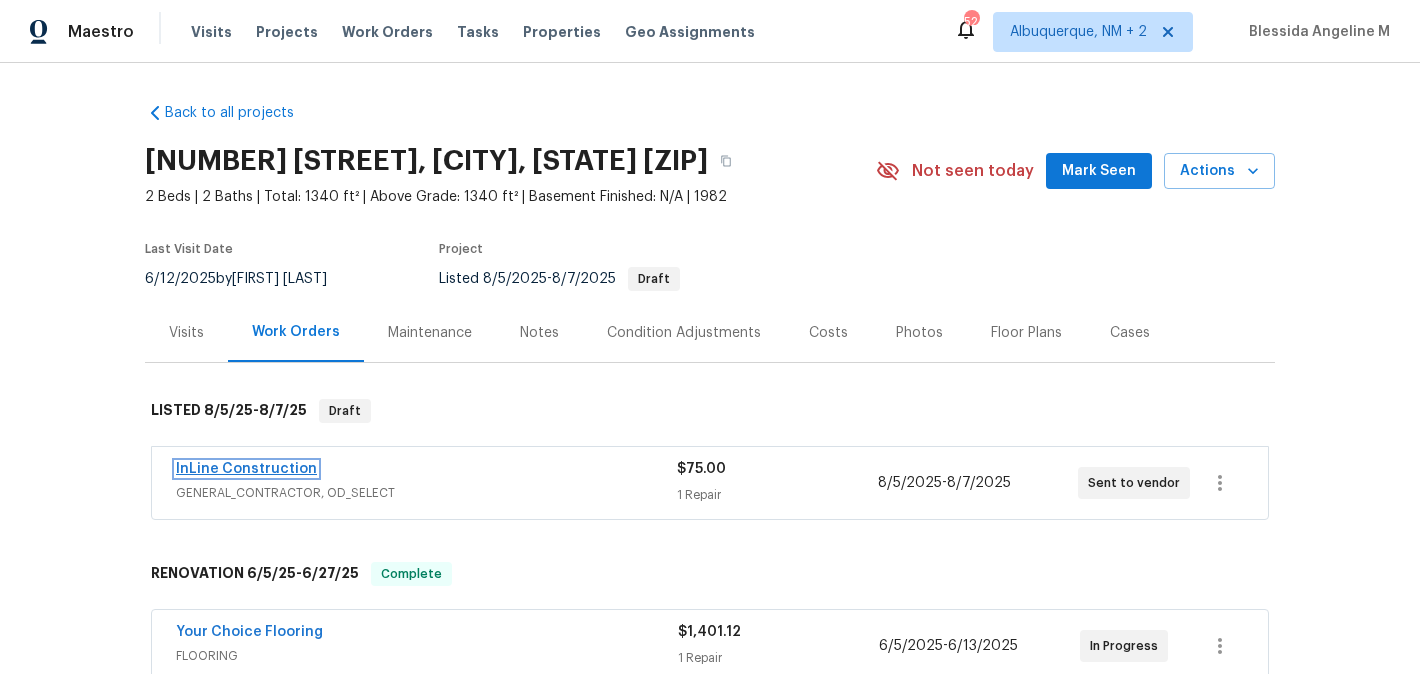 click on "InLine Construction" at bounding box center [246, 469] 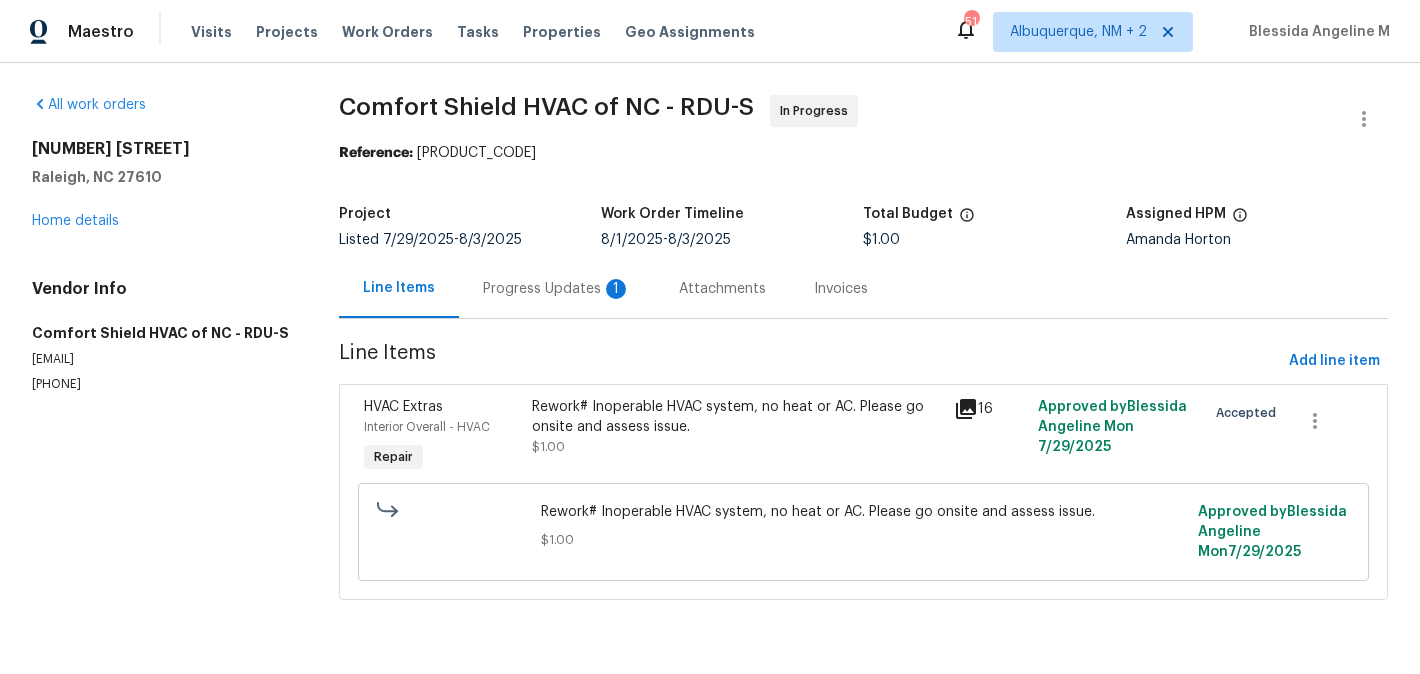 scroll, scrollTop: 0, scrollLeft: 0, axis: both 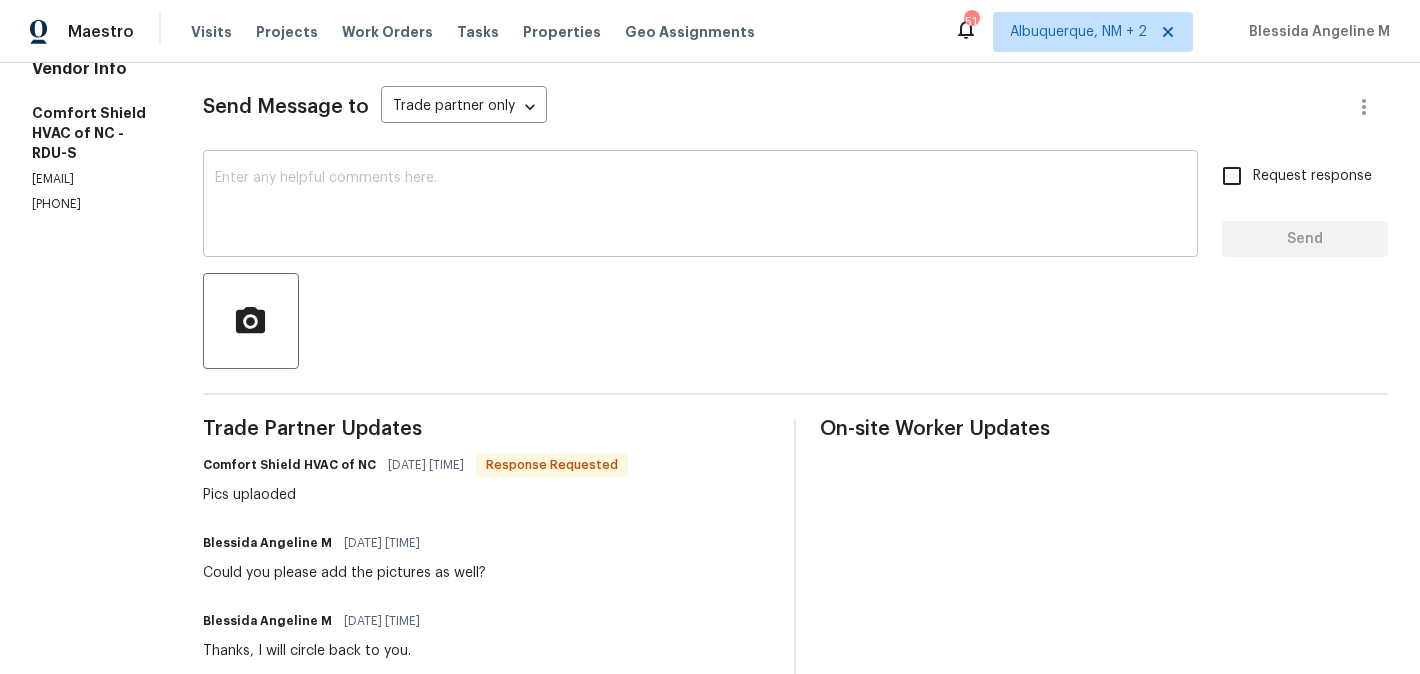 click on "x ​" at bounding box center (700, 206) 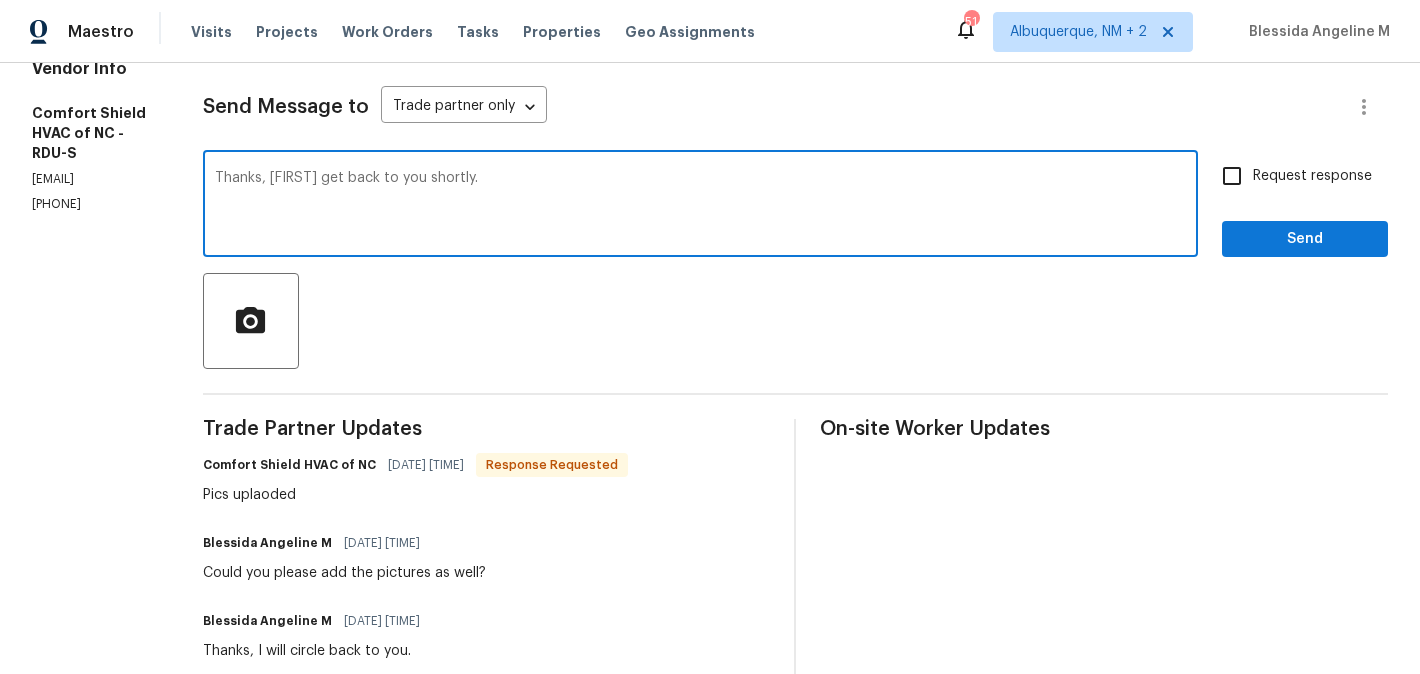 type on "Thanks, Will get back to you shortly." 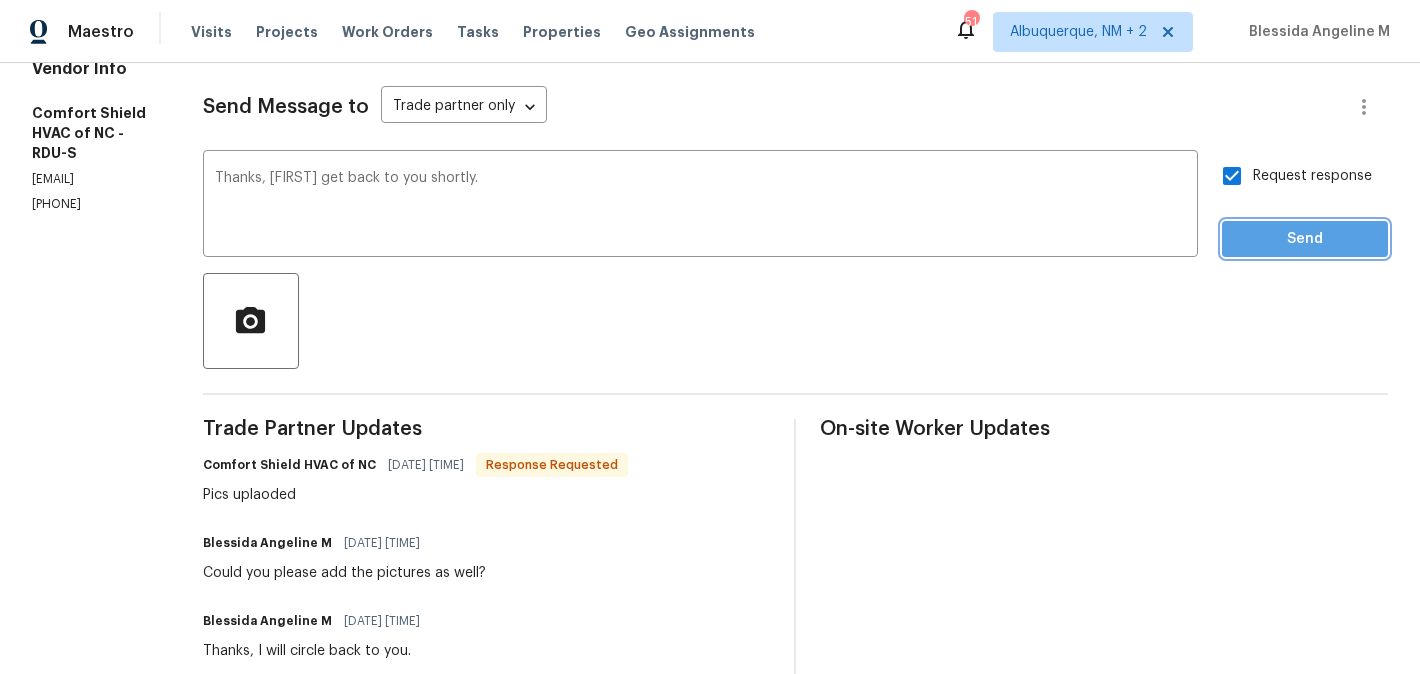 click on "Send" at bounding box center (1305, 239) 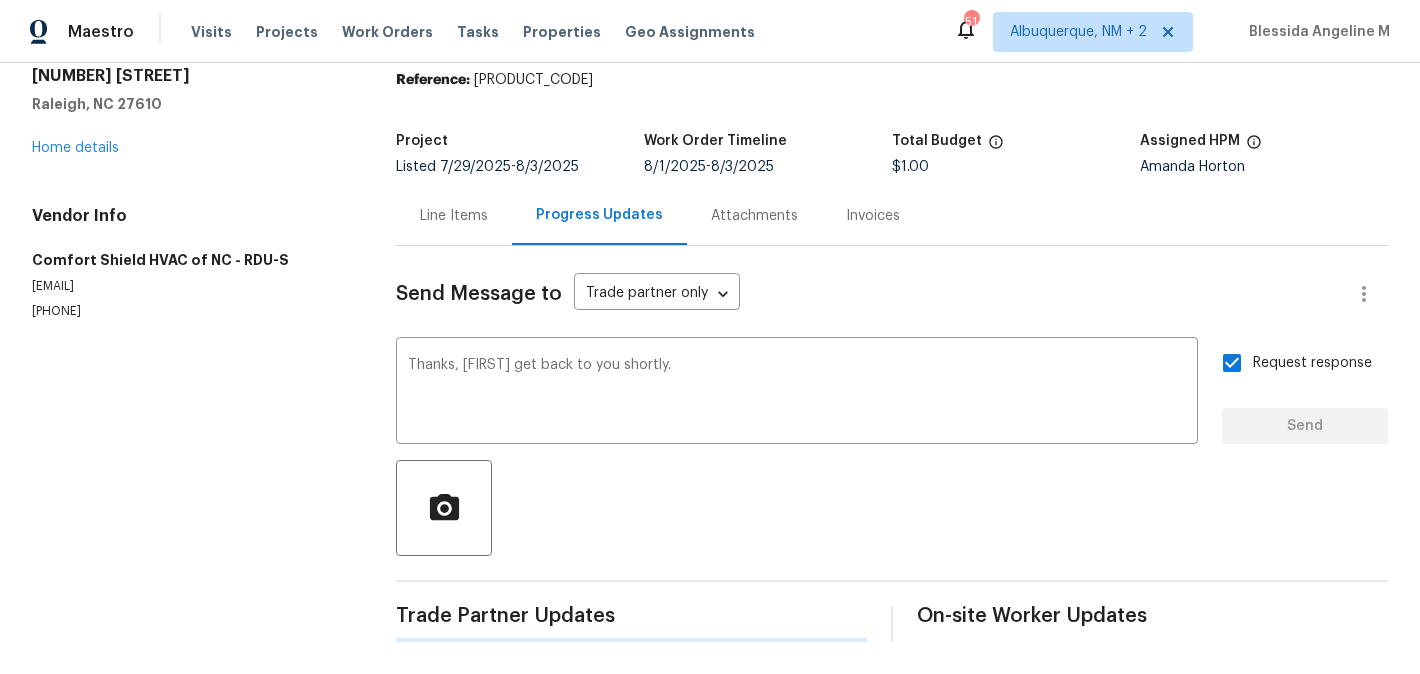 type 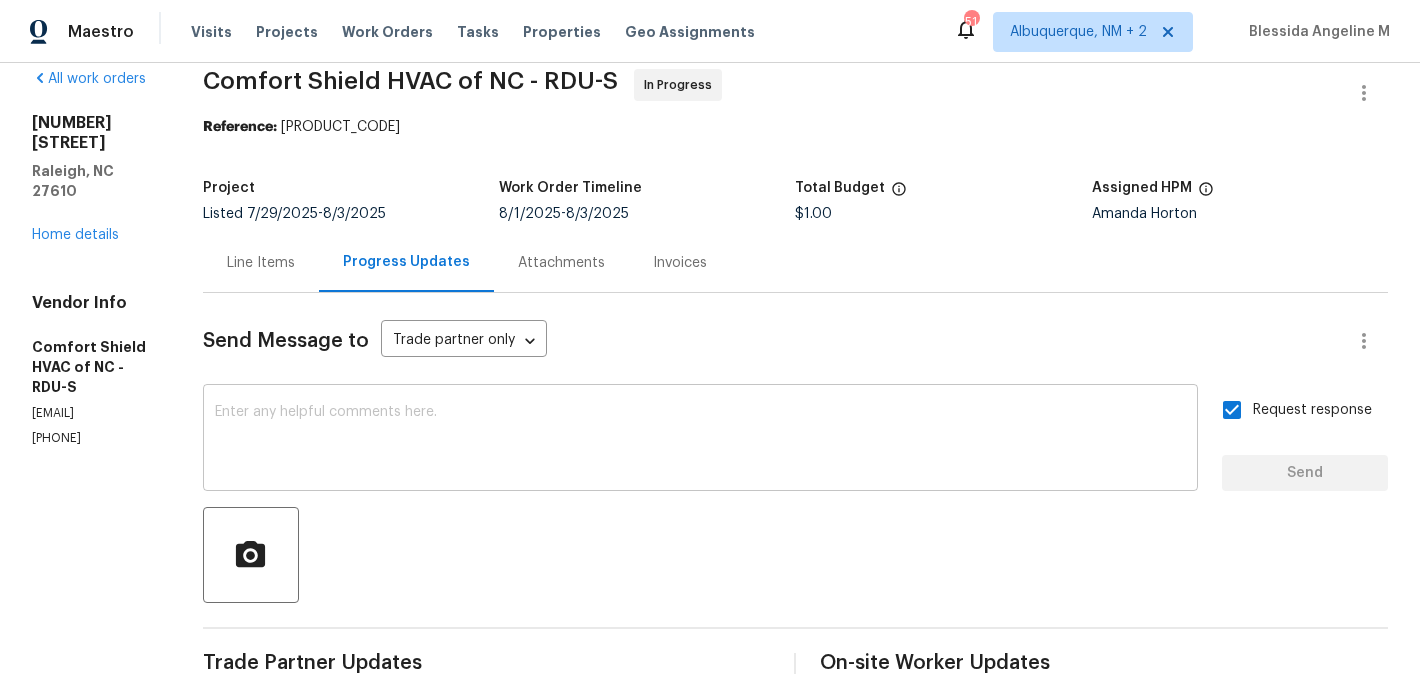 scroll, scrollTop: 0, scrollLeft: 0, axis: both 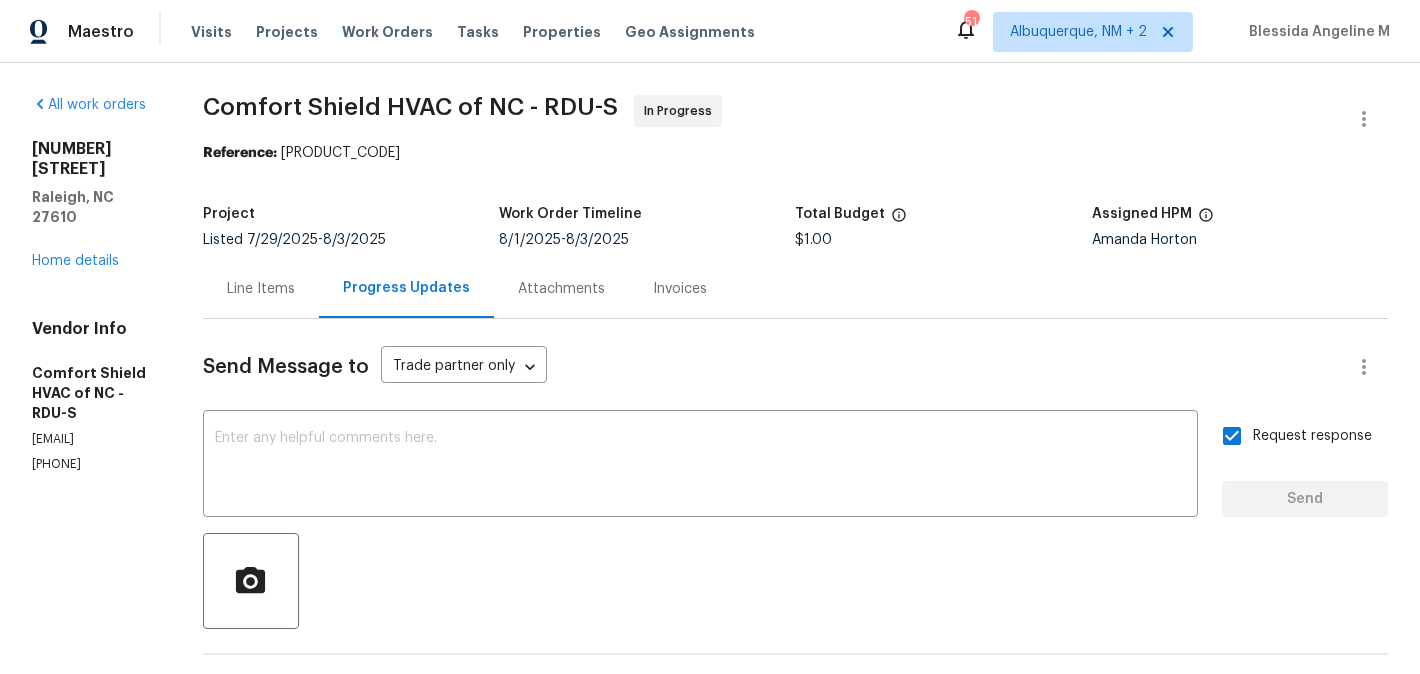 click on "Send Message to Trade partner only Trade partner only ​ x ​ Request response Send Trade Partner Updates Blessida Angeline M 08/05/2025 1:51 PM Thanks, Will get back to you shortly. Comfort Shield HVAC of NC 08/05/2025 11:35 AM Pics uplaoded Blessida Angeline M 08/05/2025 10:47 AM Could you please add the pictures as well? Blessida Angeline M 08/05/2025 10:46 AM Thanks, I will circle back to you. Comfort Shield HVAC of NC 08/05/2025 7:01 AM Replacement Quote below
NEED APPROVAL
-Remove and replace the existing 2ton HVAC
-Install a new 13.4 SEER 2 Heat pump pack
-New outdoor unit equipment pad
-Reconnect to ductwork
-Reconnect to existing high voltage wiring
-Reconnect to low voltage wiring
-Install new Honeywell T4 digital thermostat
-System start up and check
-All inspections and permits included
$7,200.00 Blessida Angeline M 08/04/2025 10:20 AM Thanks, Keep us posted. Comfort Shield HVAC of NC 08/04/2025 7:41 AM Getting pricing together for this for need approval, I will update shortly." at bounding box center [795, 1161] 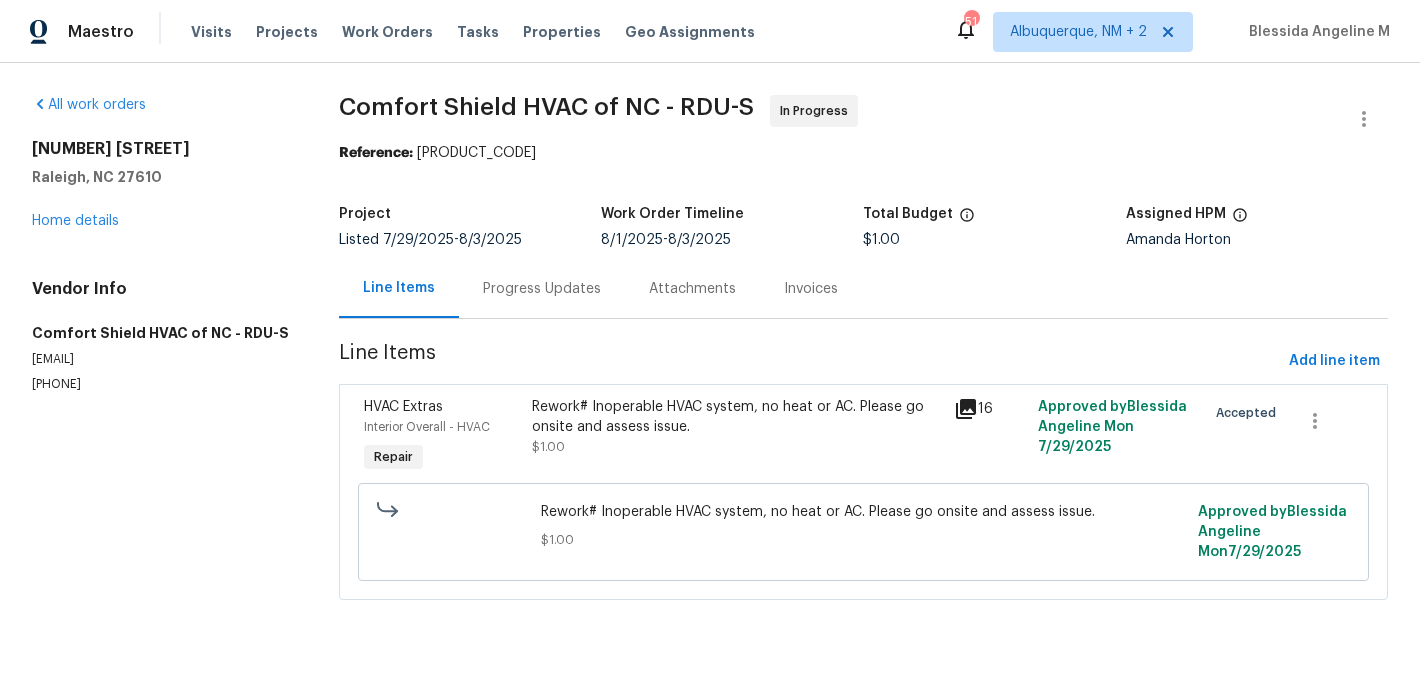 click on "Rework# Inoperable HVAC system, no heat or AC. Please go onsite and assess issue." at bounding box center [736, 417] 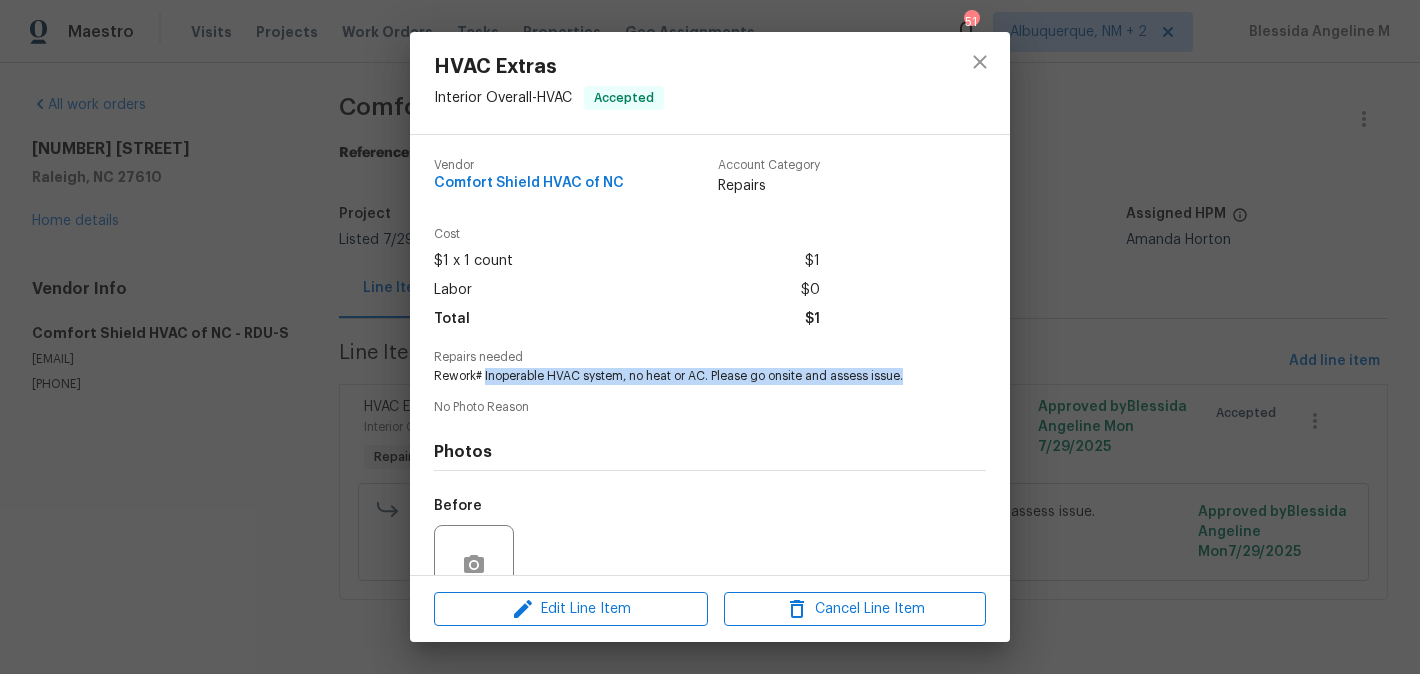 drag, startPoint x: 484, startPoint y: 372, endPoint x: 911, endPoint y: 373, distance: 427.00116 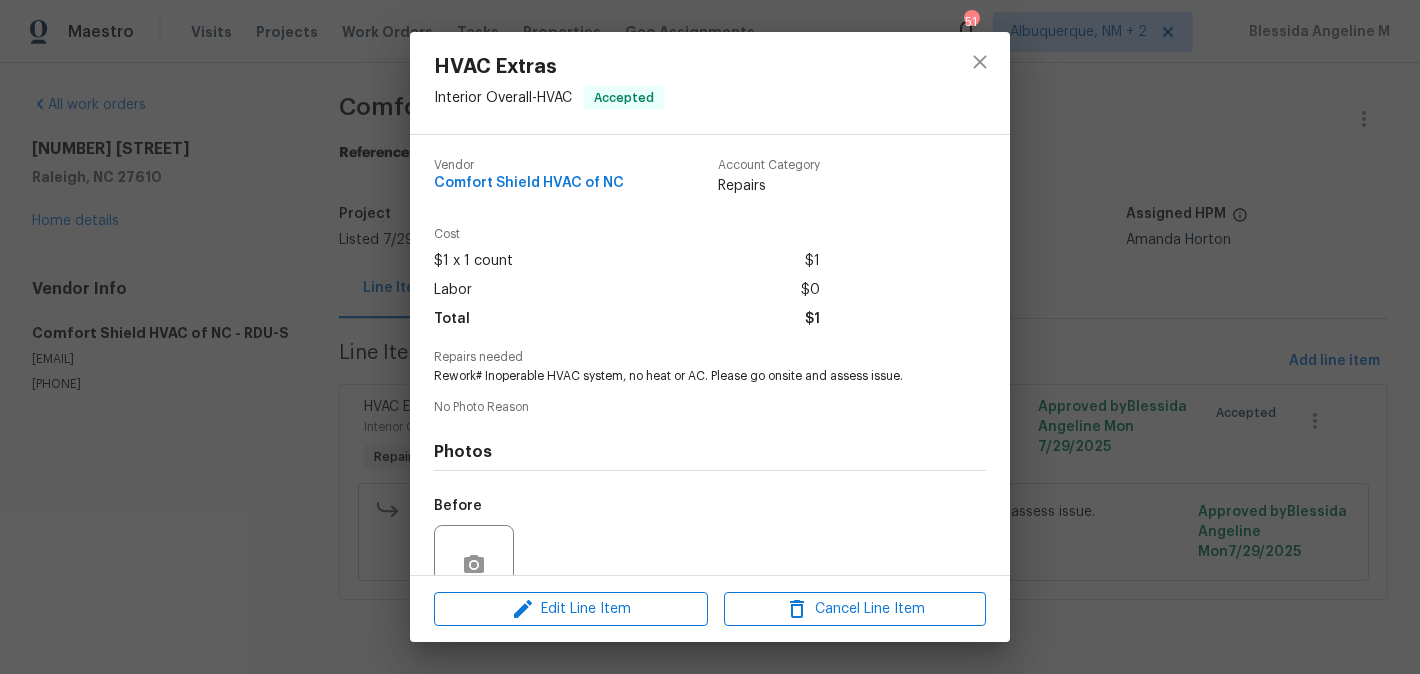 click on "HVAC Extras Interior Overall  -  HVAC Accepted Vendor Comfort Shield HVAC of NC Account Category Repairs Cost $1 x 1 count $1 Labor $0 Total $1 Repairs needed Rework# Inoperable HVAC system, no heat or AC. Please go onsite and assess issue. No Photo Reason   Photos Before After  +12  Edit Line Item  Cancel Line Item" at bounding box center (710, 337) 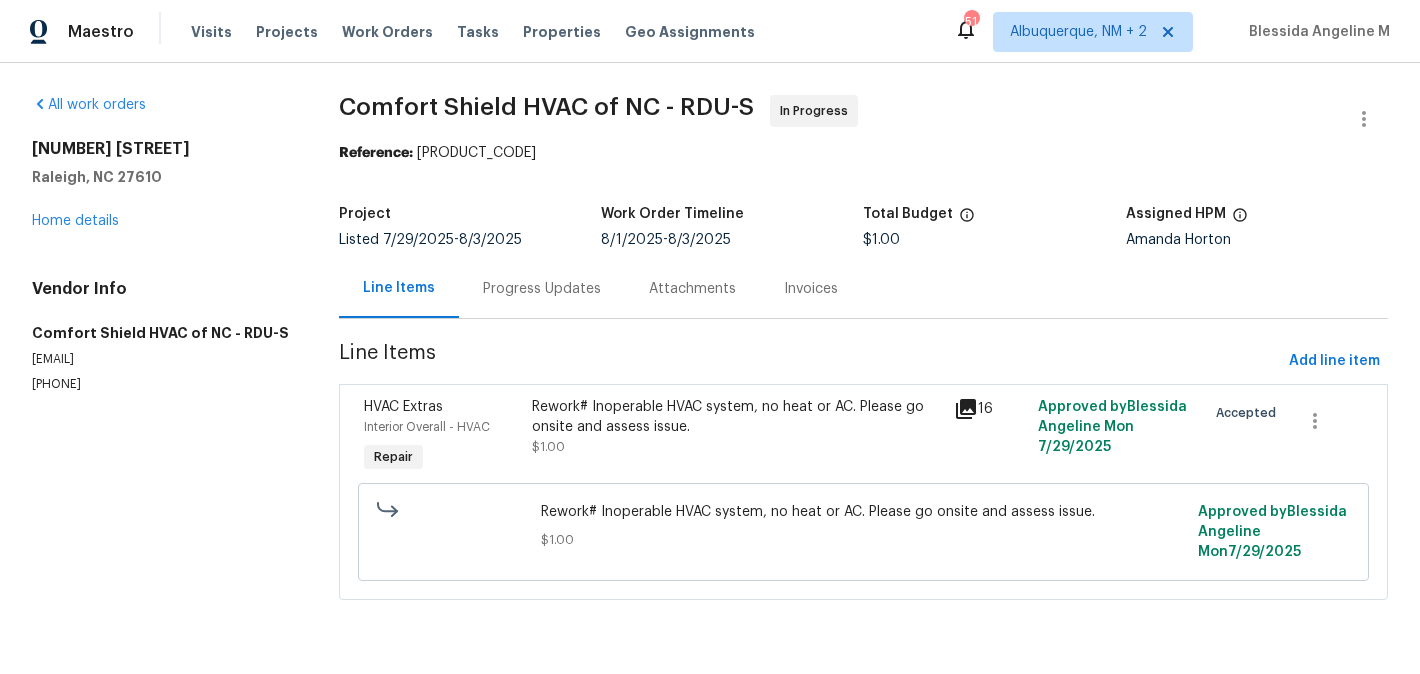 click on "5317 Tifton Dr Raleigh, NC 27610 Home details" at bounding box center (161, 185) 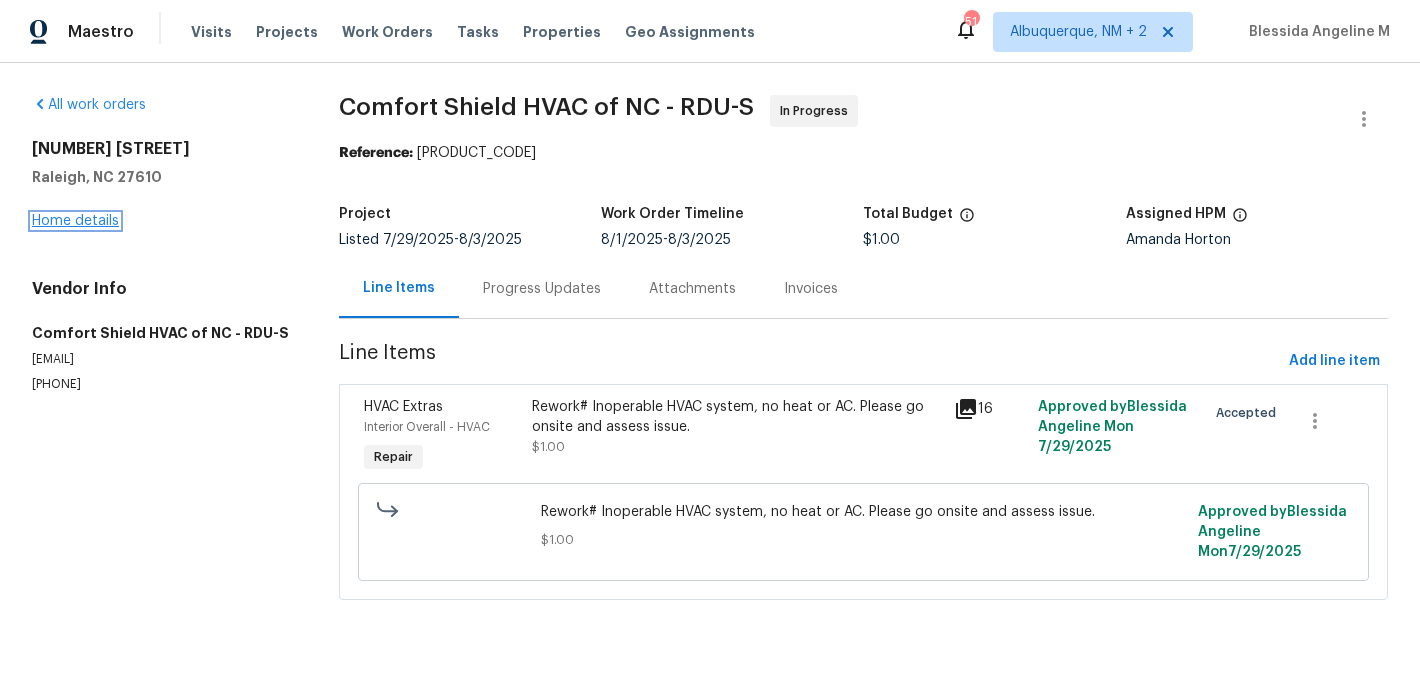 click on "Home details" at bounding box center [75, 221] 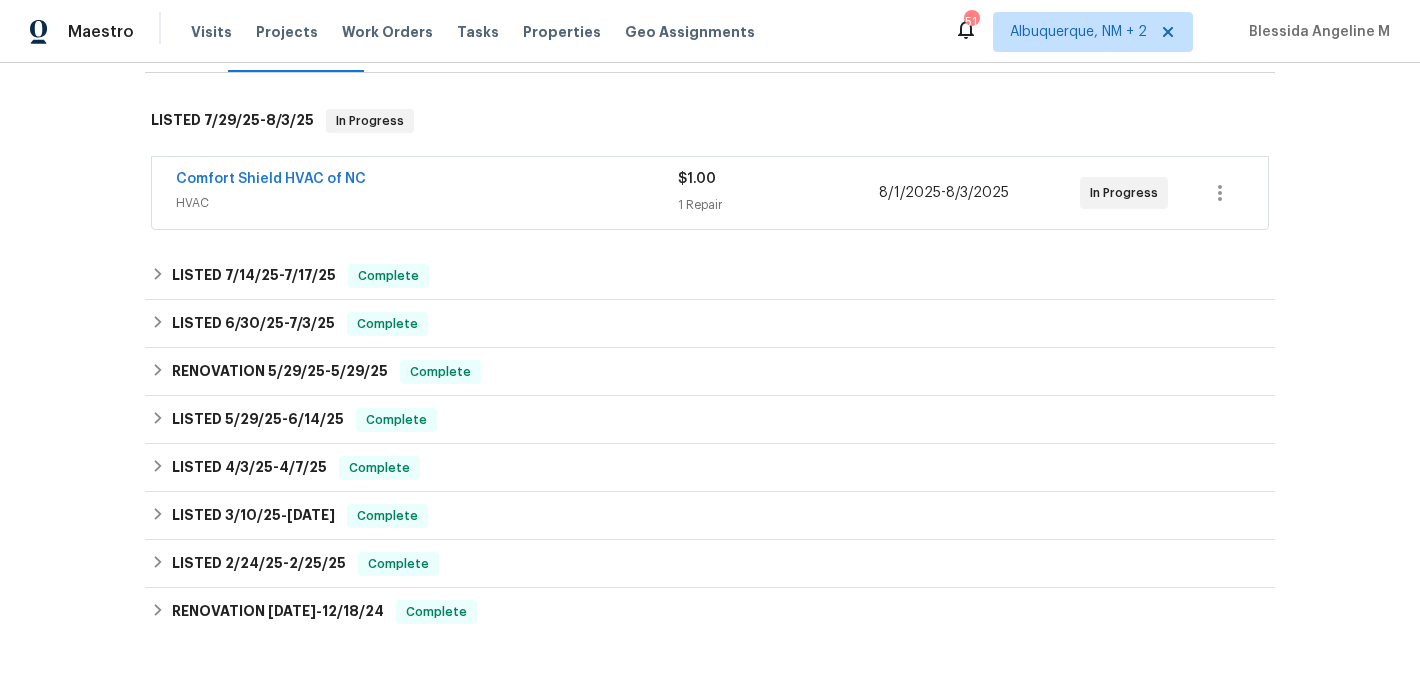 scroll, scrollTop: 558, scrollLeft: 0, axis: vertical 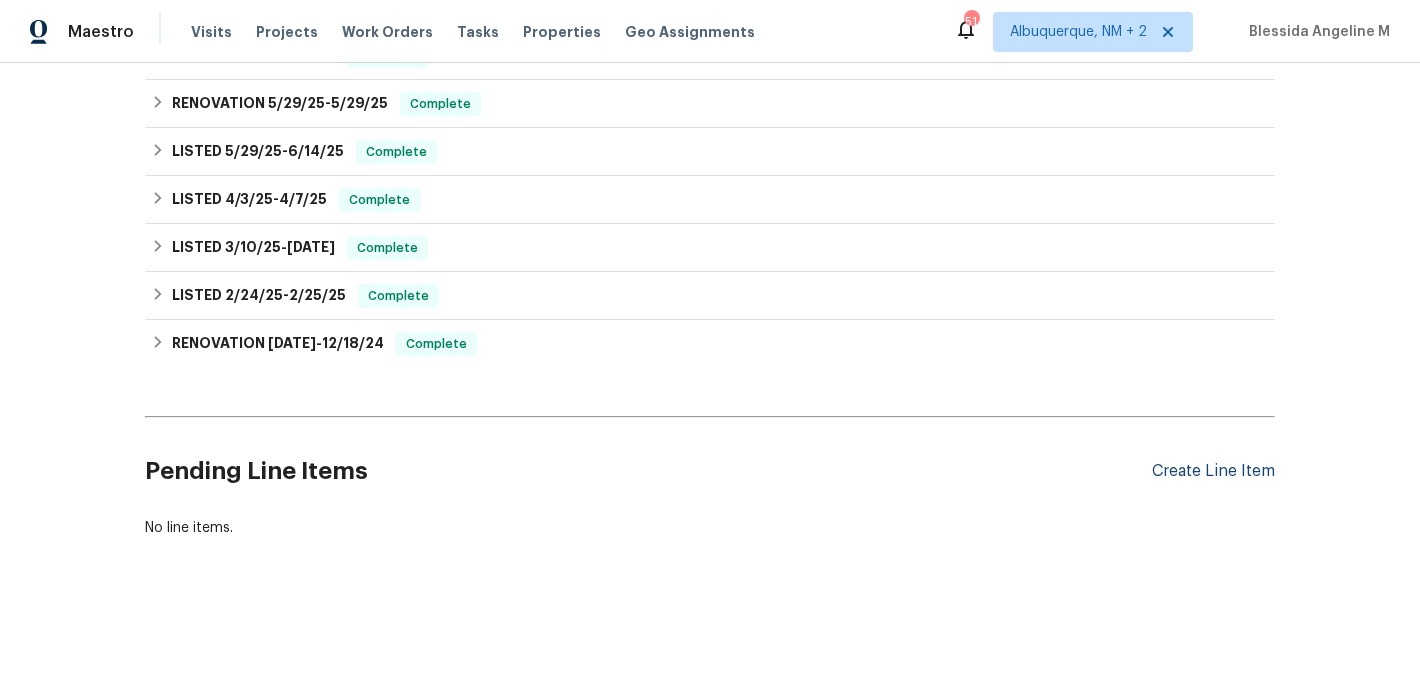 click on "Create Line Item" at bounding box center [1213, 471] 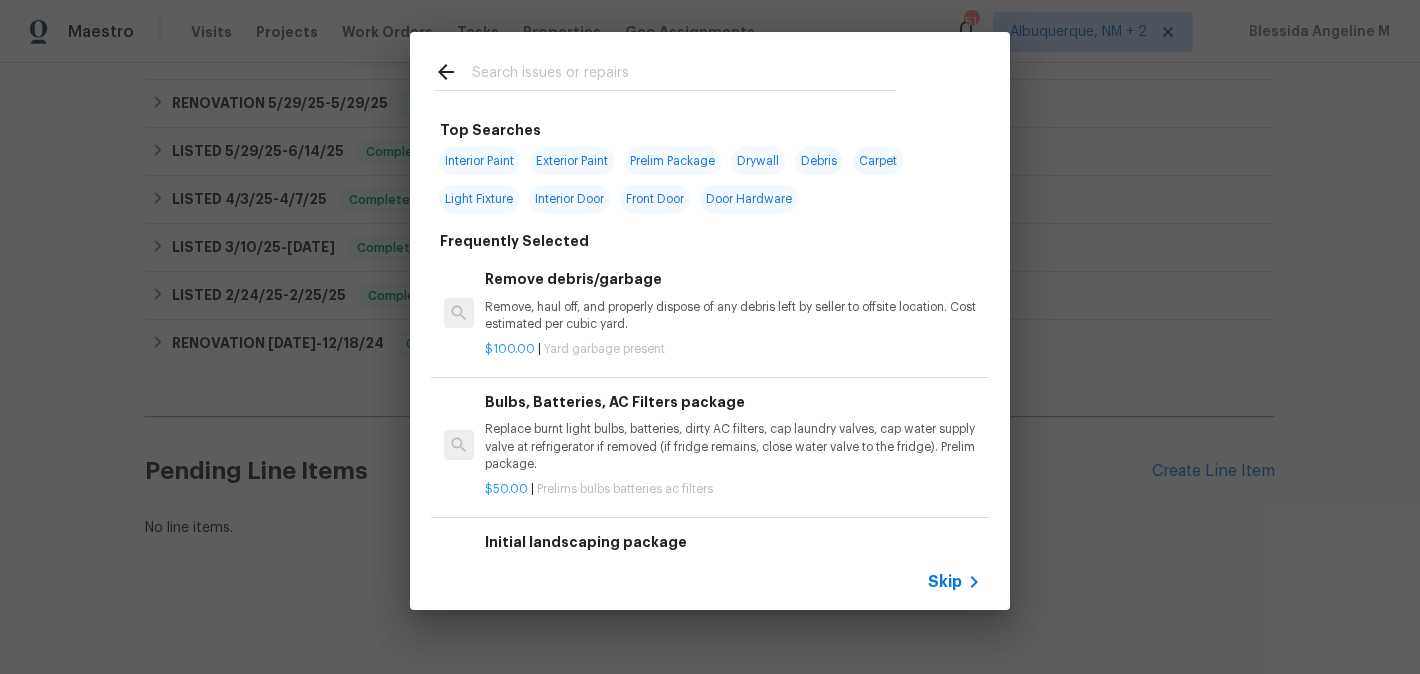 click at bounding box center [684, 75] 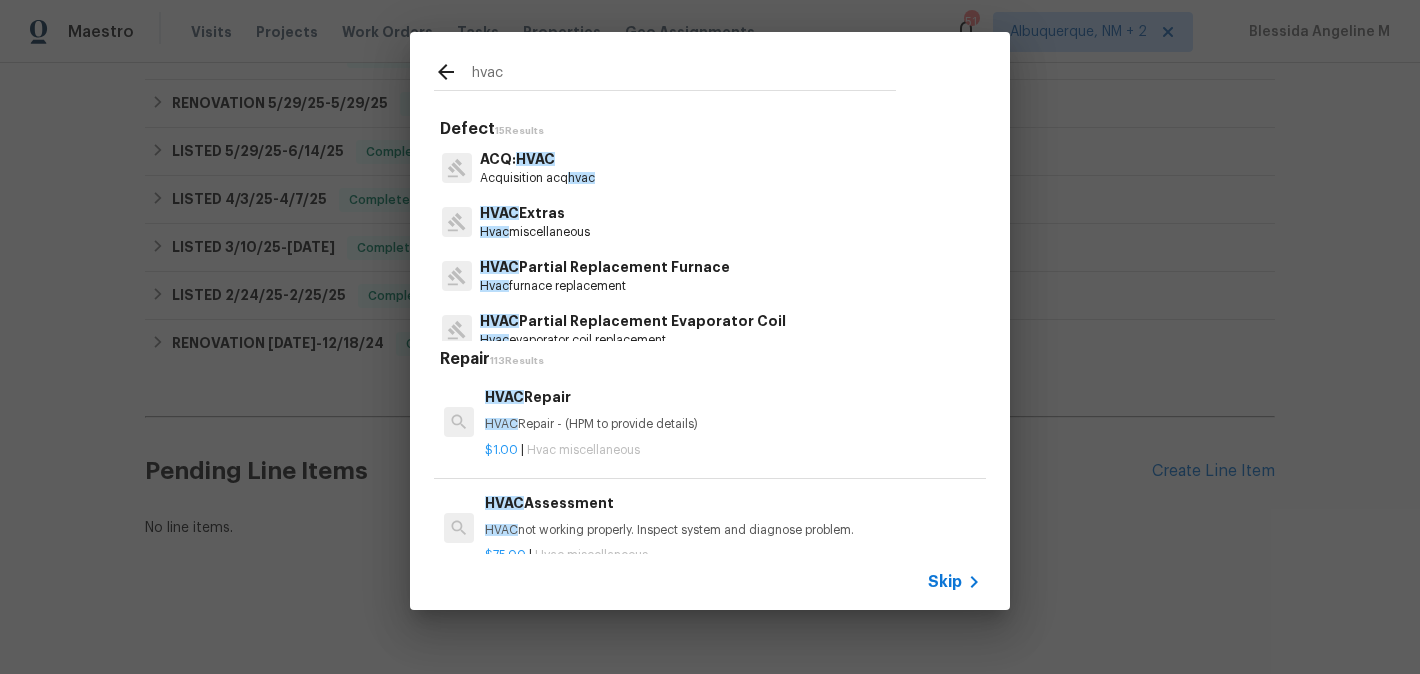 type on "hvac" 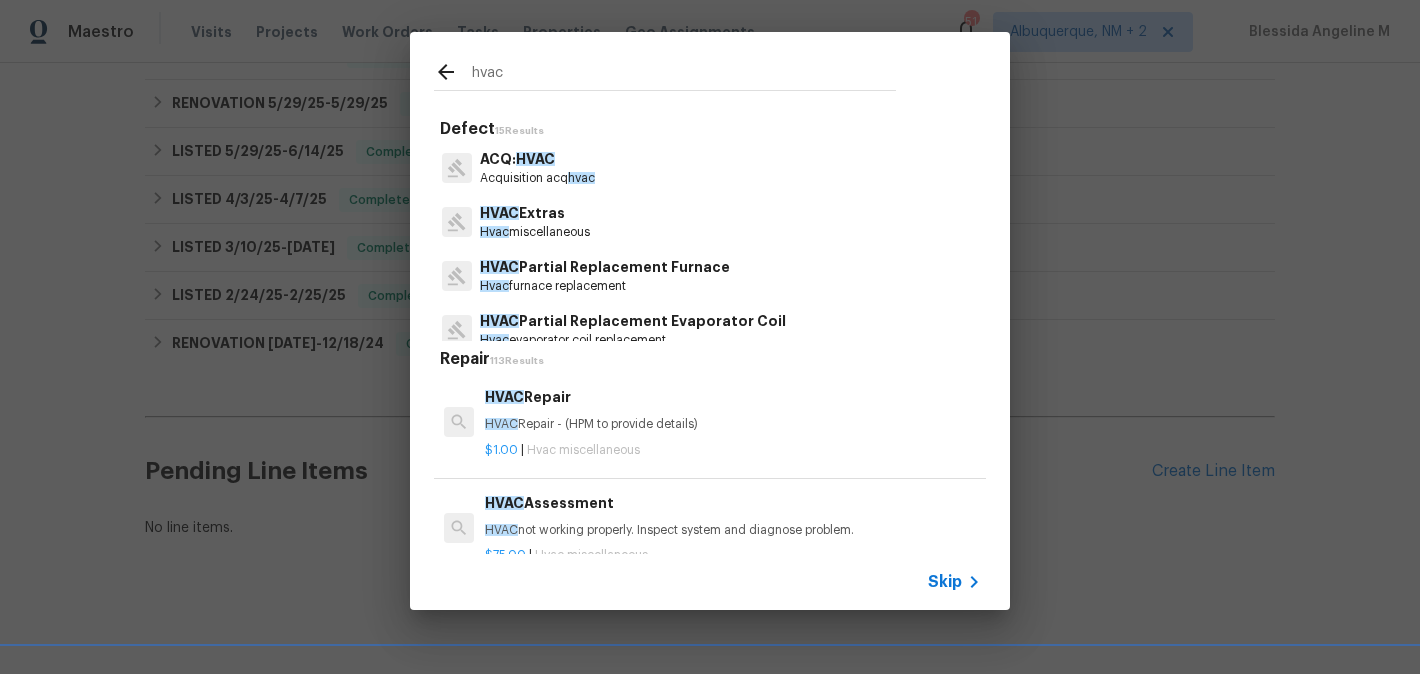 click on "HVAC  Repair - (HPM to provide details)" at bounding box center (733, 424) 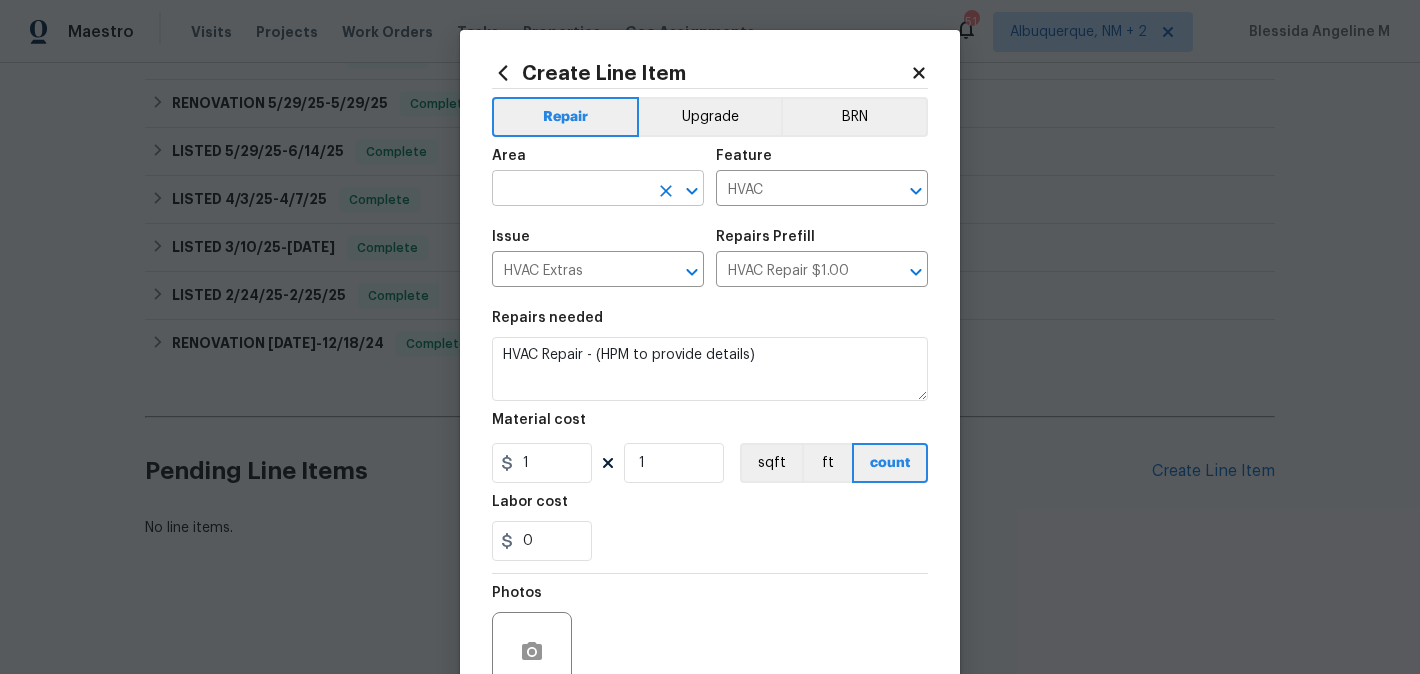 click at bounding box center (570, 190) 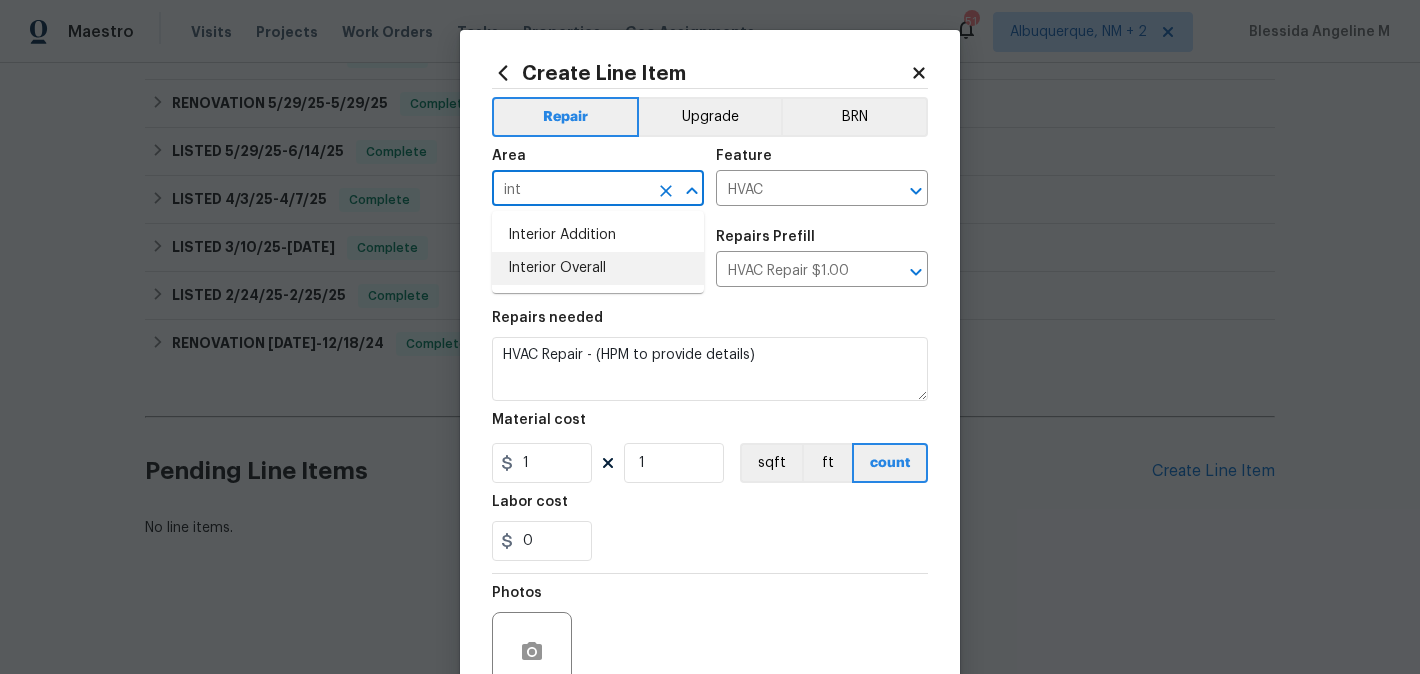 click on "Interior Overall" at bounding box center [598, 268] 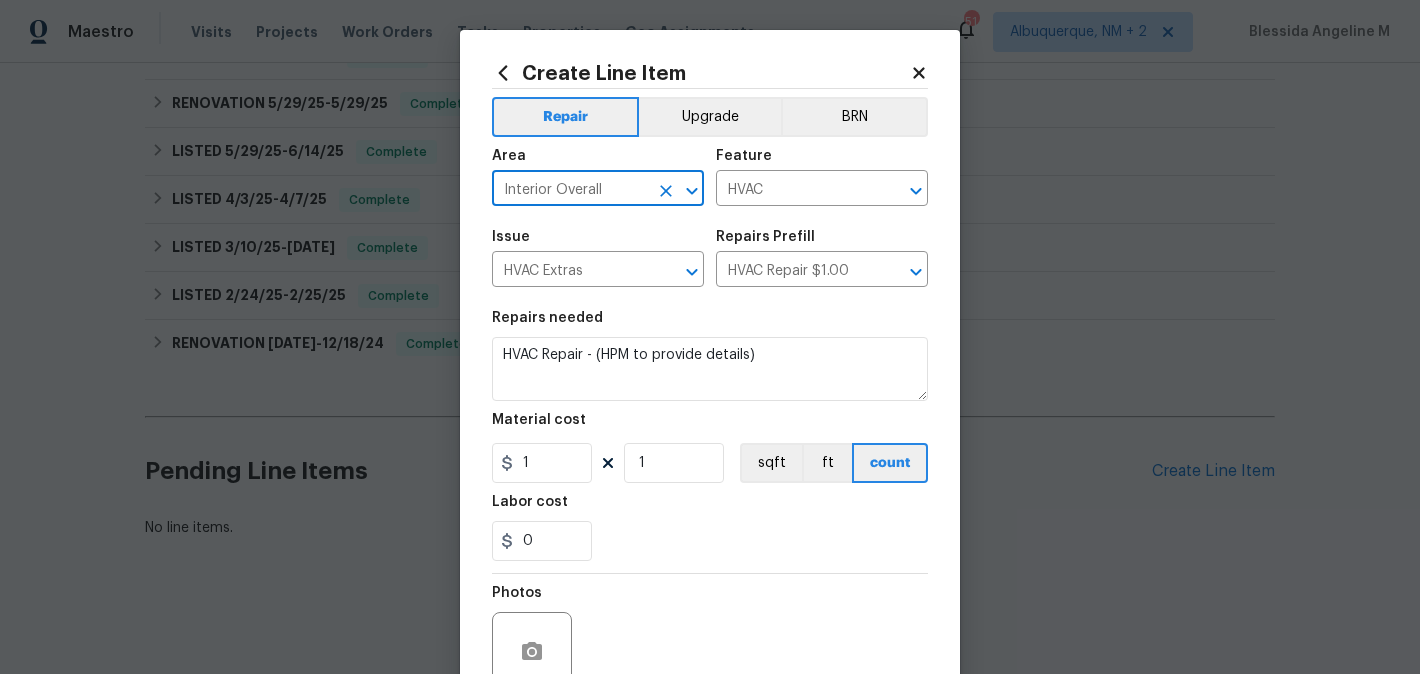 type on "Interior Overall" 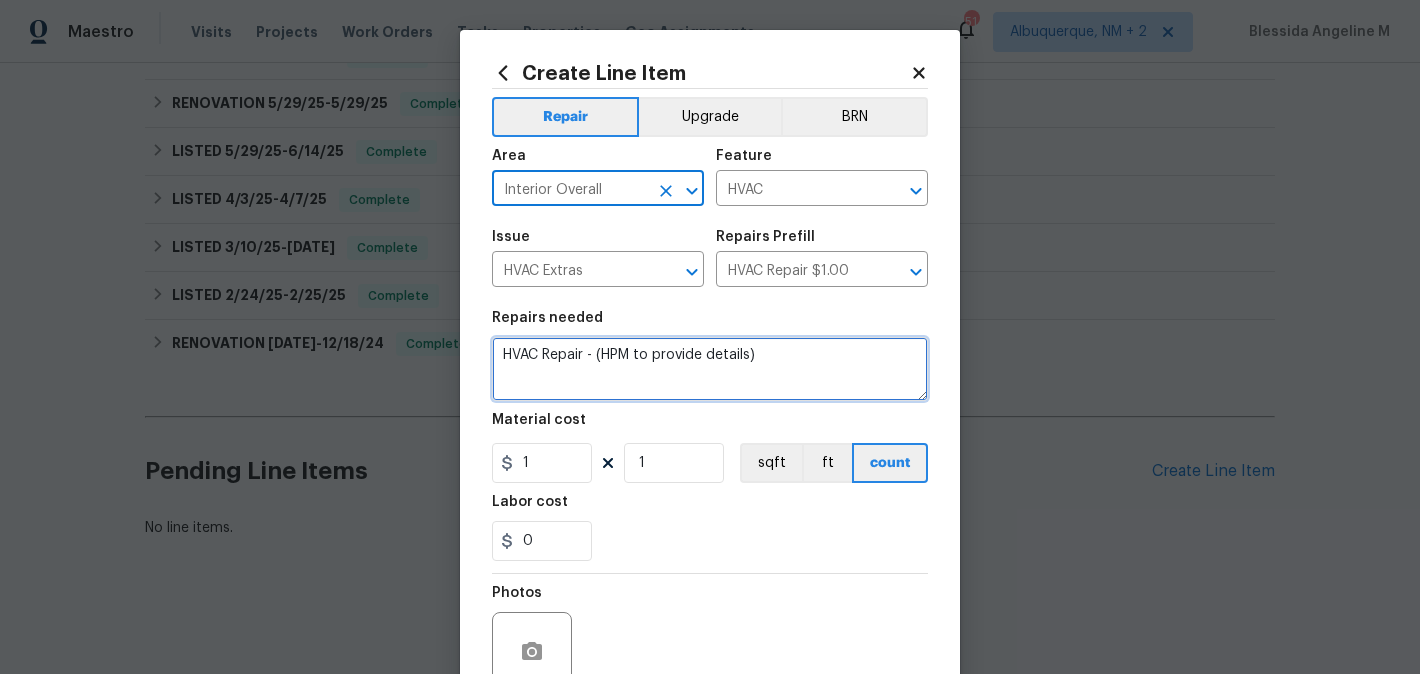 click on "HVAC Repair - (HPM to provide details)" at bounding box center [710, 369] 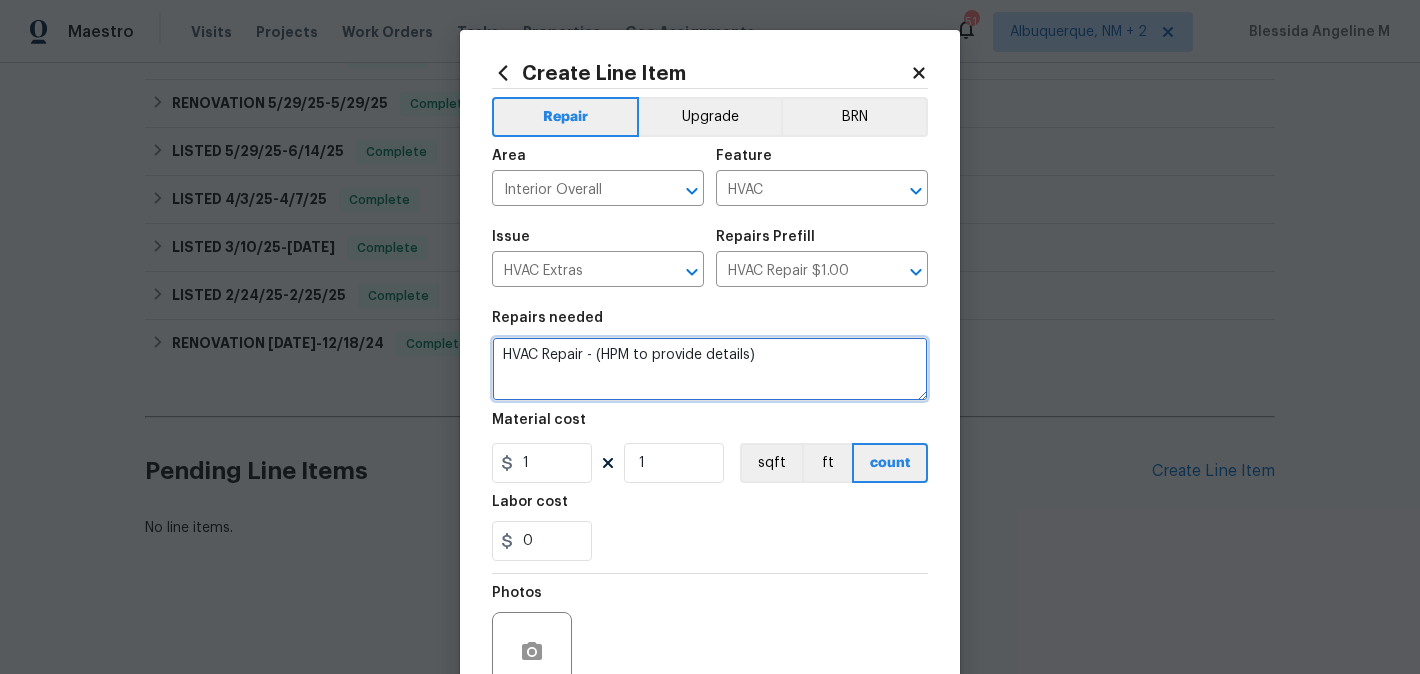 click on "HVAC Repair - (HPM to provide details)" at bounding box center (710, 369) 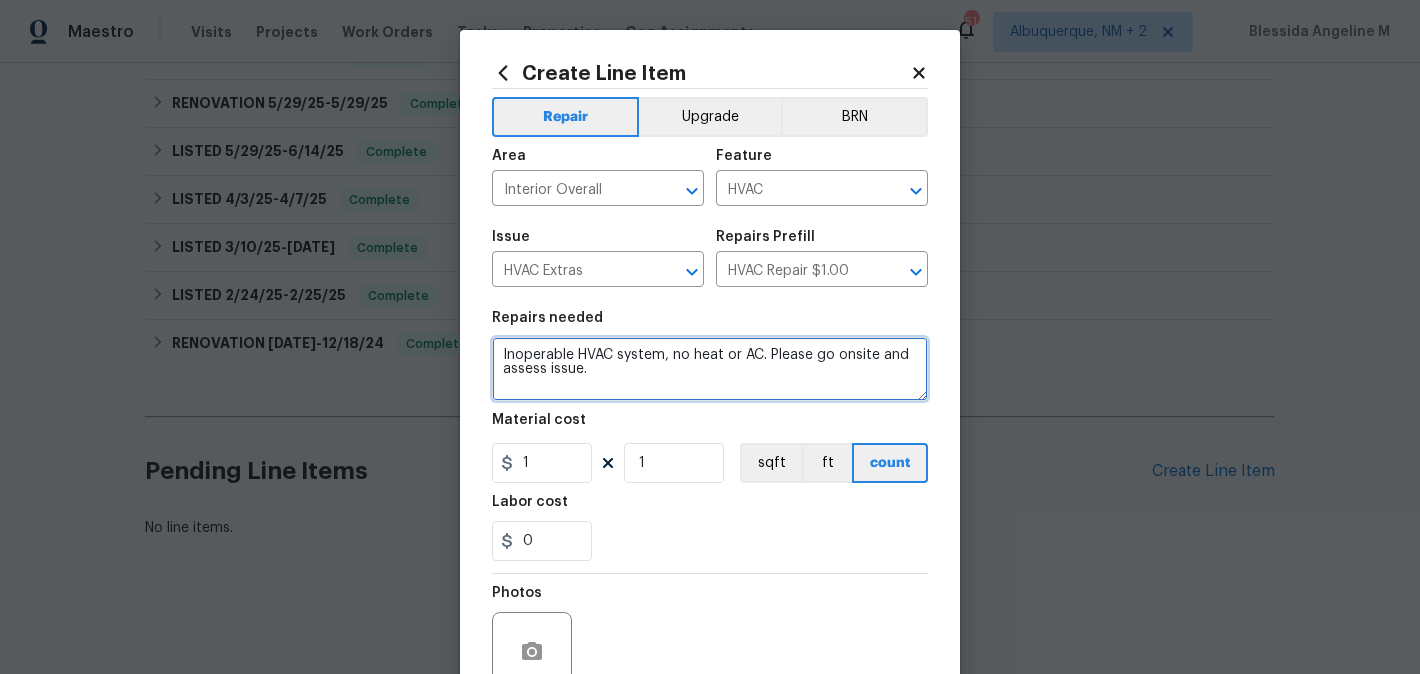 type on "Inoperable HVAC system, no heat or AC. Please go onsite and assess issue." 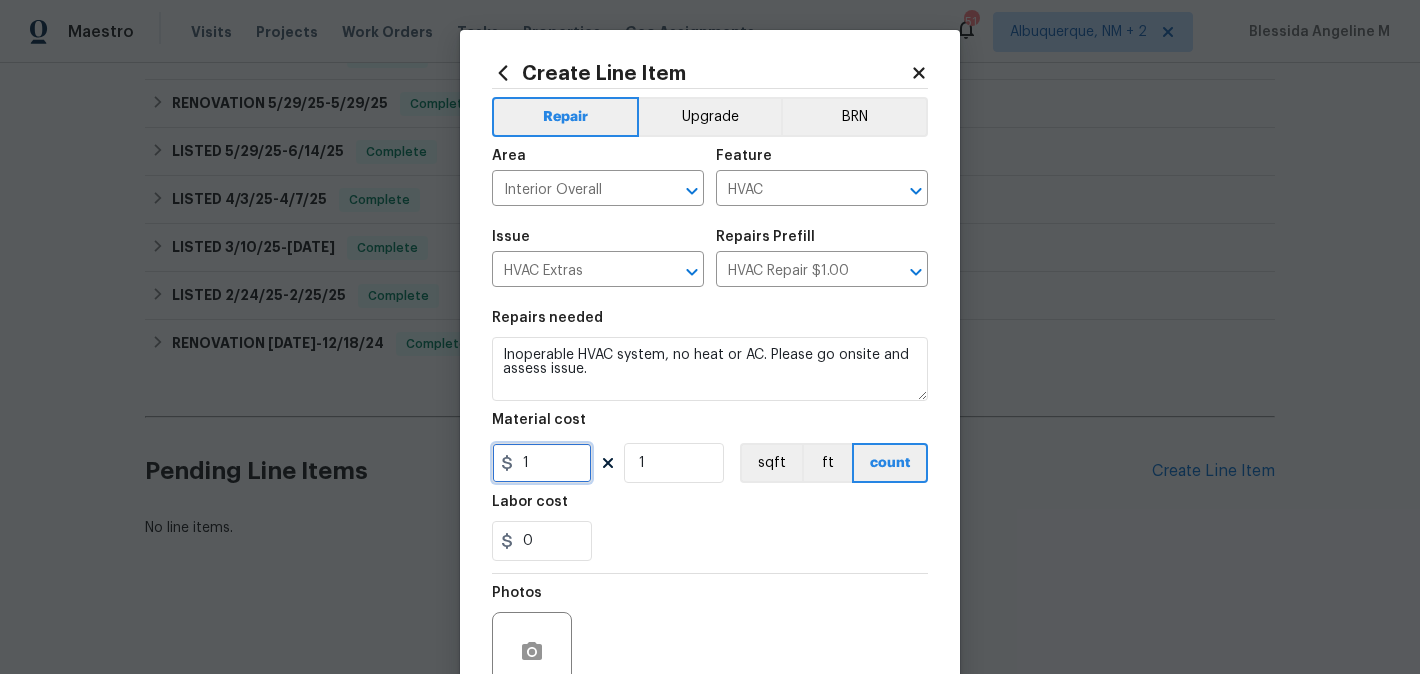 click on "1" at bounding box center (542, 463) 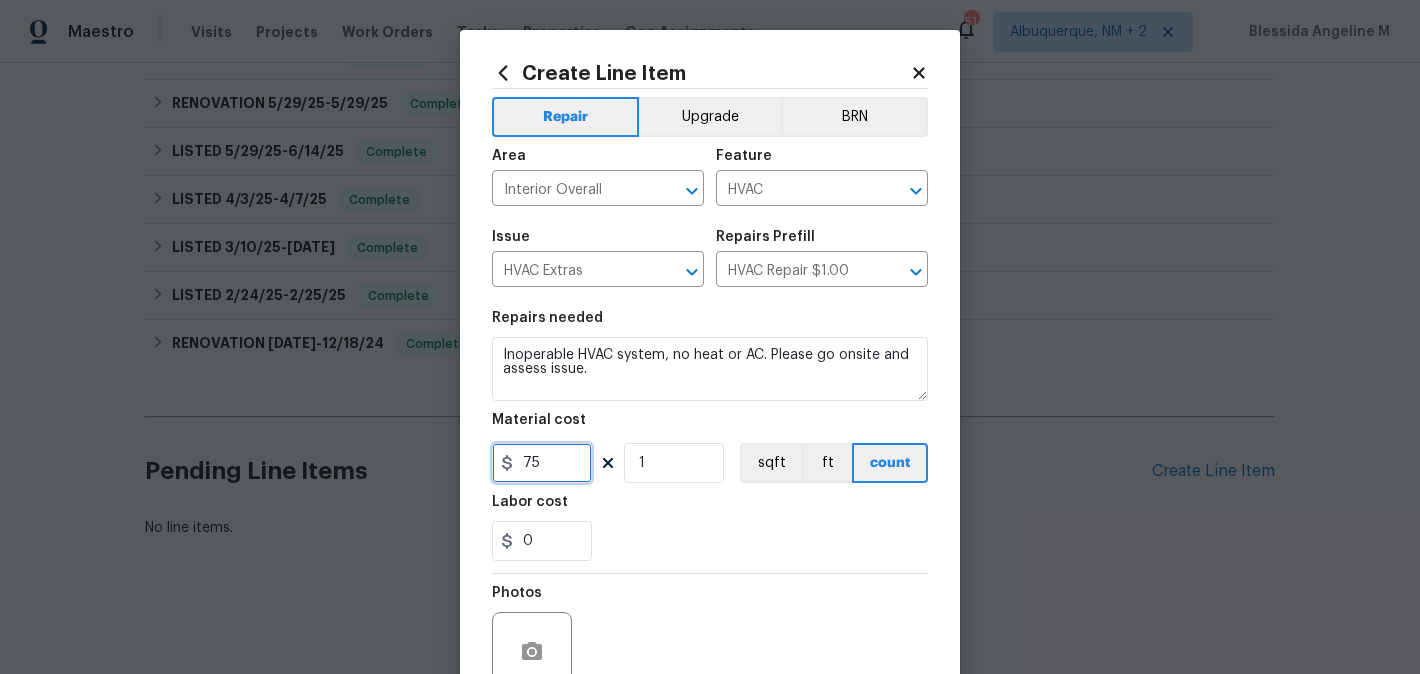 scroll, scrollTop: 188, scrollLeft: 0, axis: vertical 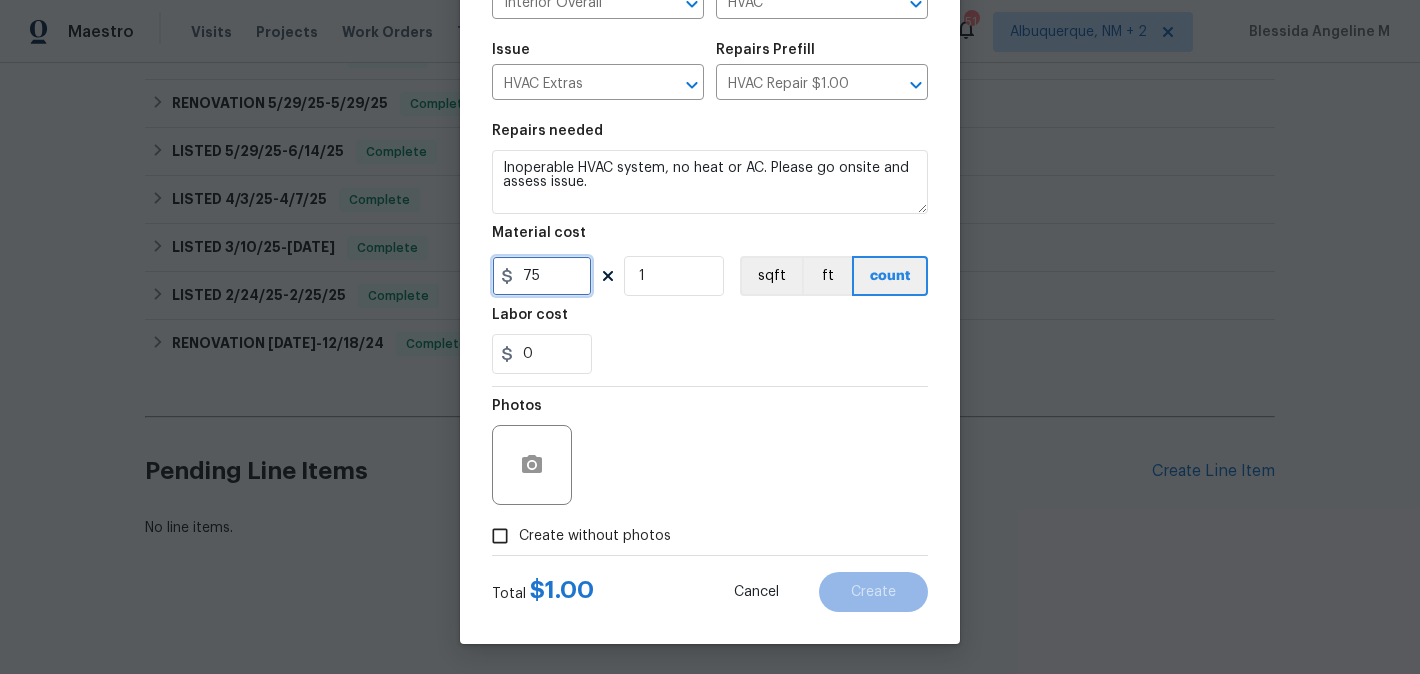type on "75" 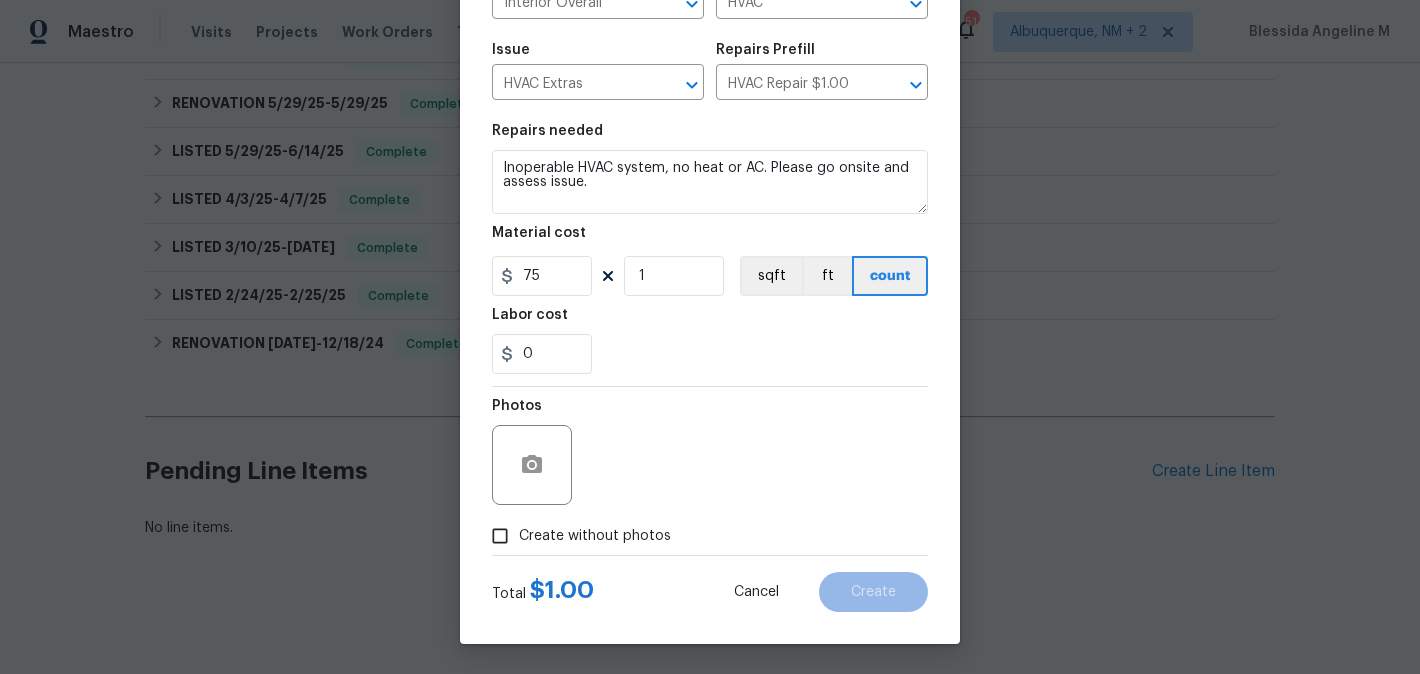 click on "Photos Create without photos" at bounding box center [710, 471] 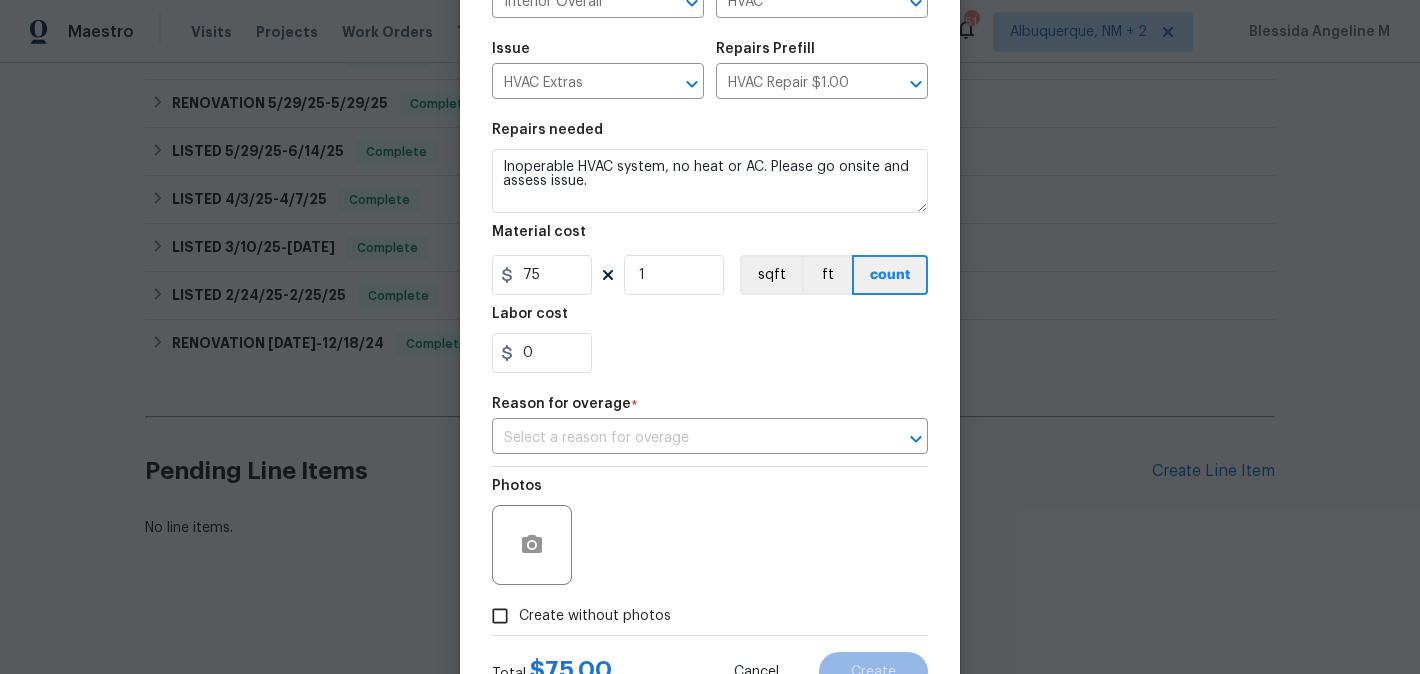 click on "Photos" at bounding box center (710, 532) 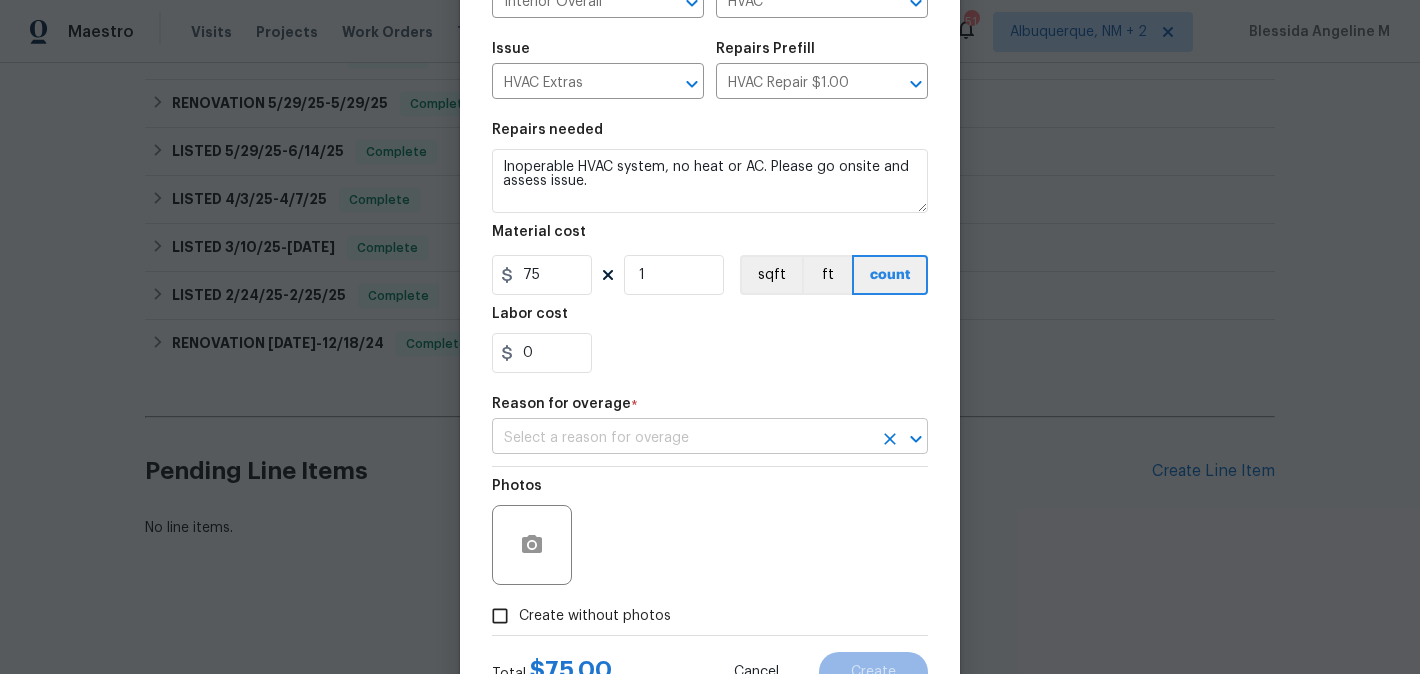 click at bounding box center [682, 438] 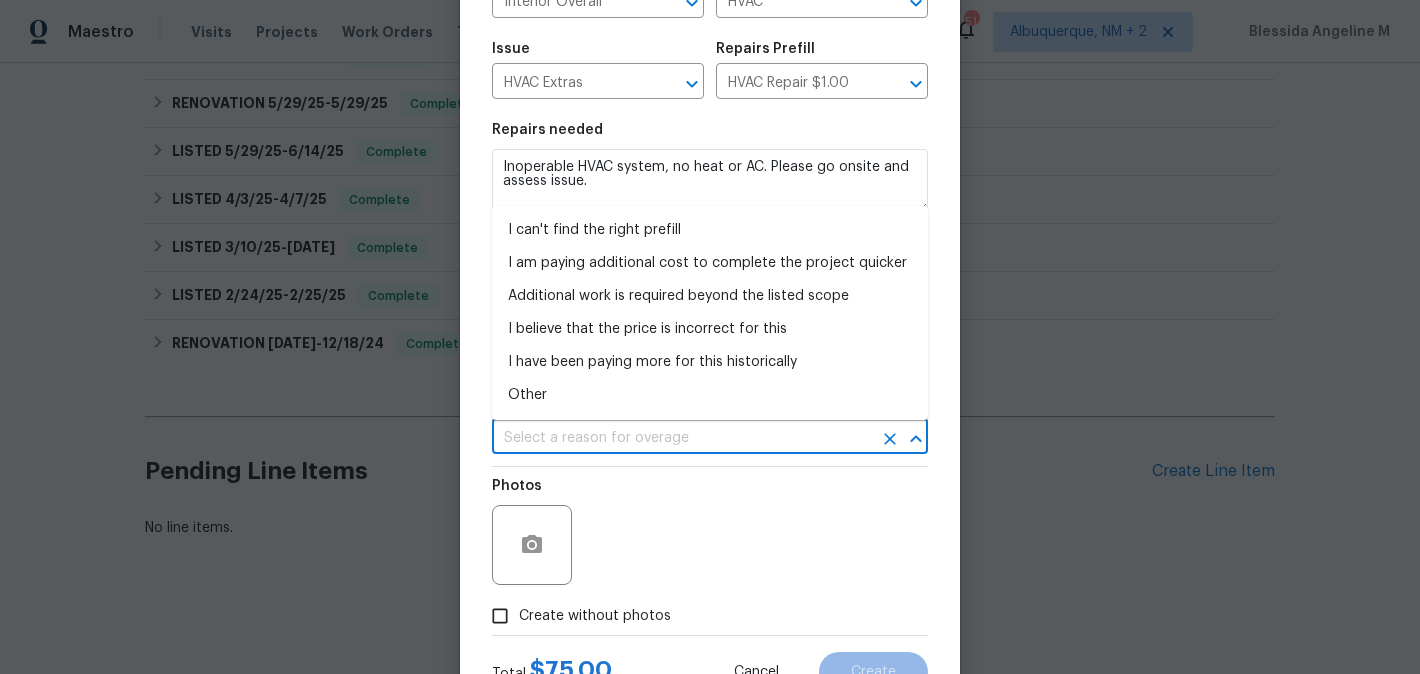 click on "Other" at bounding box center [710, 395] 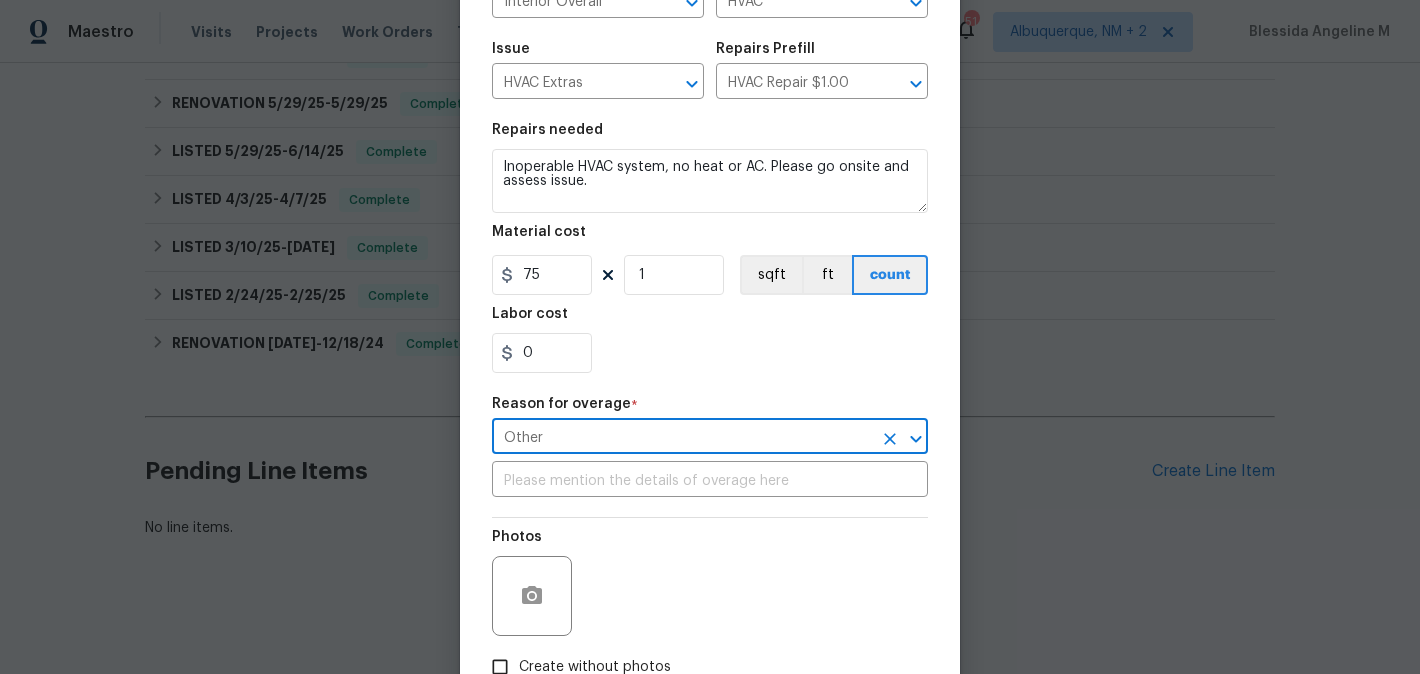 type on "Other" 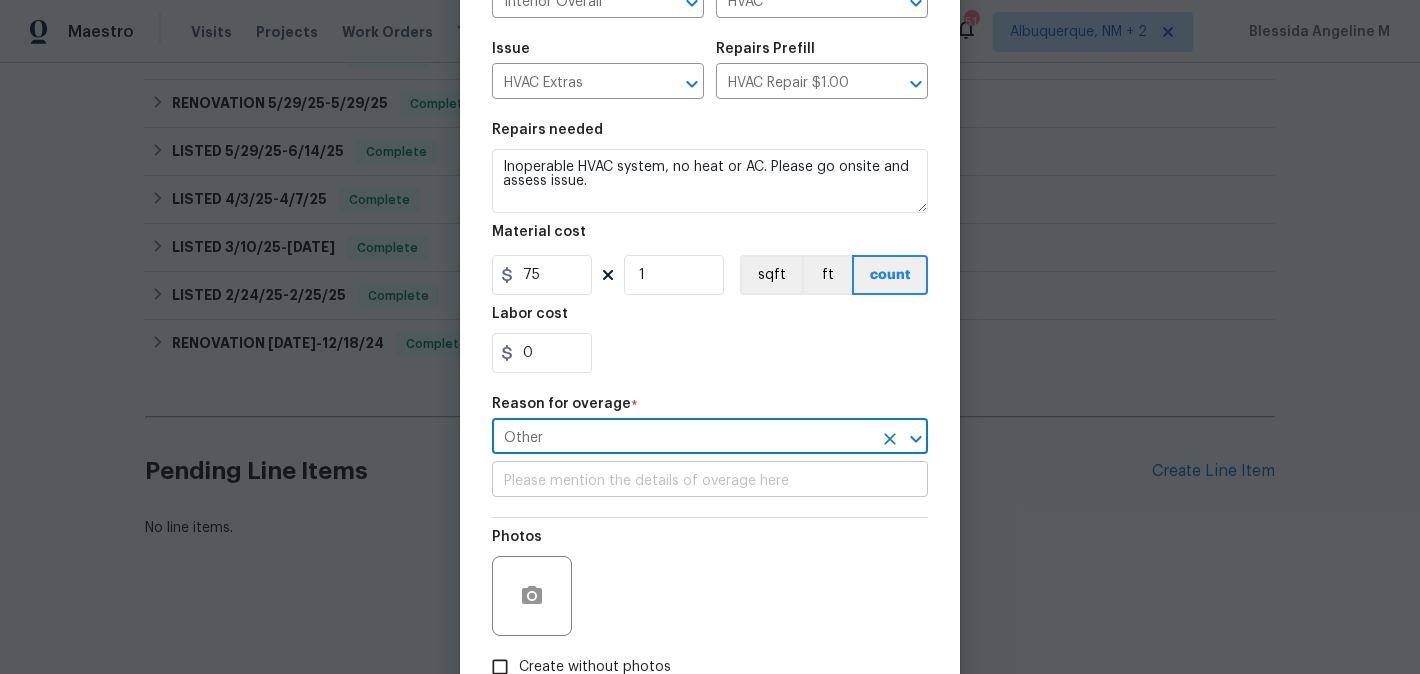 click at bounding box center (710, 481) 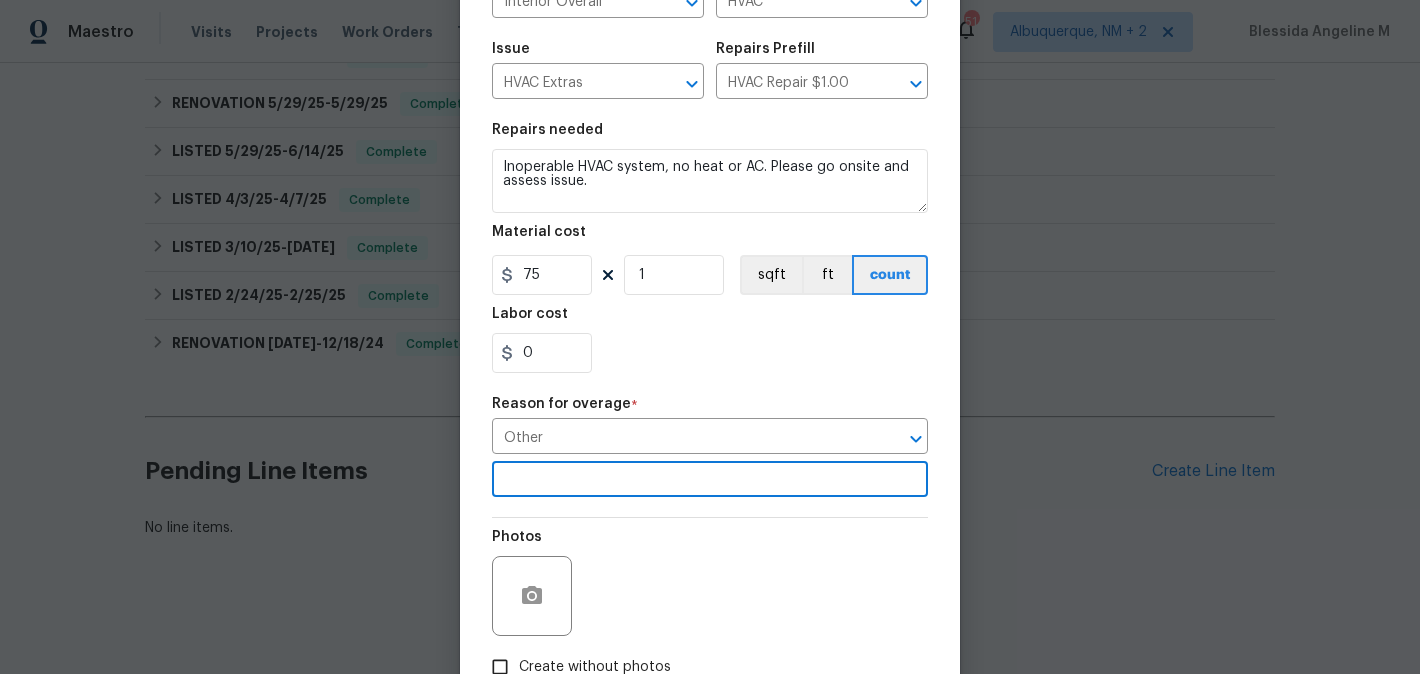 scroll, scrollTop: 321, scrollLeft: 0, axis: vertical 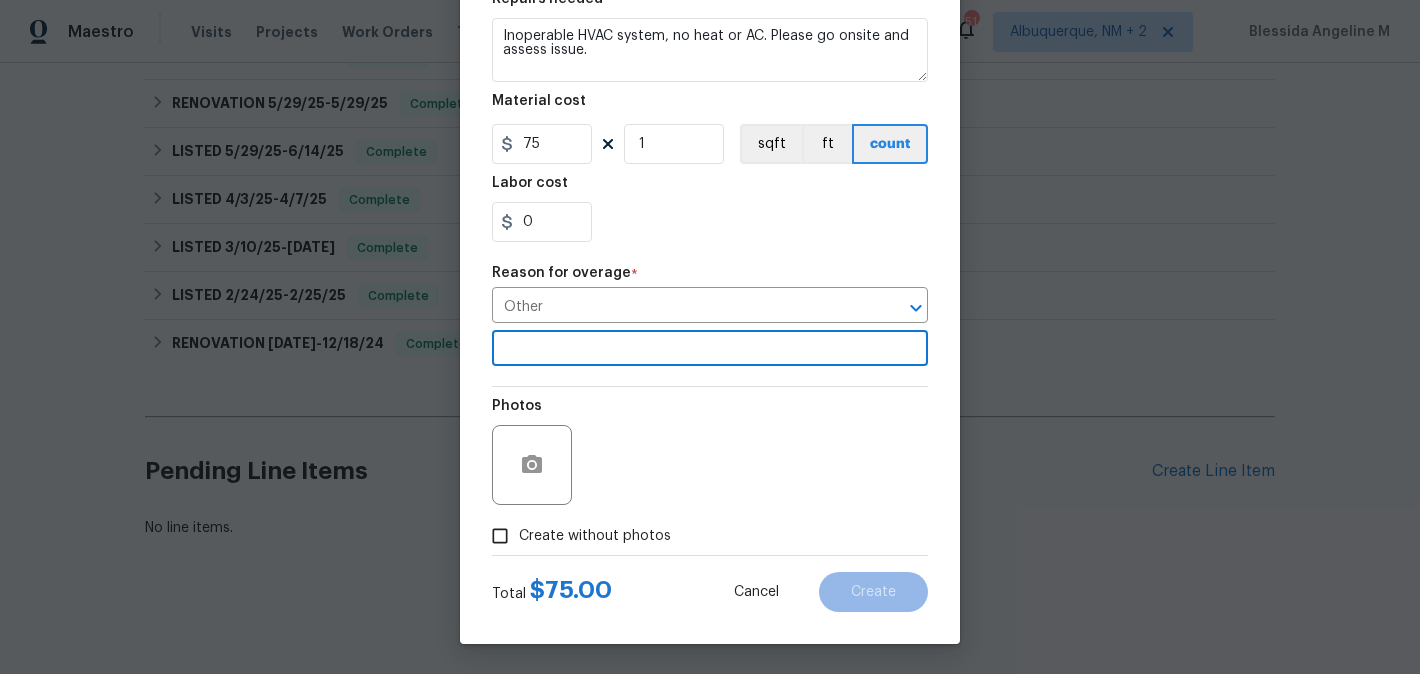 type 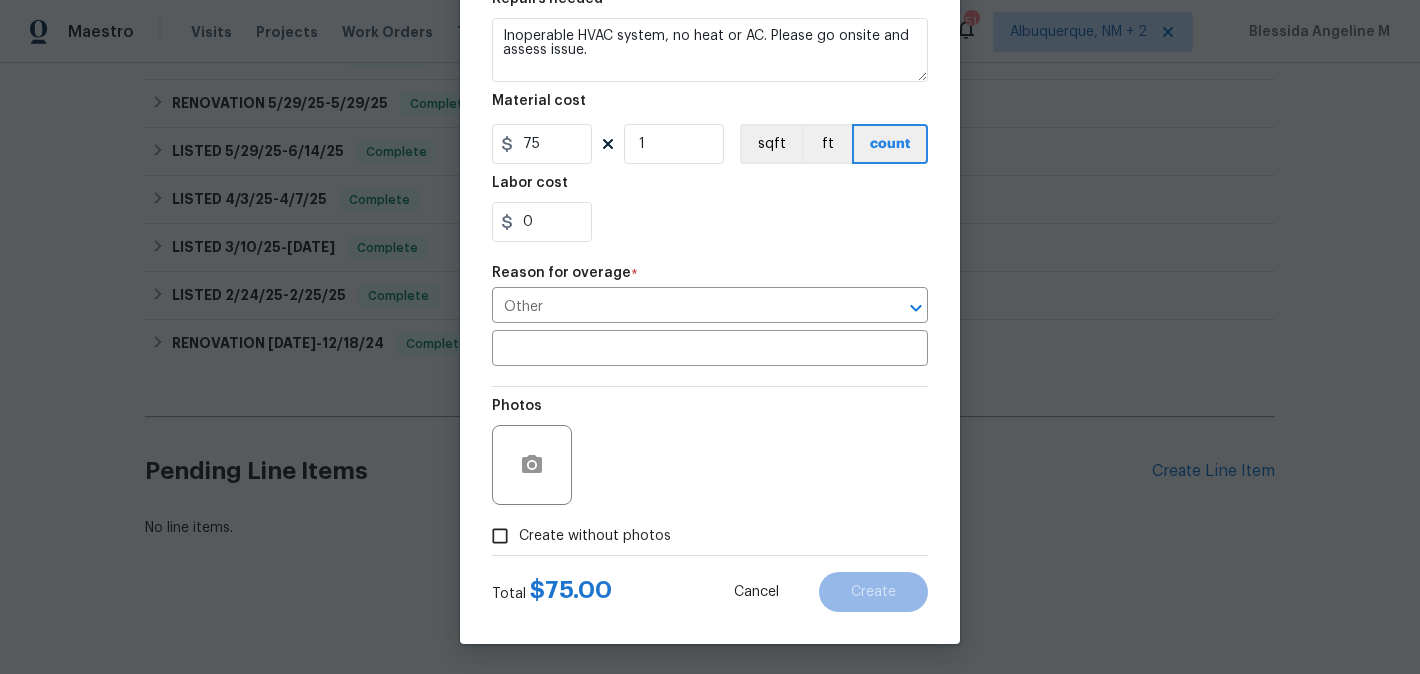 click on "Create without photos" at bounding box center [595, 536] 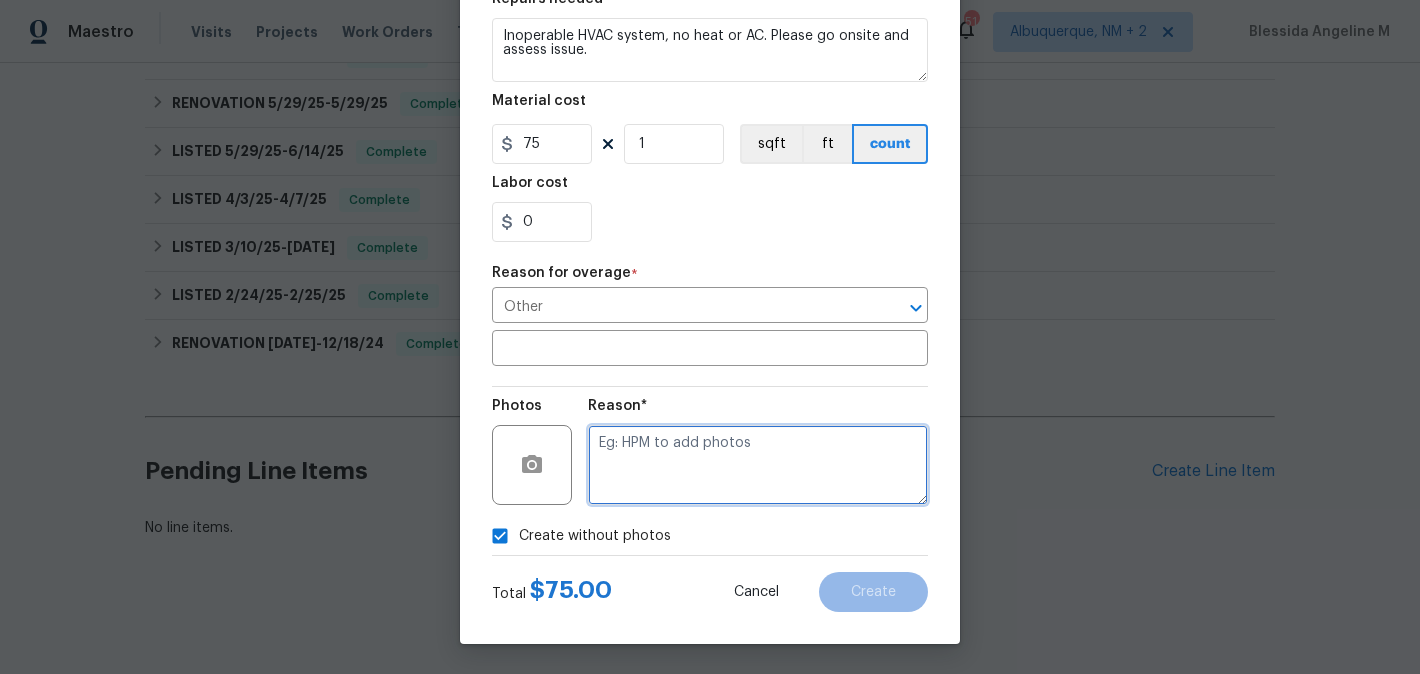 click at bounding box center [758, 465] 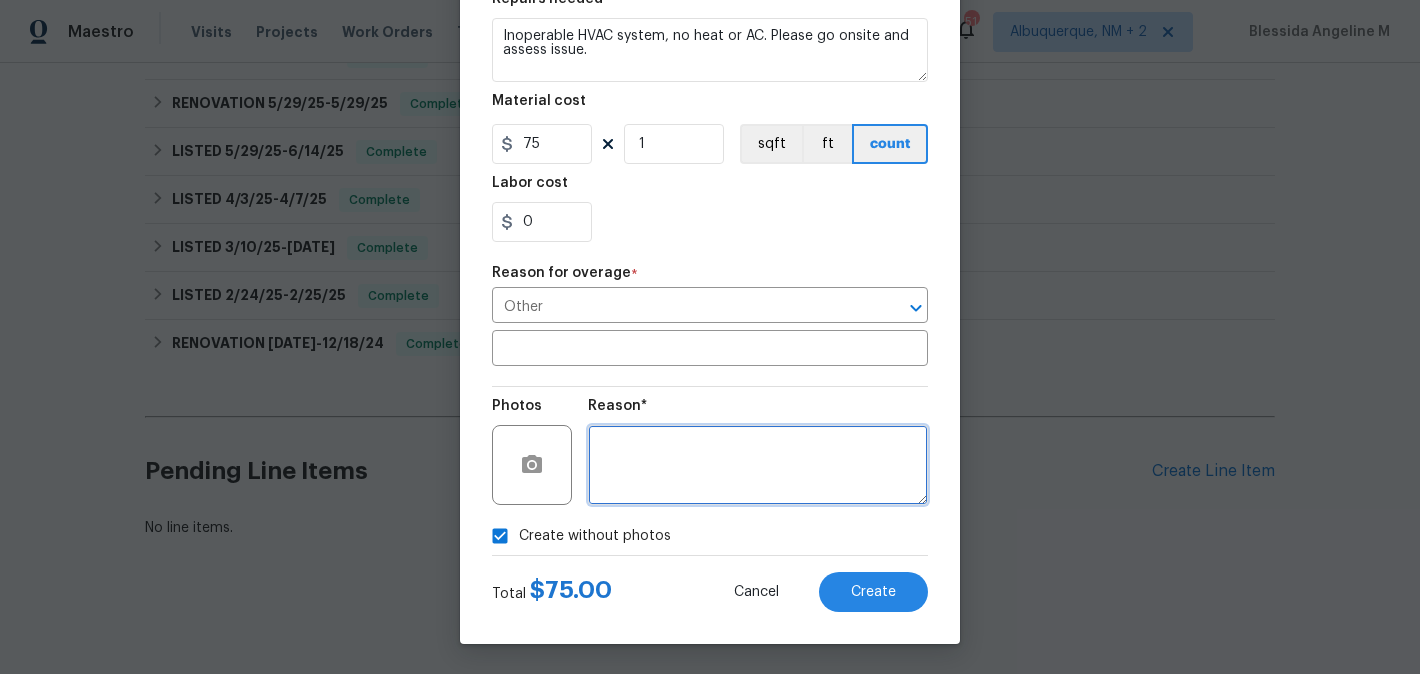type 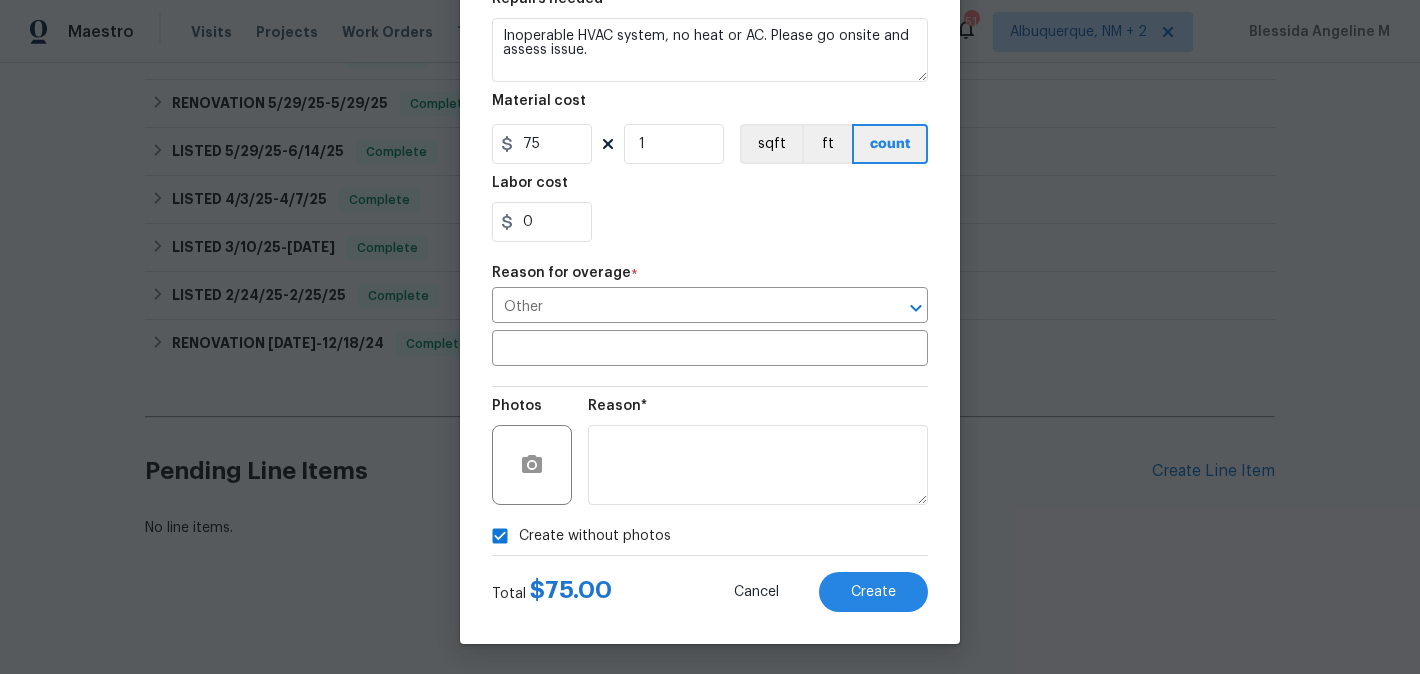click on "Total   $ 75.00 Cancel Create" at bounding box center (710, 584) 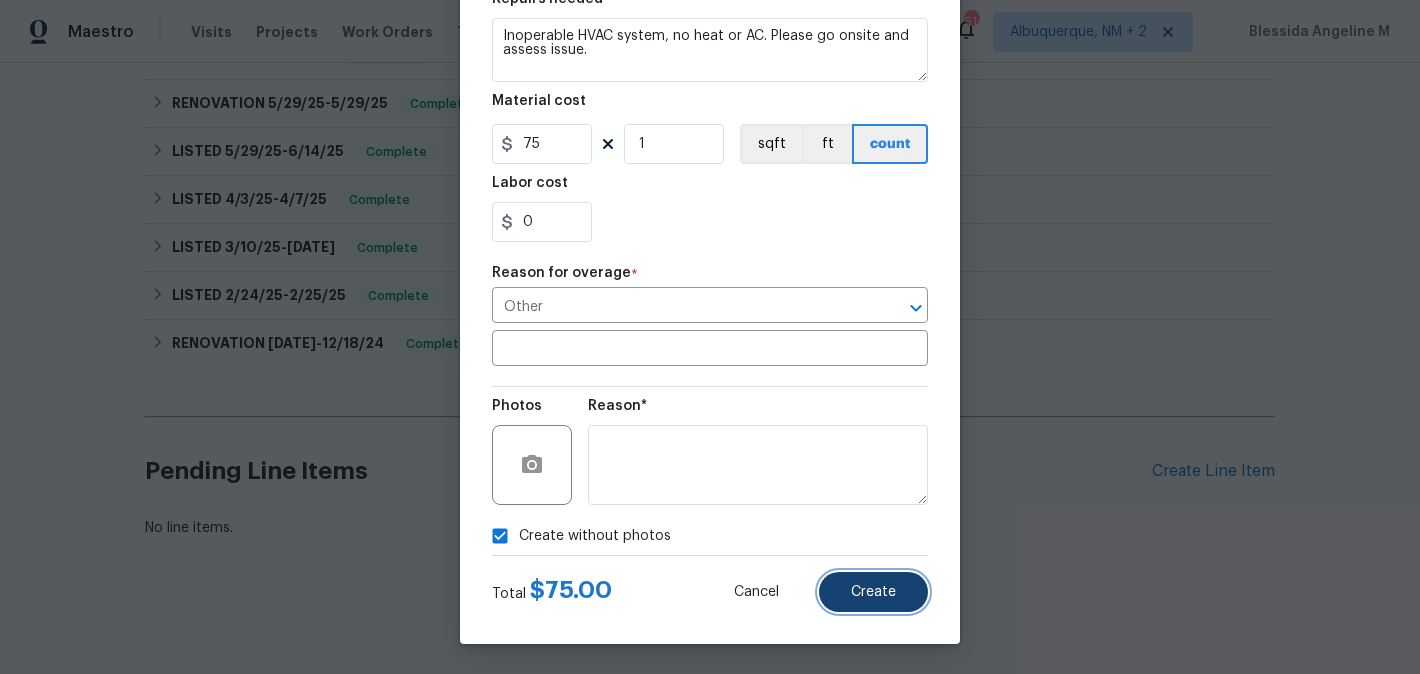 click on "Create" at bounding box center (873, 592) 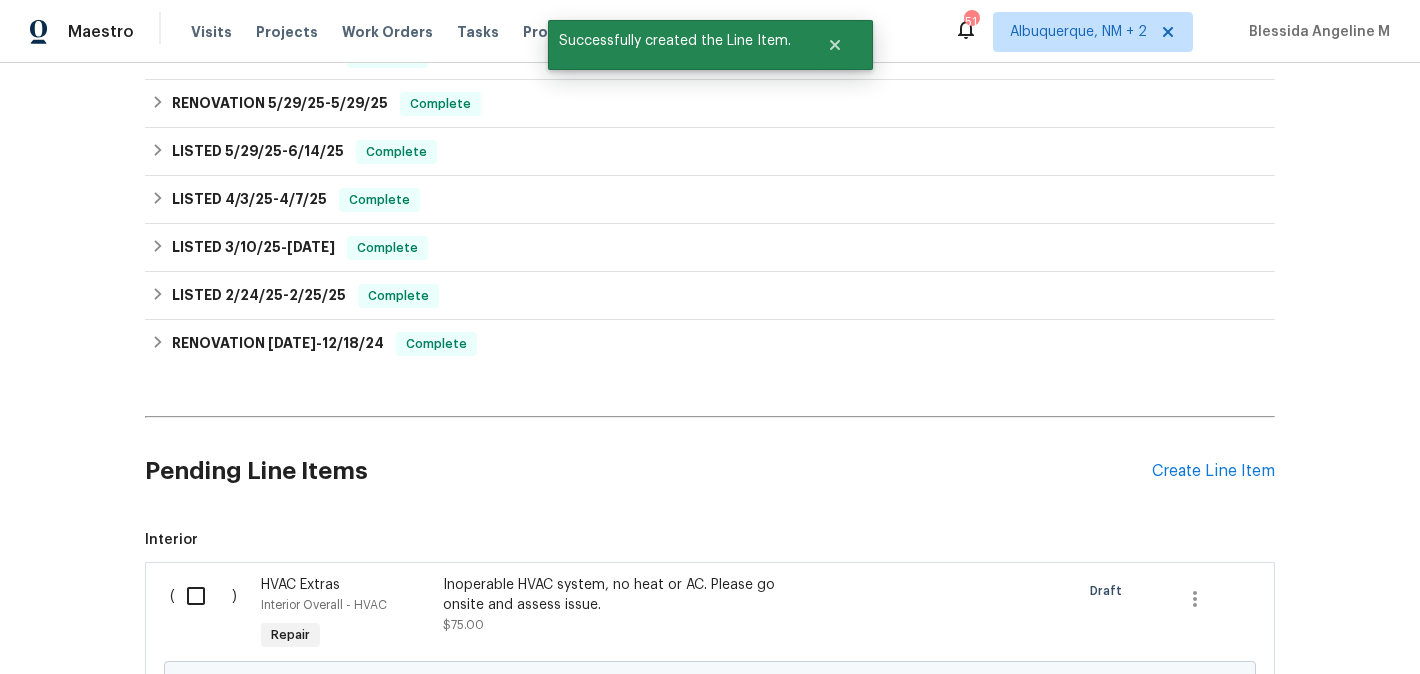 scroll, scrollTop: 786, scrollLeft: 0, axis: vertical 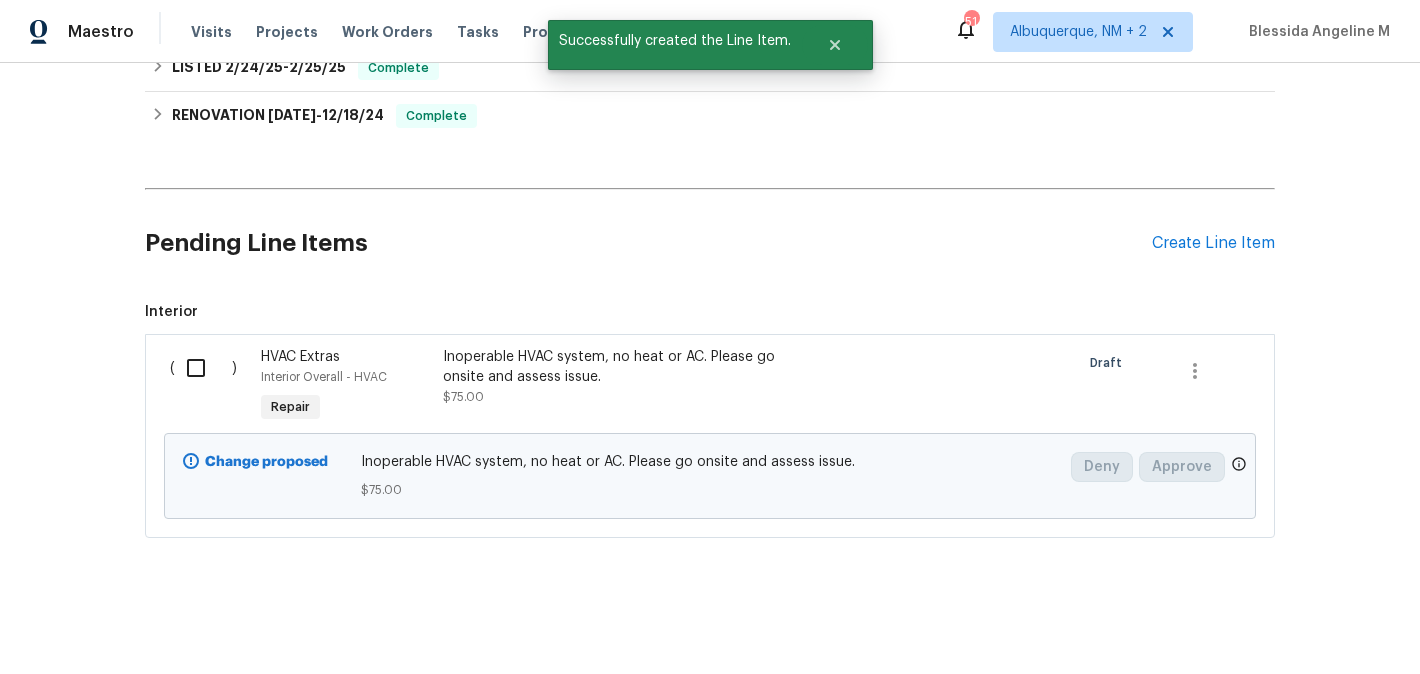 click at bounding box center (203, 368) 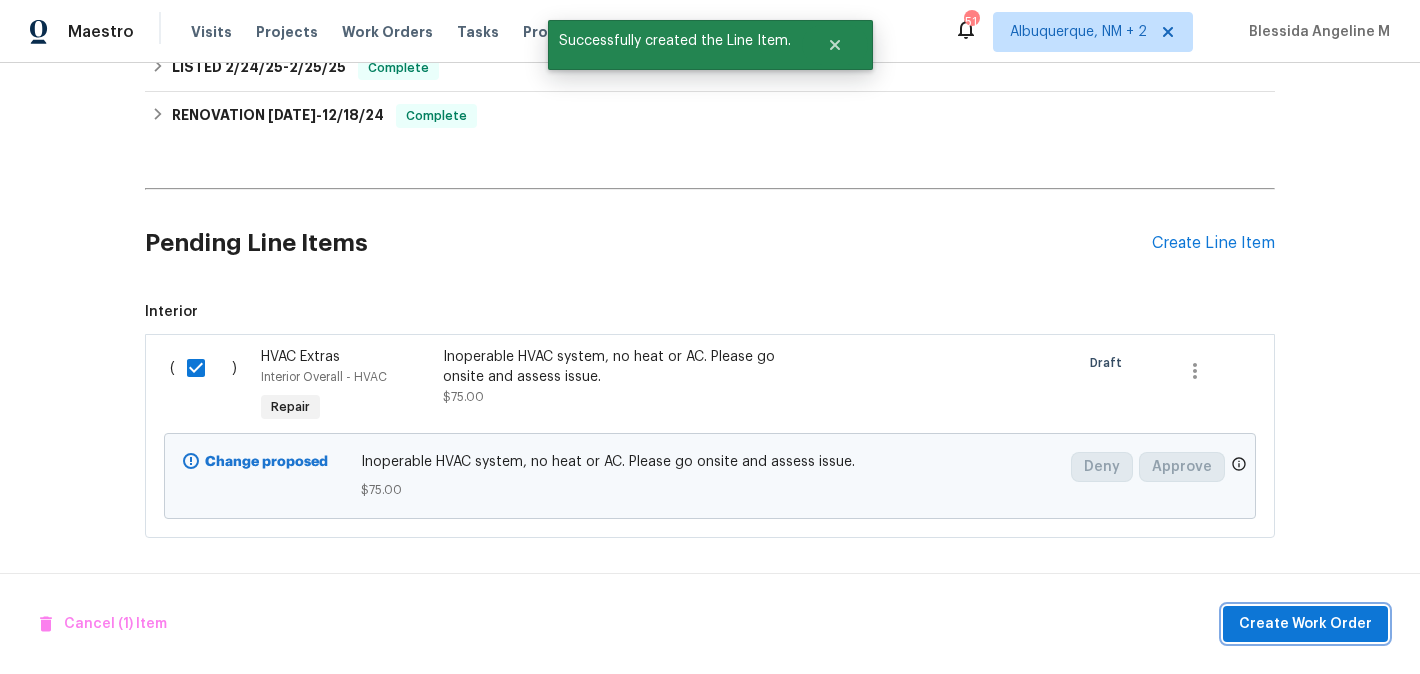 click on "Create Work Order" at bounding box center [1305, 624] 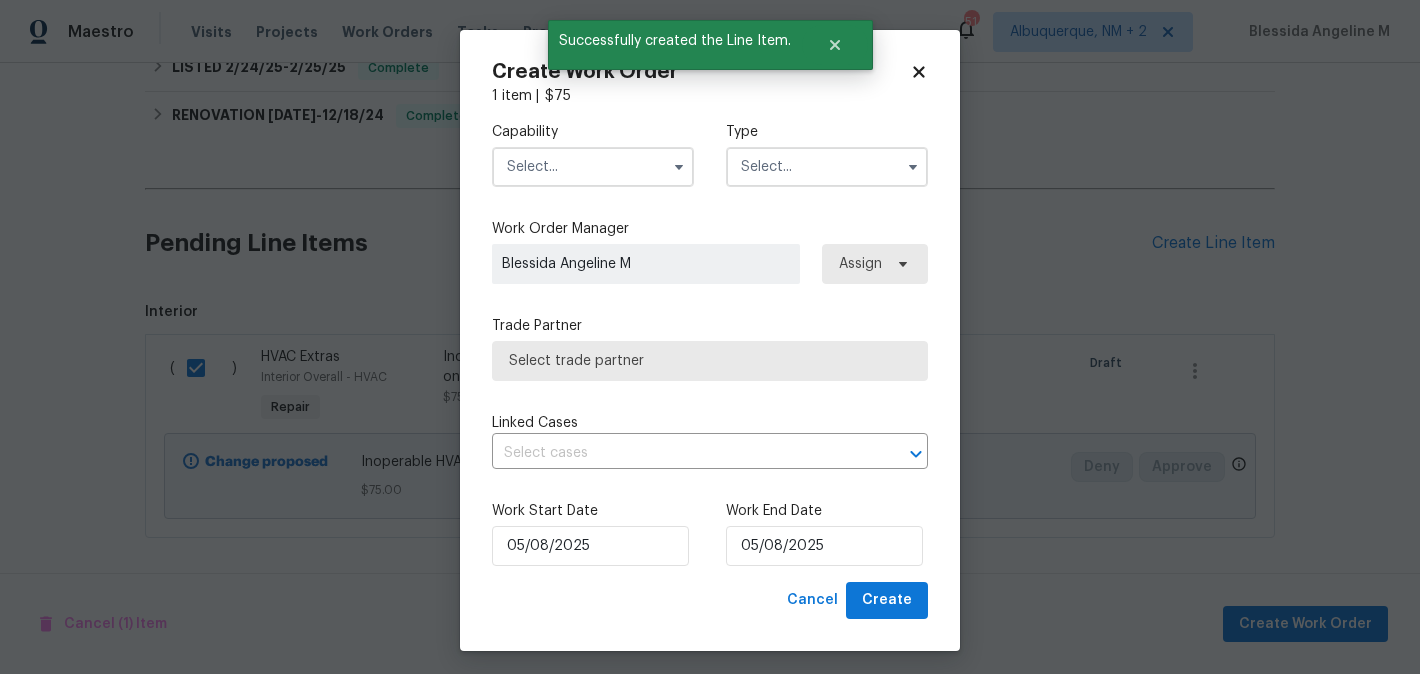 click at bounding box center [593, 167] 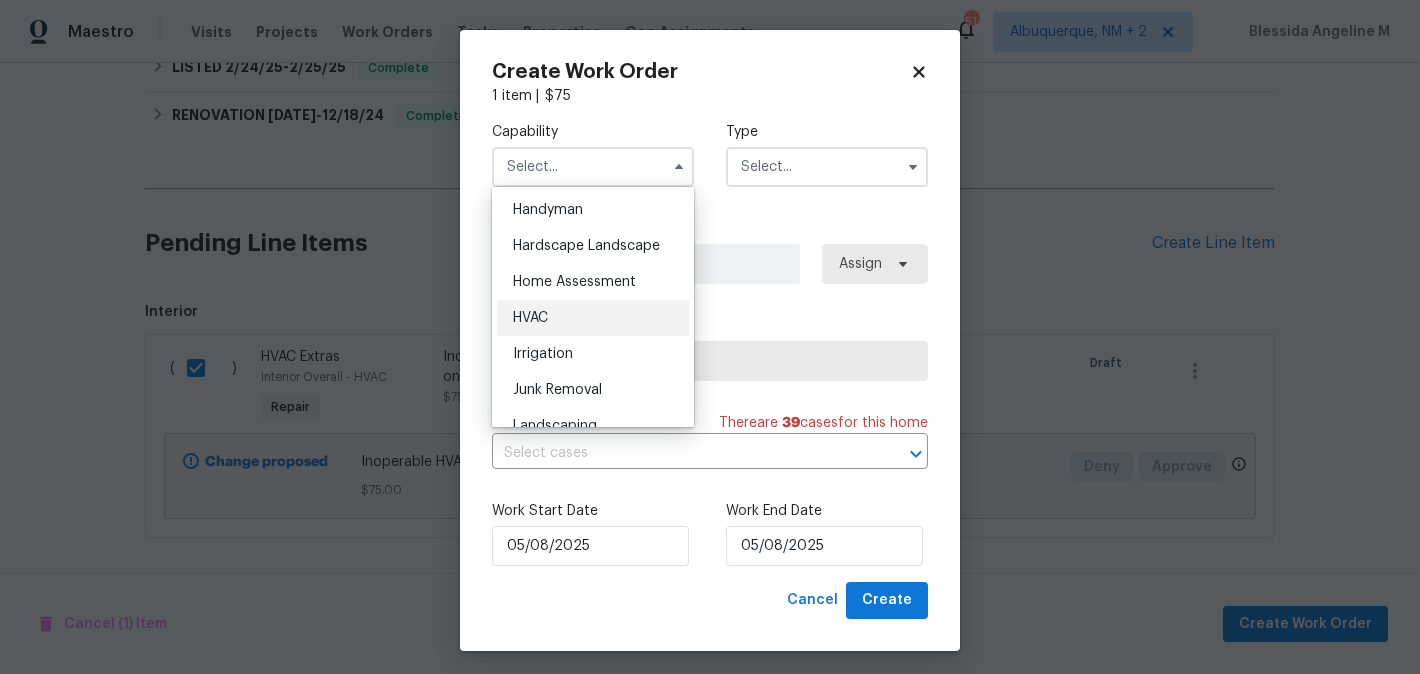 scroll, scrollTop: 1102, scrollLeft: 0, axis: vertical 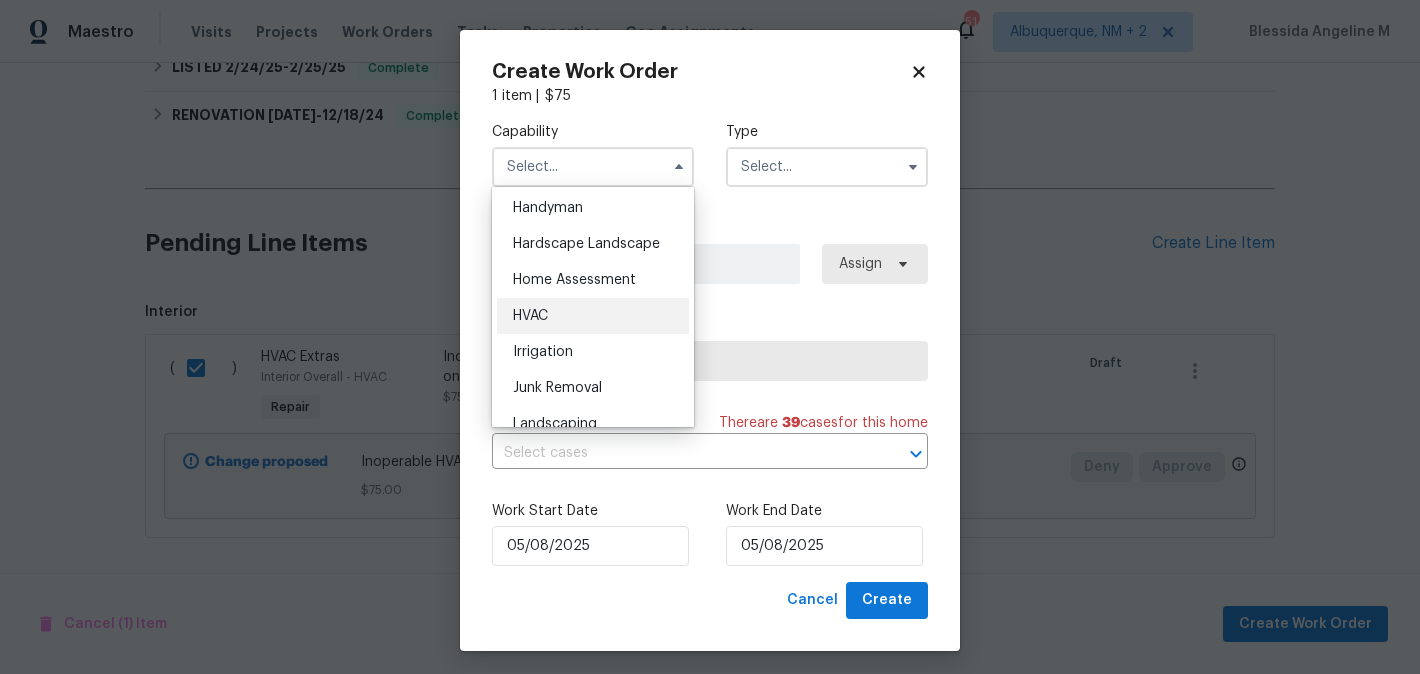 click on "HVAC" at bounding box center (593, 316) 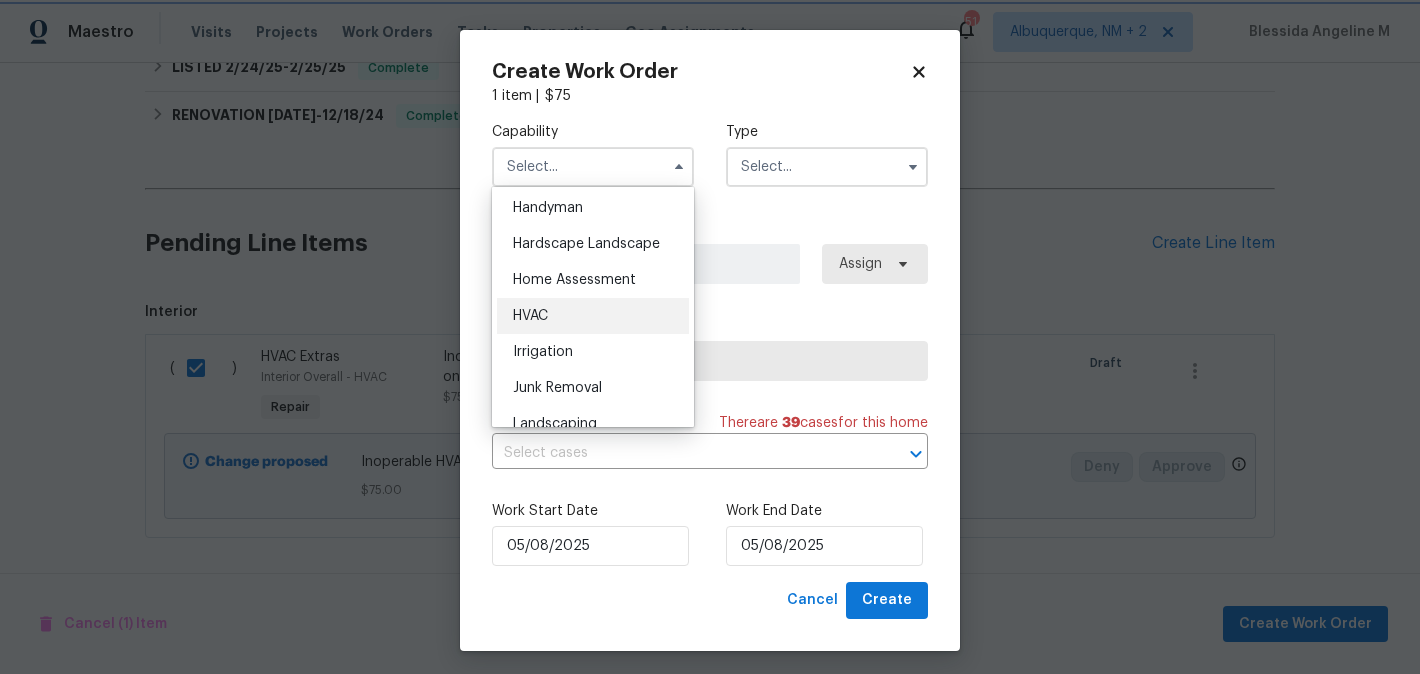 type on "HVAC" 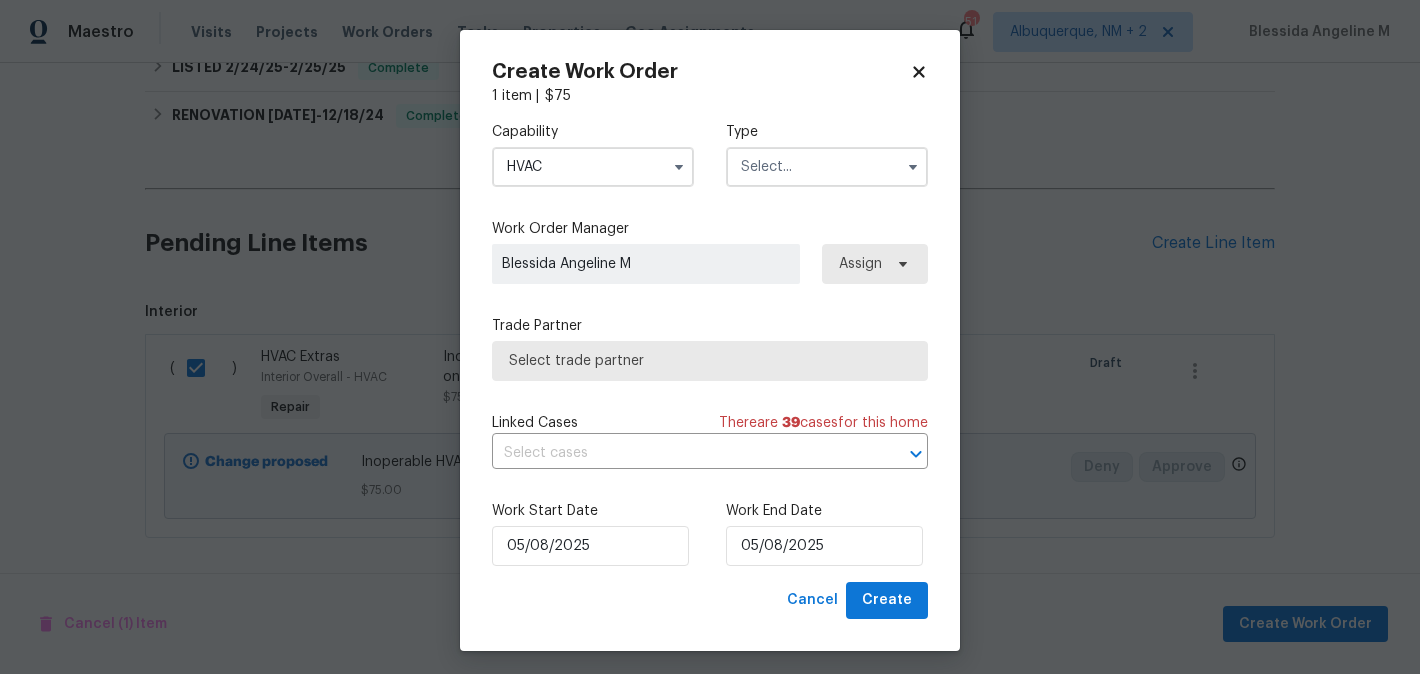 click at bounding box center [827, 167] 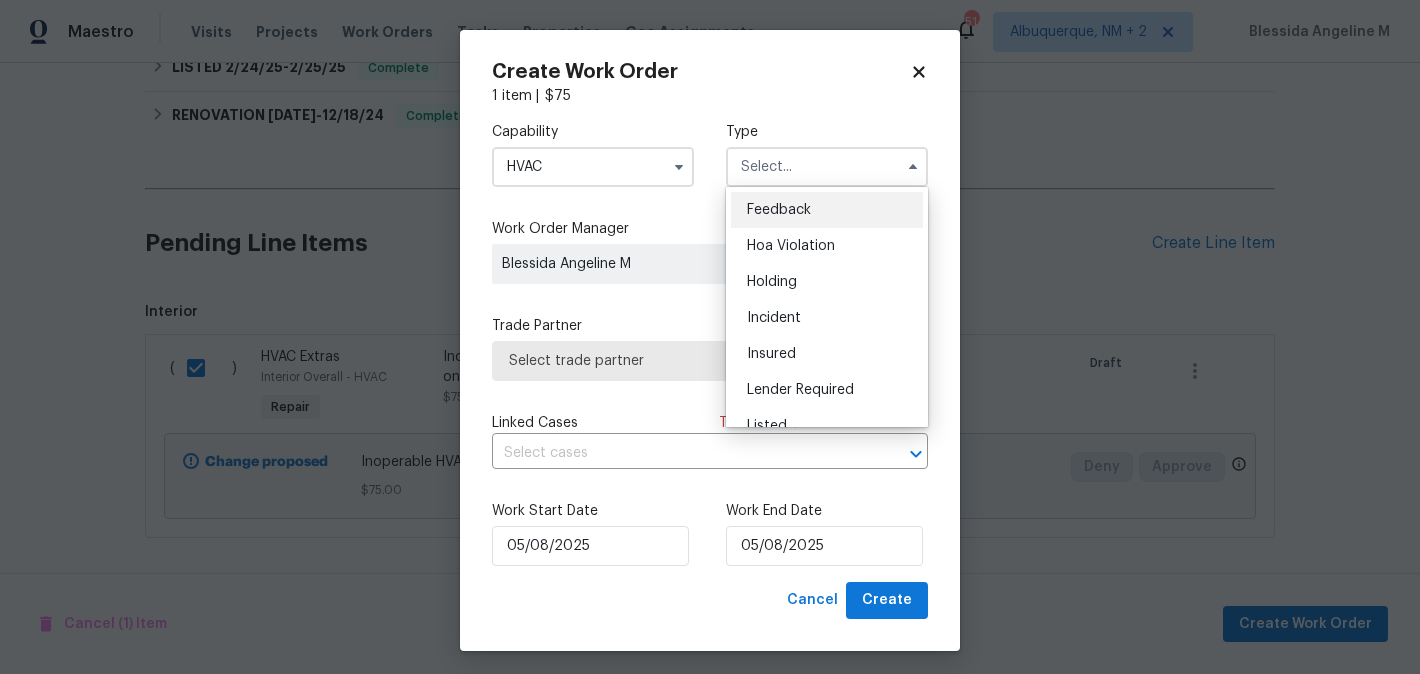 click on "Feedback" at bounding box center (779, 210) 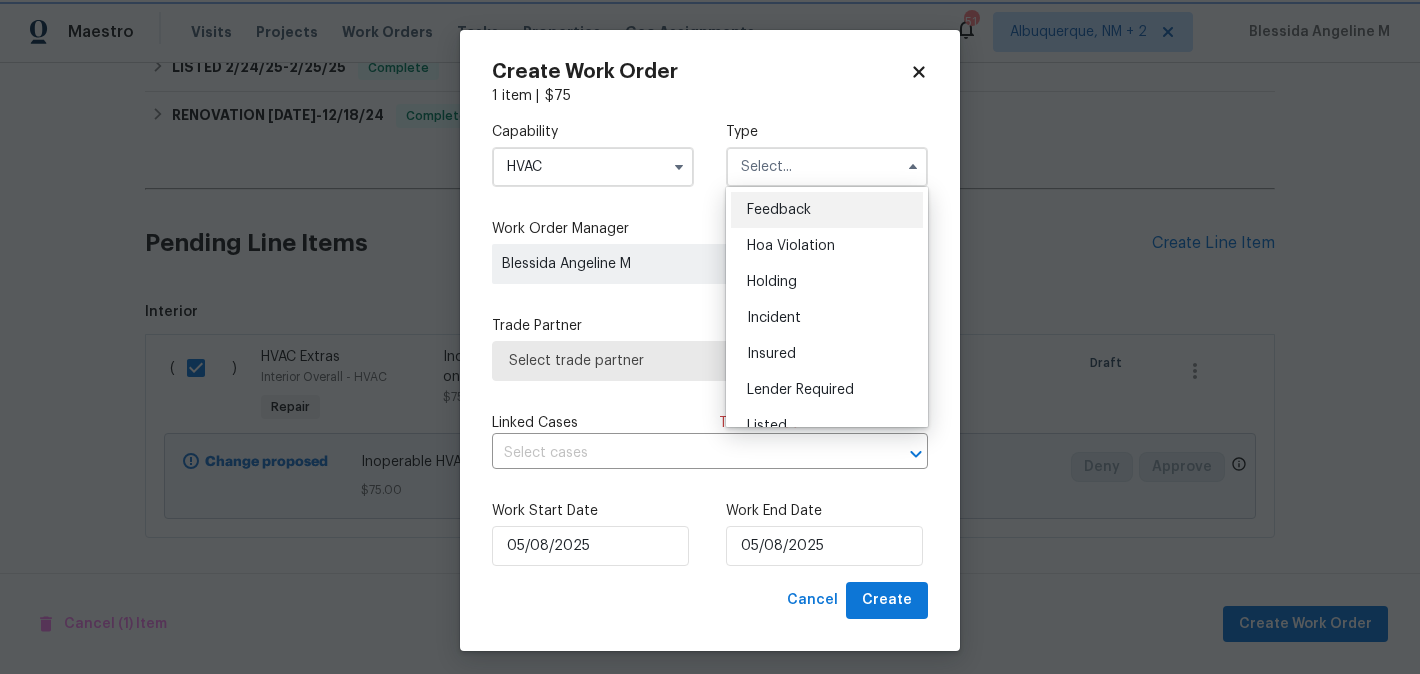 type on "Feedback" 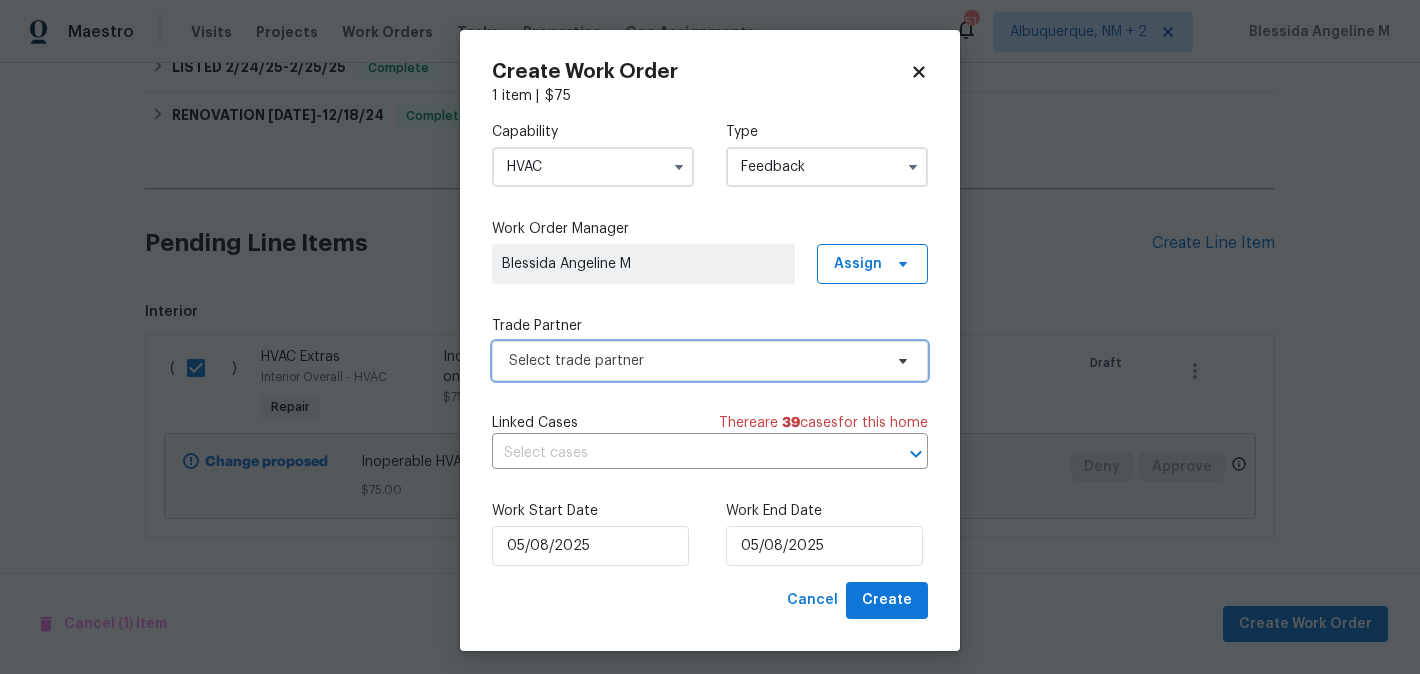 click on "Select trade partner" at bounding box center (710, 361) 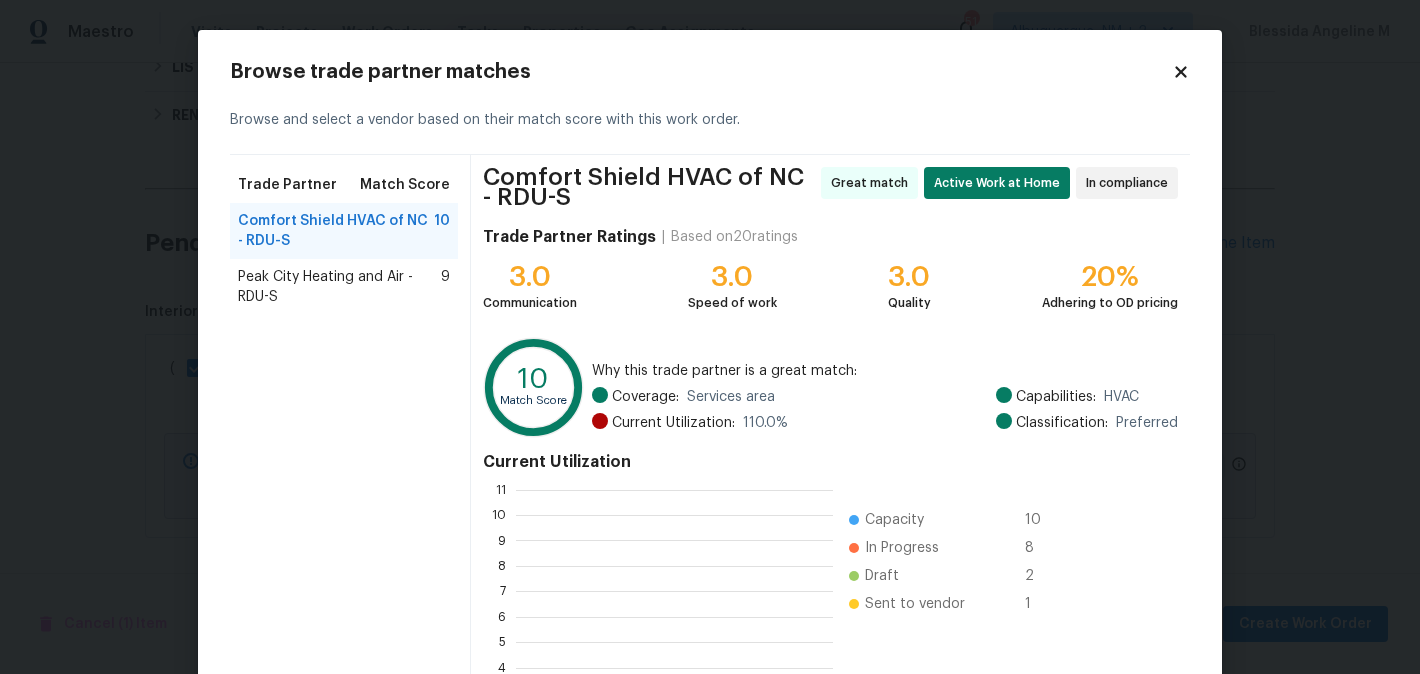 scroll, scrollTop: 2, scrollLeft: 2, axis: both 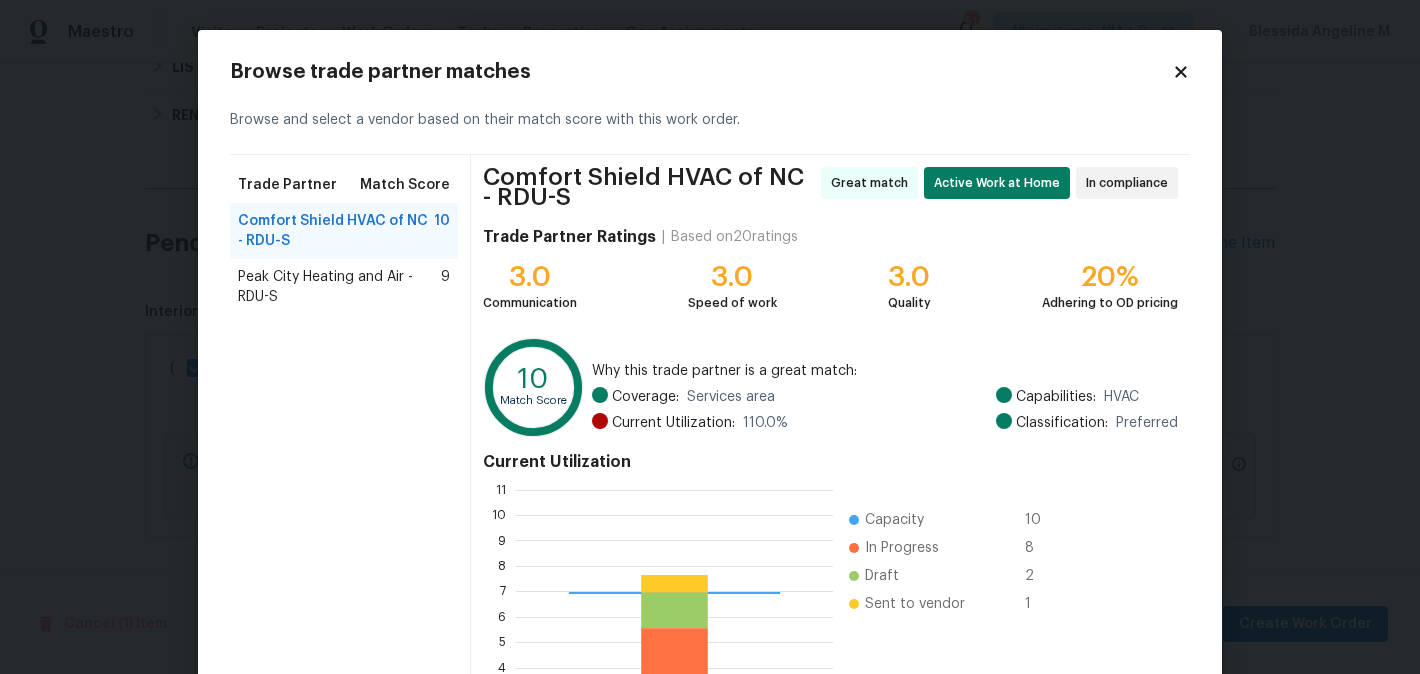 click on "Comfort Shield HVAC of NC - RDU-S 10" at bounding box center (344, 231) 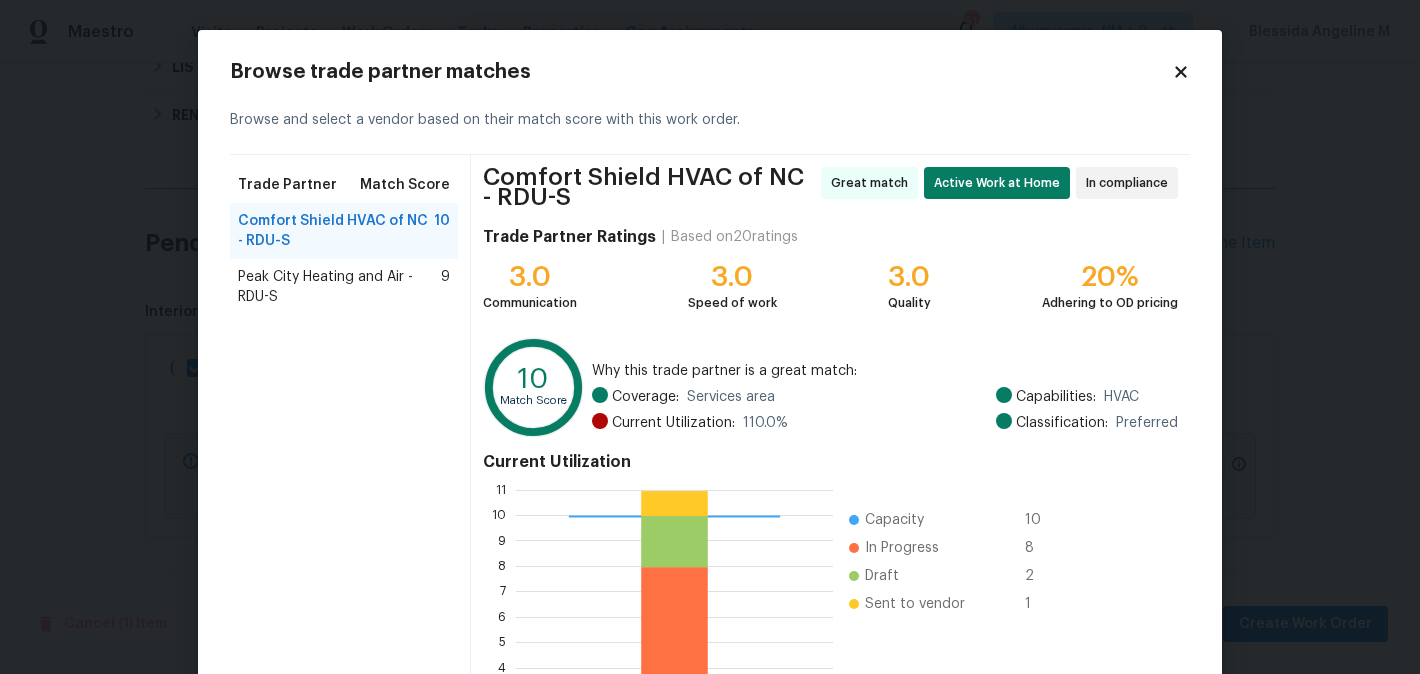 click on "Peak City Heating and Air - RDU-S" at bounding box center (339, 287) 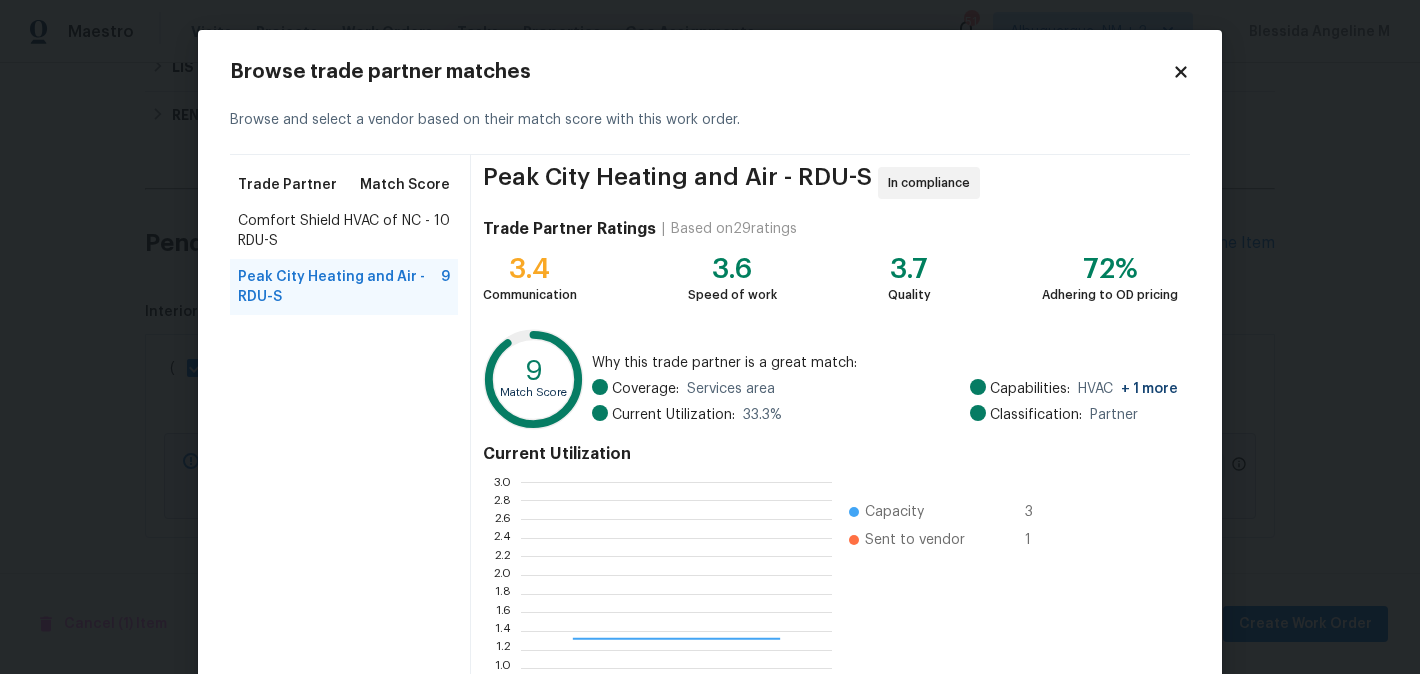 scroll, scrollTop: 2, scrollLeft: 1, axis: both 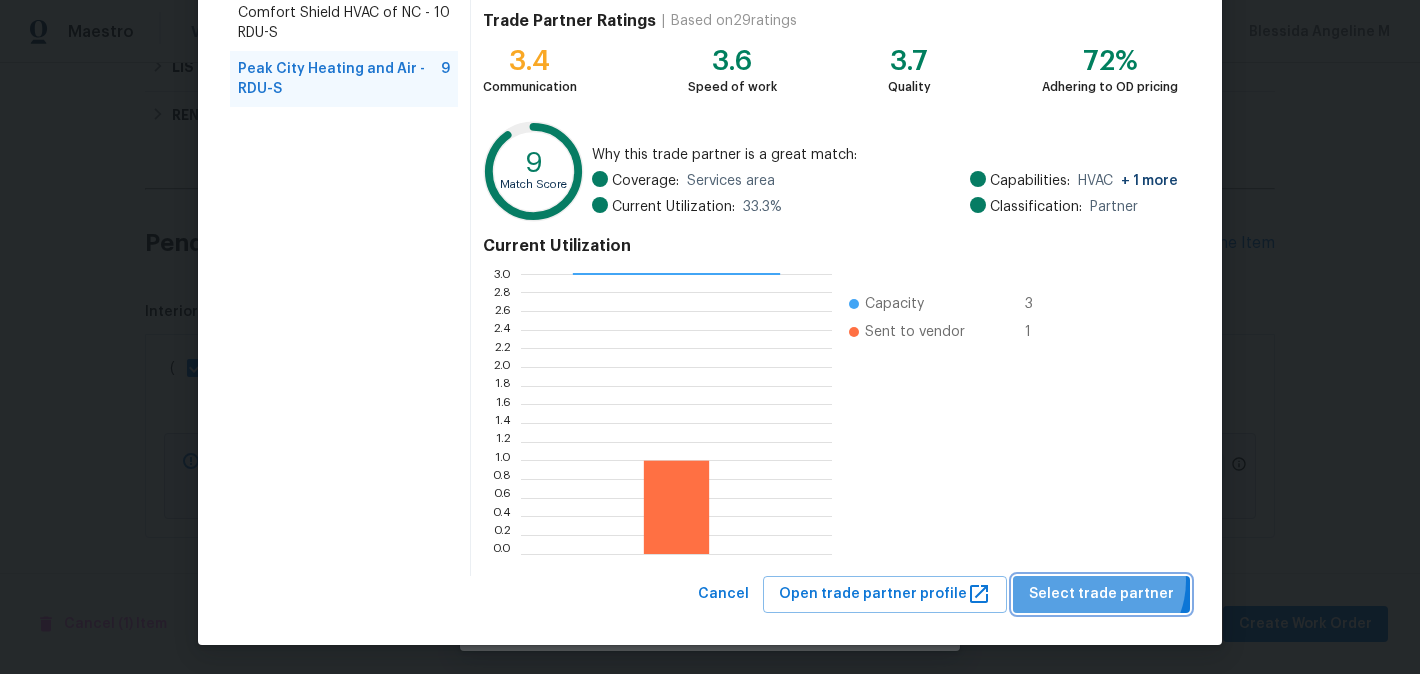 click on "Select trade partner" at bounding box center (1101, 594) 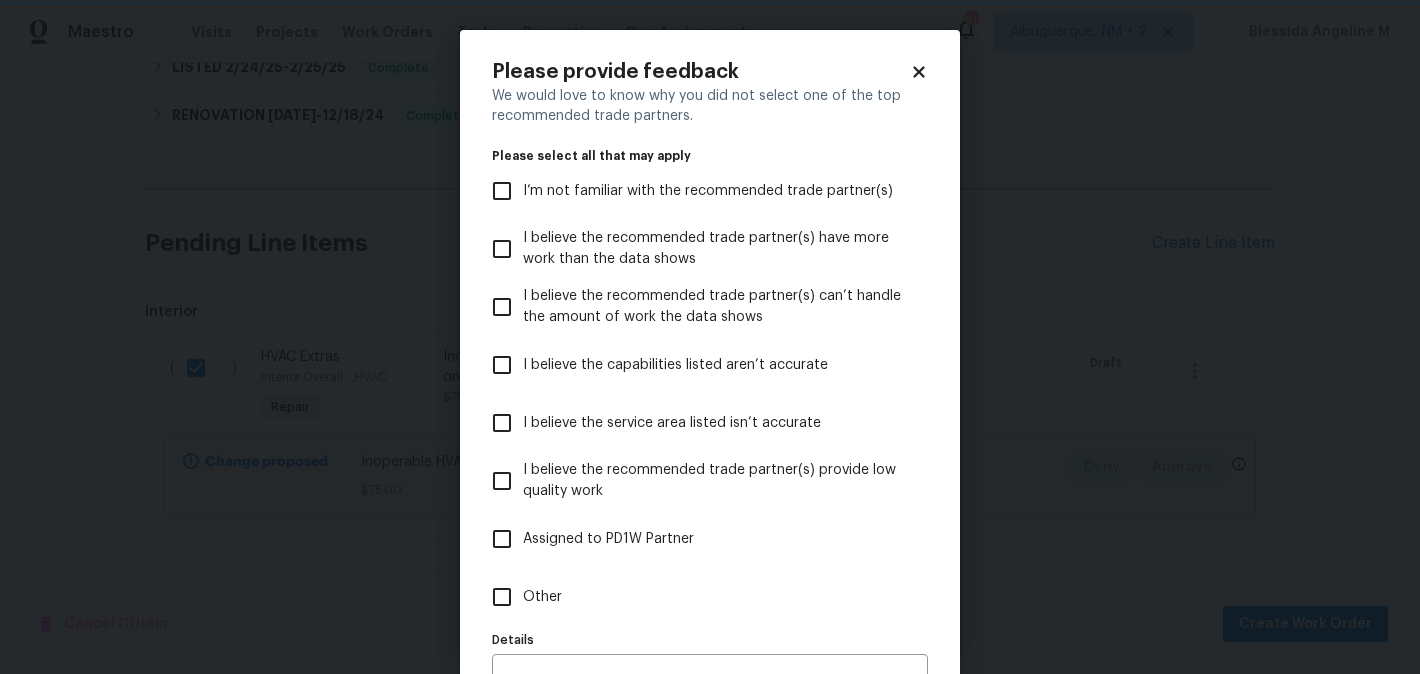 scroll, scrollTop: 0, scrollLeft: 0, axis: both 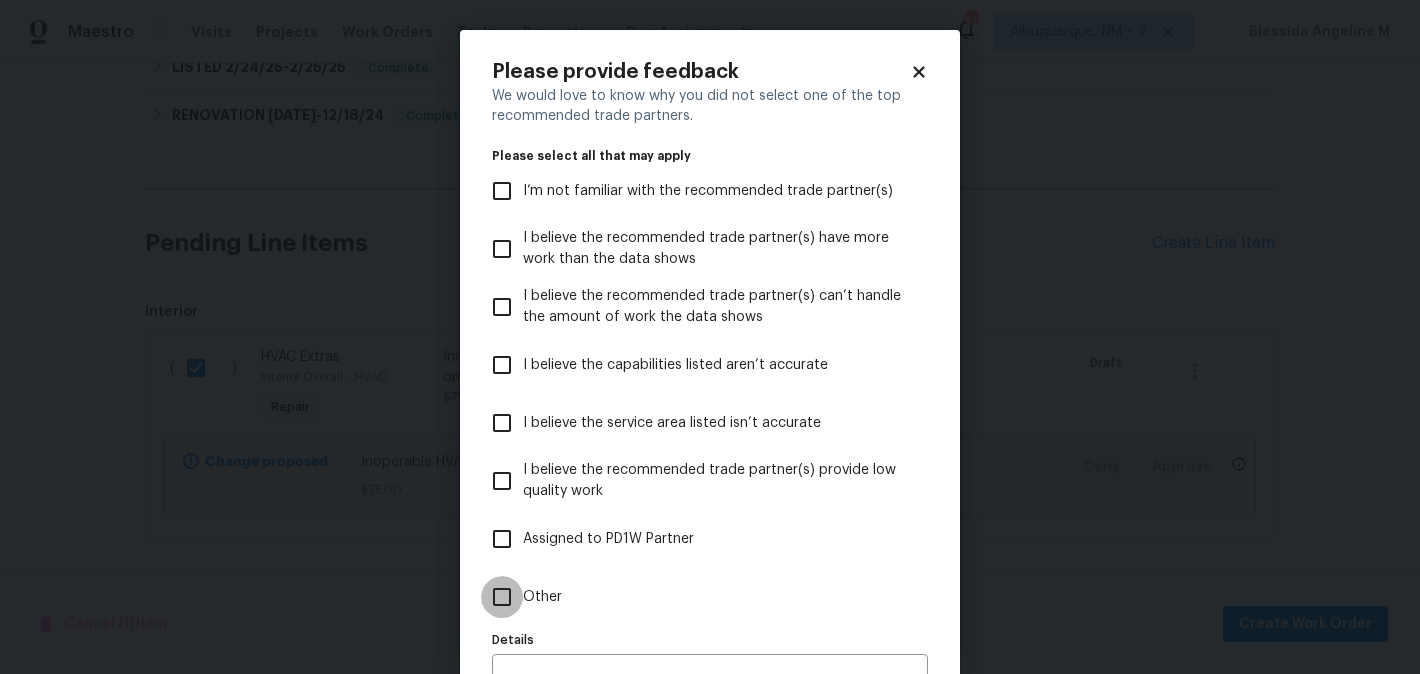 click on "Other" at bounding box center (502, 597) 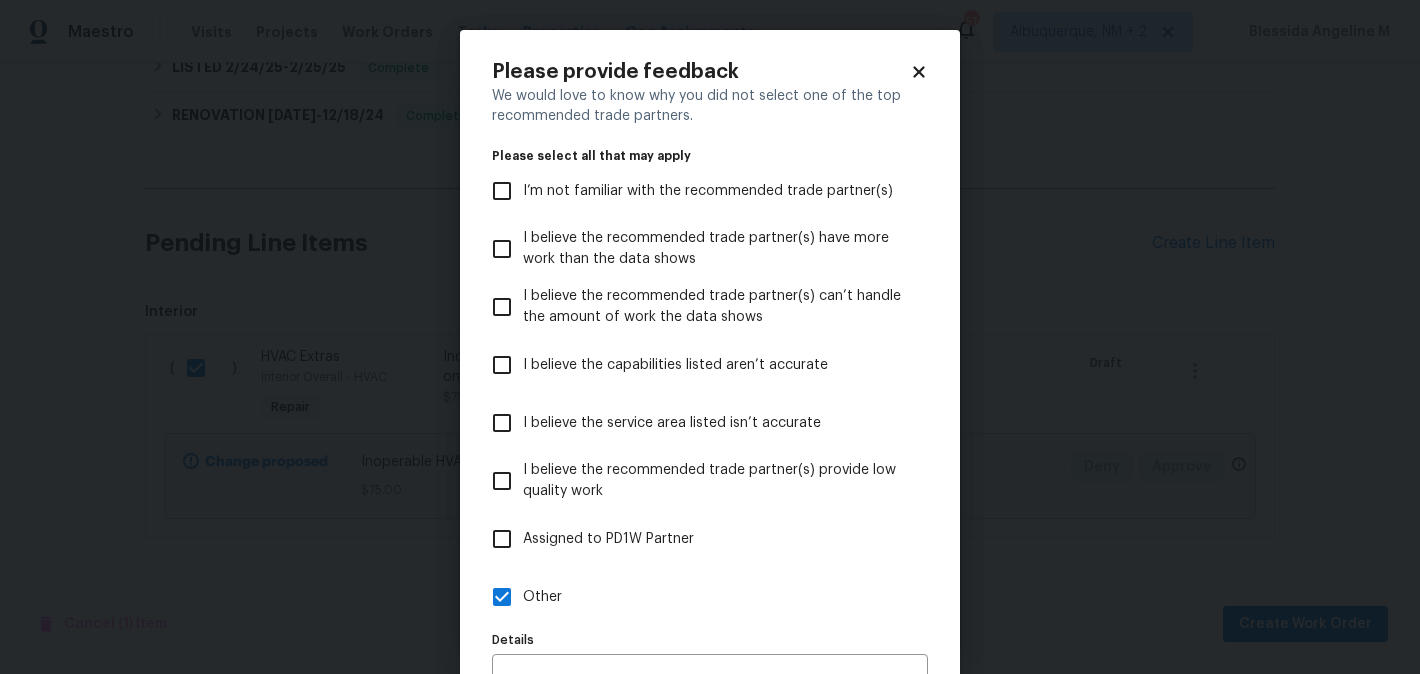 scroll, scrollTop: 118, scrollLeft: 0, axis: vertical 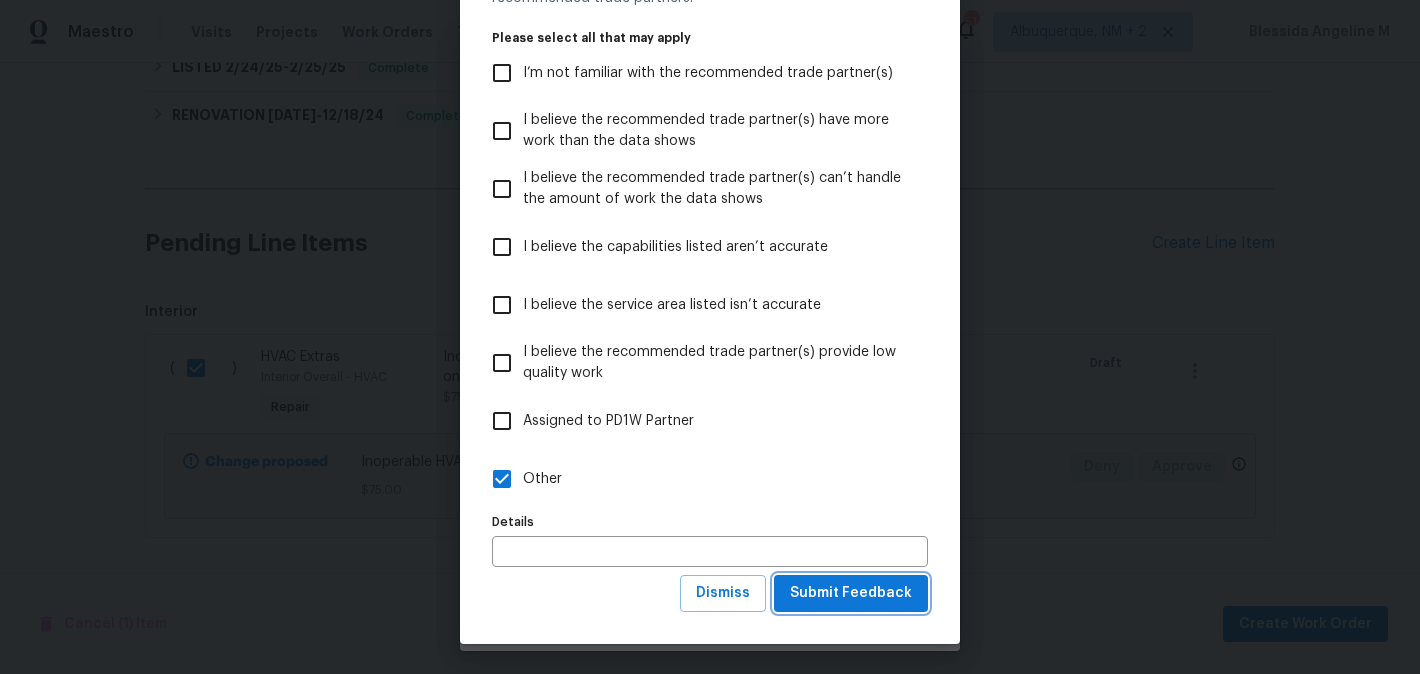click on "Submit Feedback" at bounding box center (851, 593) 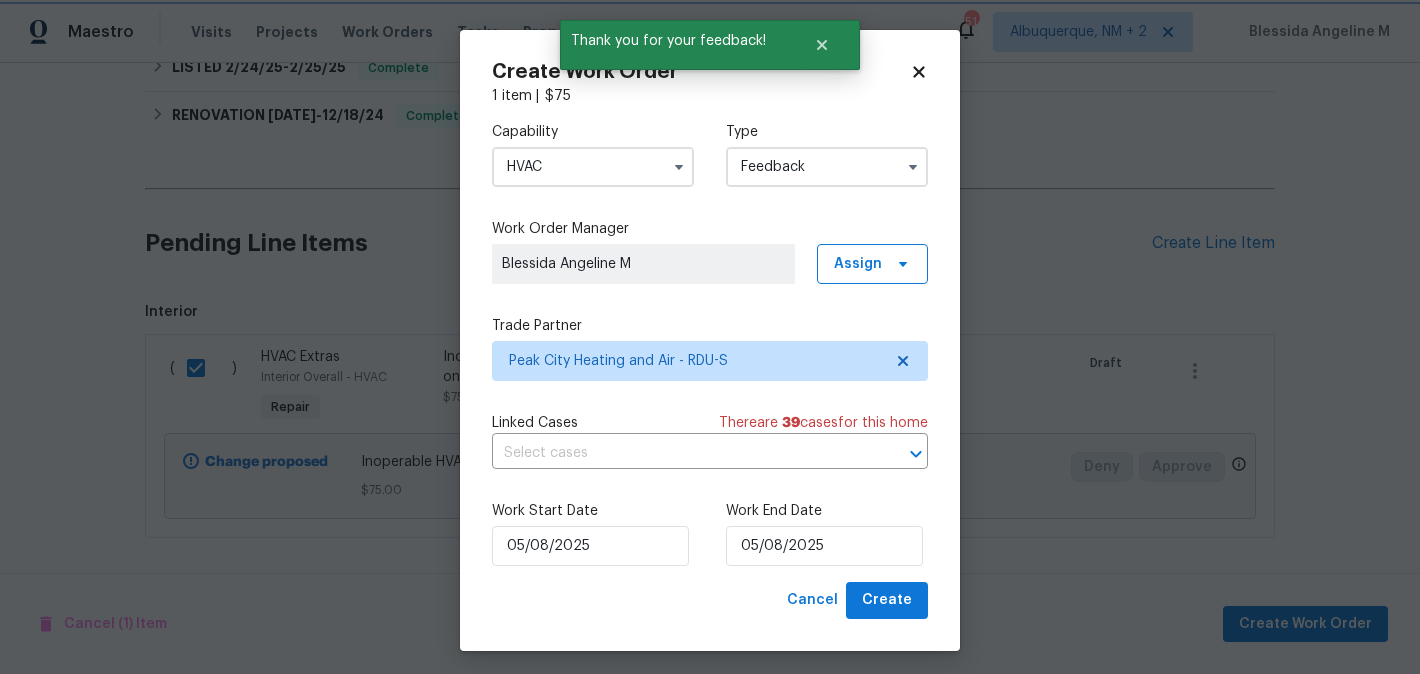 scroll, scrollTop: 0, scrollLeft: 0, axis: both 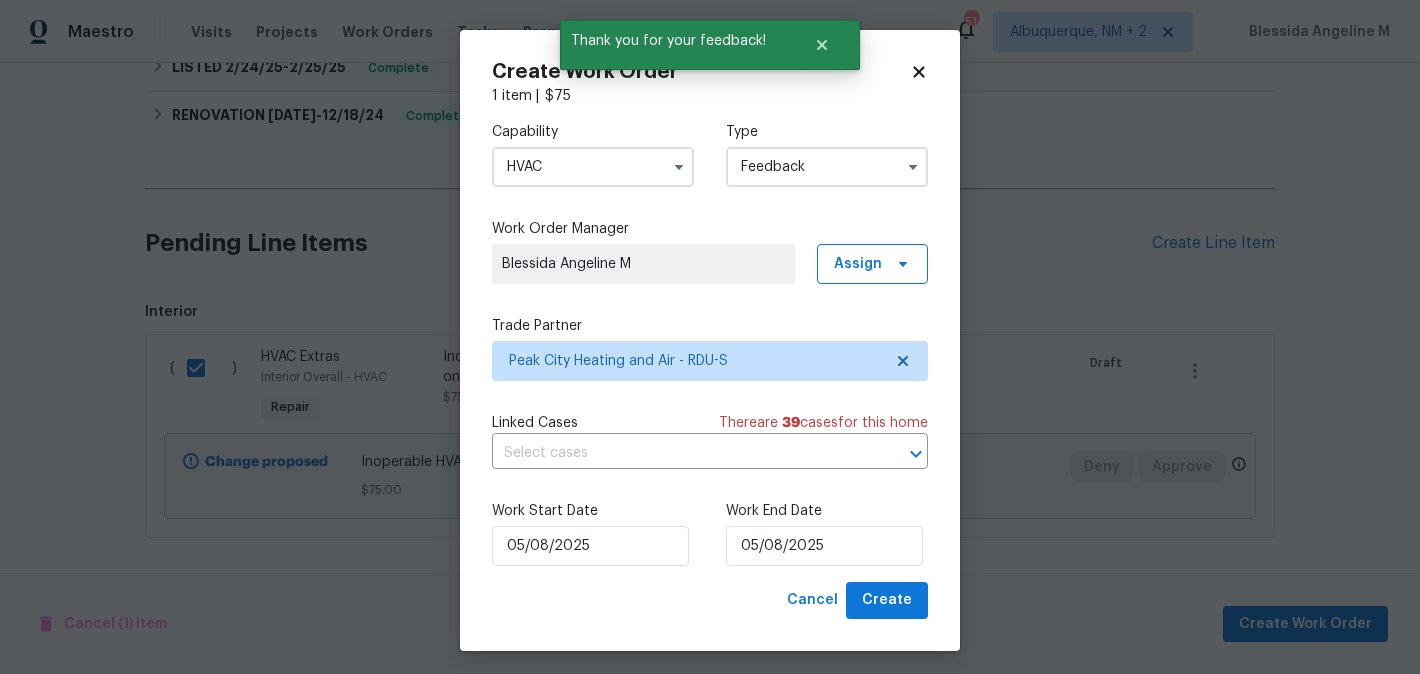 click on "Work End Date   05/08/2025" at bounding box center [827, 533] 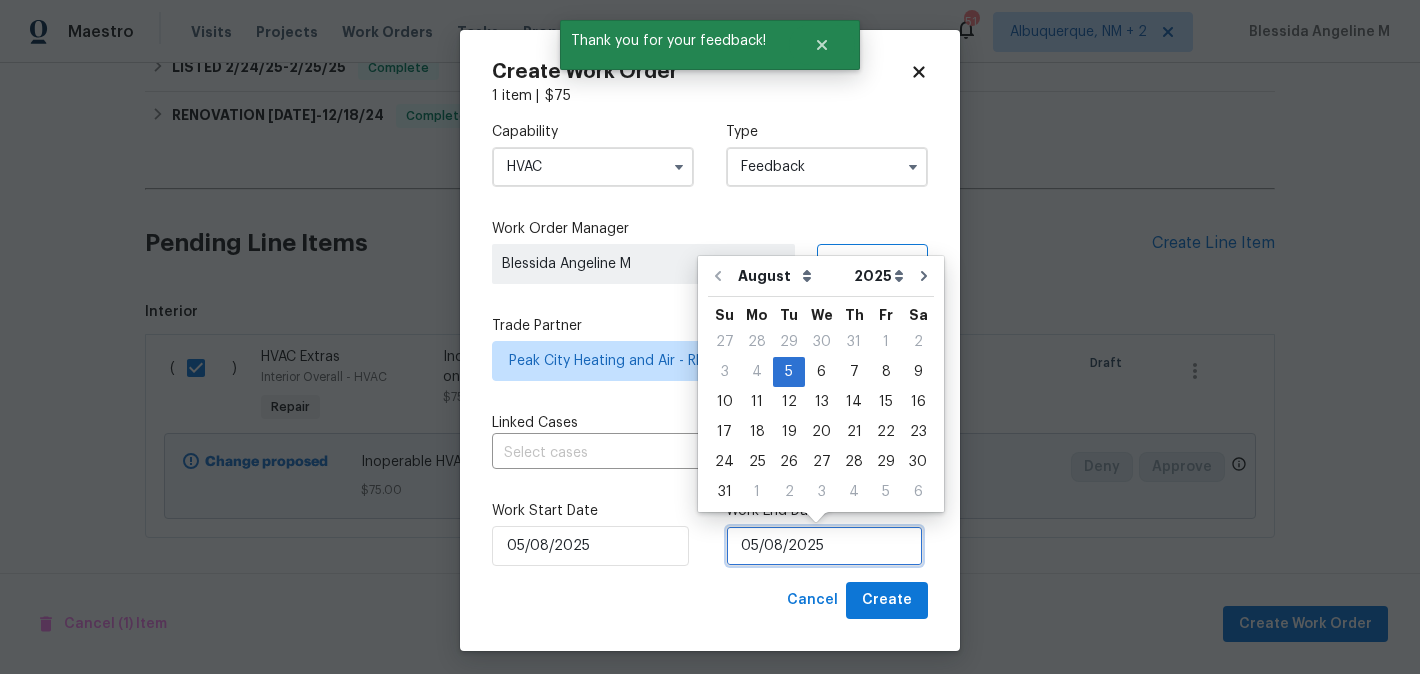 click on "05/08/2025" at bounding box center (824, 546) 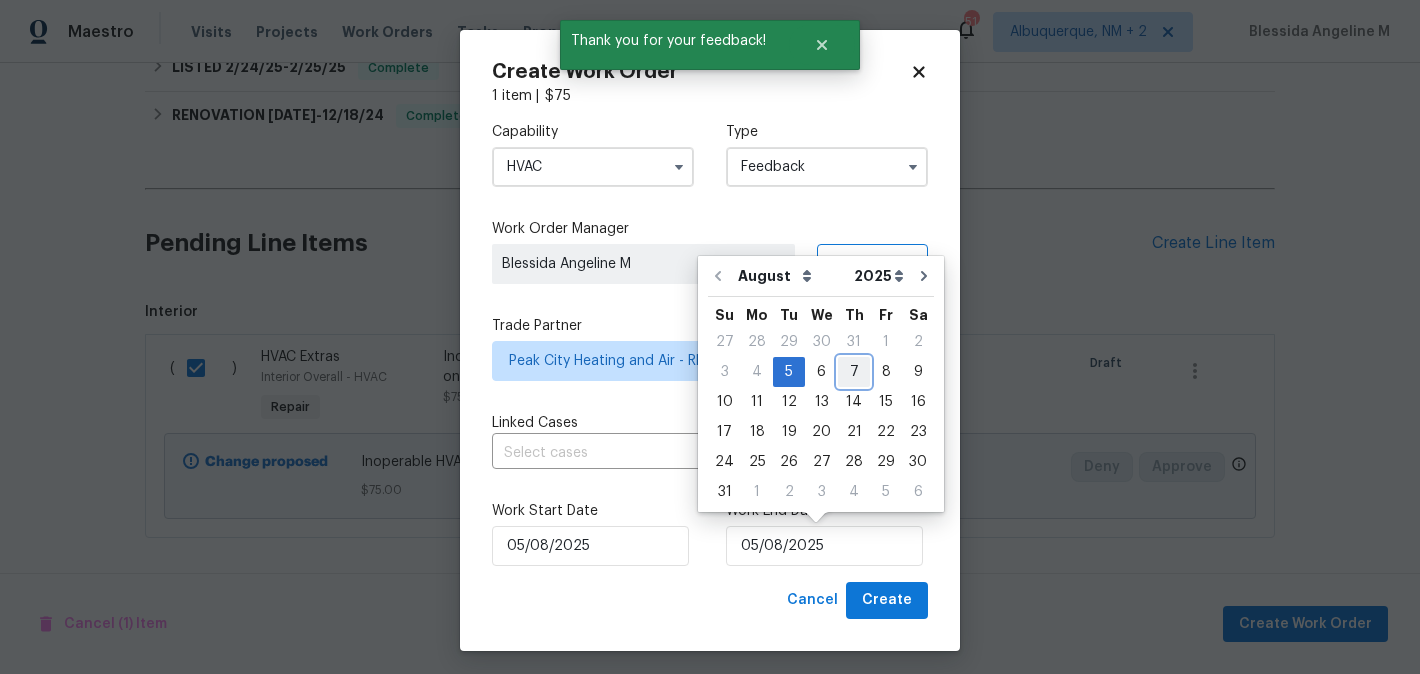 click on "7" at bounding box center (854, 372) 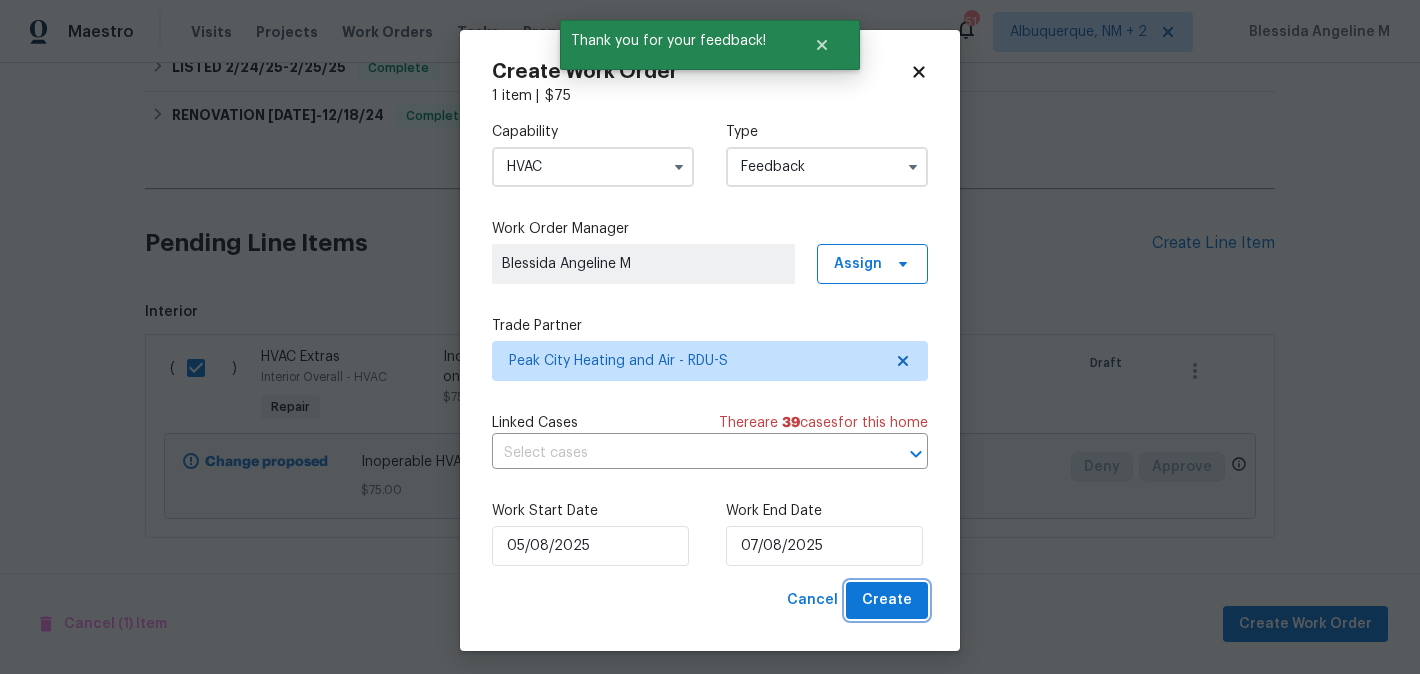 click on "Create" at bounding box center (887, 600) 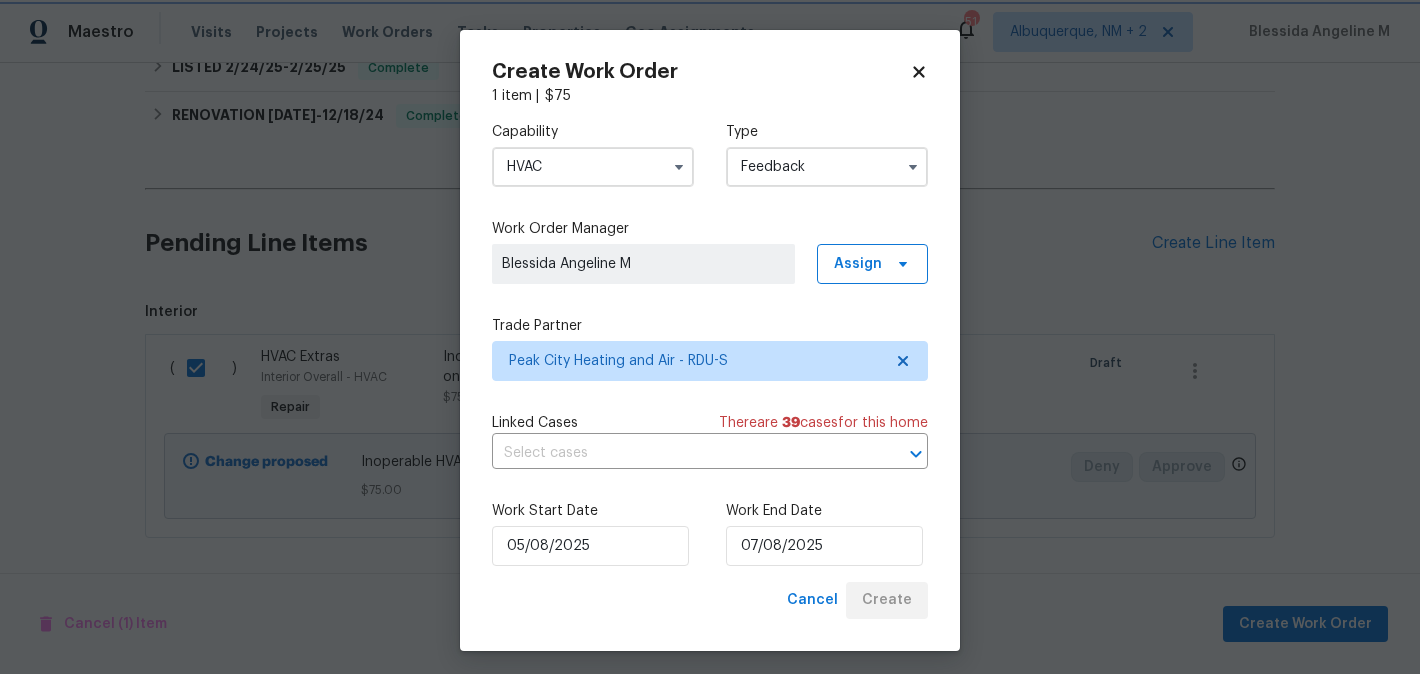 checkbox on "false" 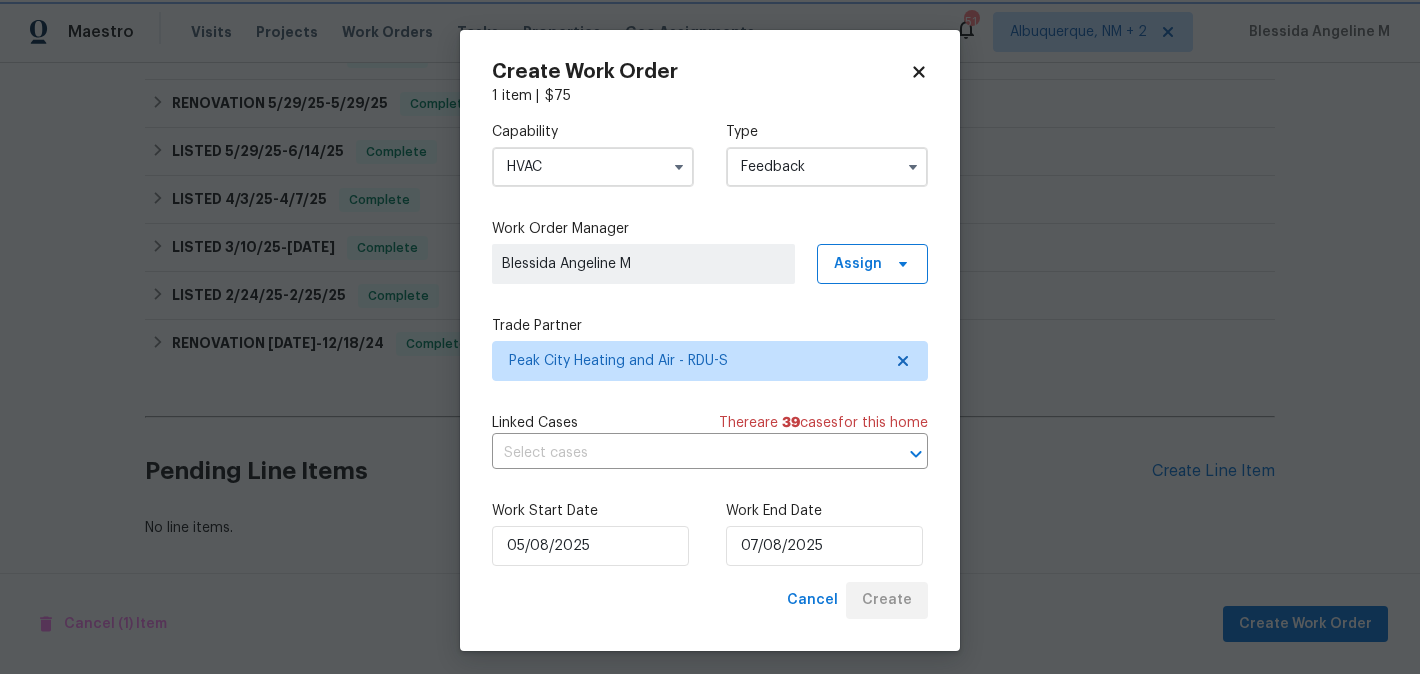 scroll, scrollTop: 631, scrollLeft: 0, axis: vertical 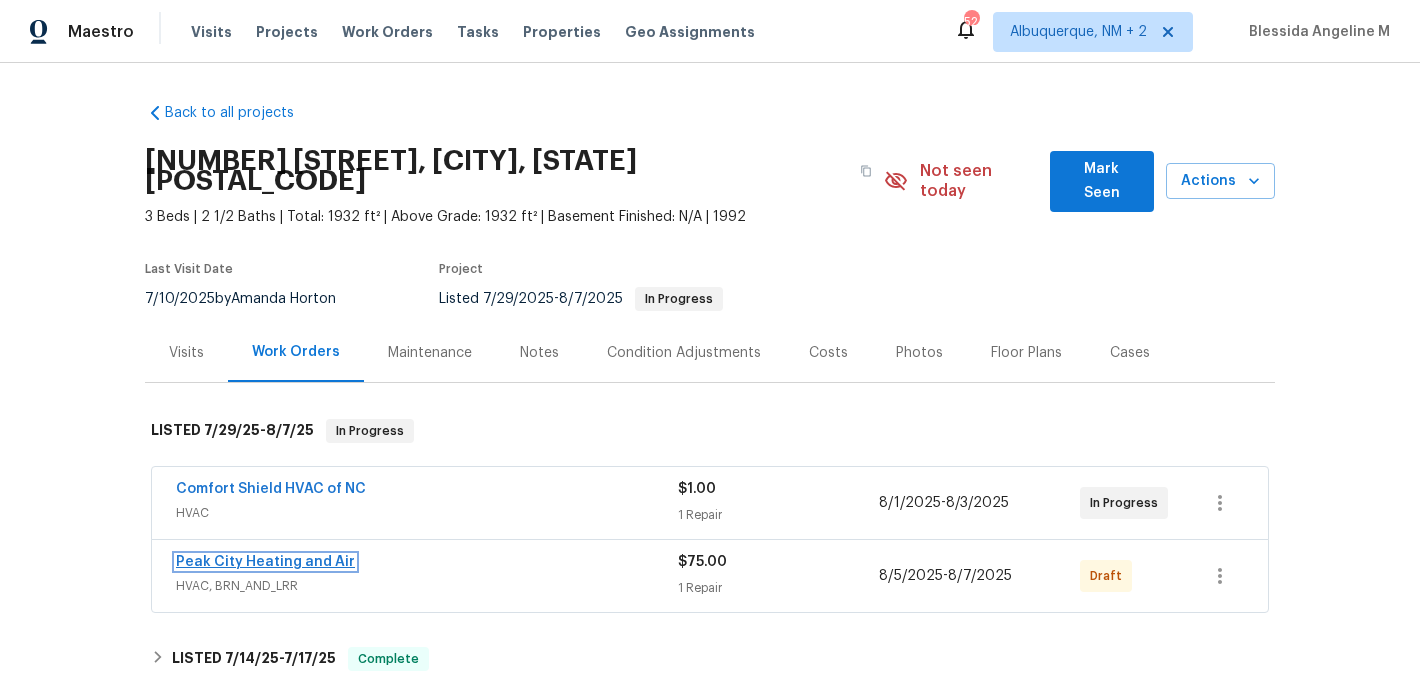 click on "Peak City Heating and Air" at bounding box center (265, 562) 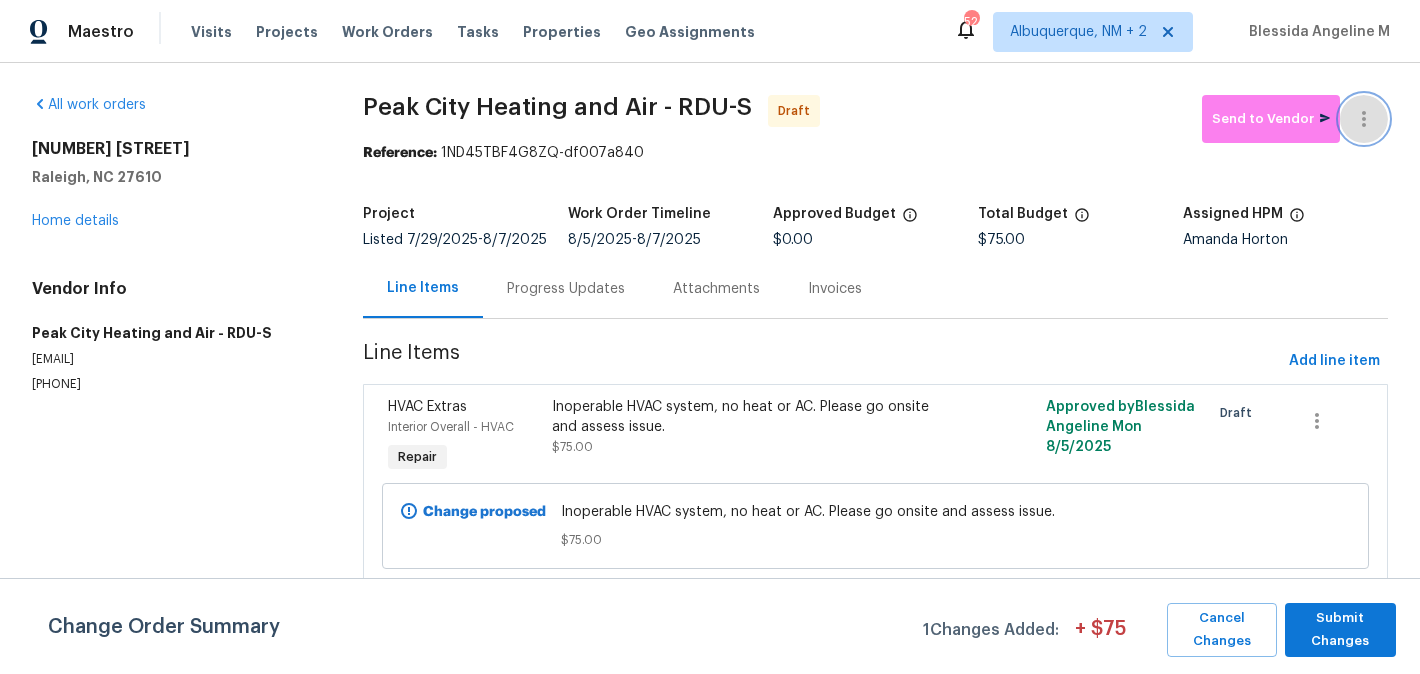 click at bounding box center (1364, 119) 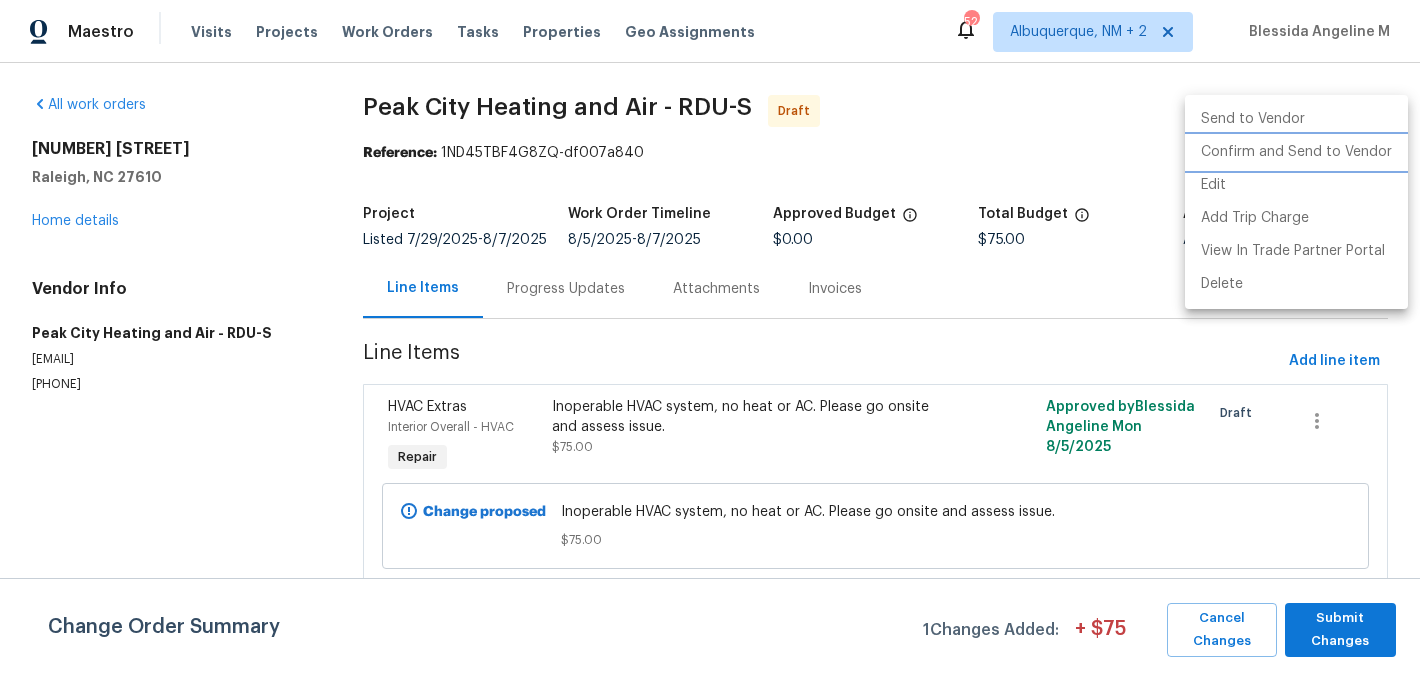 click on "Confirm and Send to Vendor" at bounding box center [1296, 152] 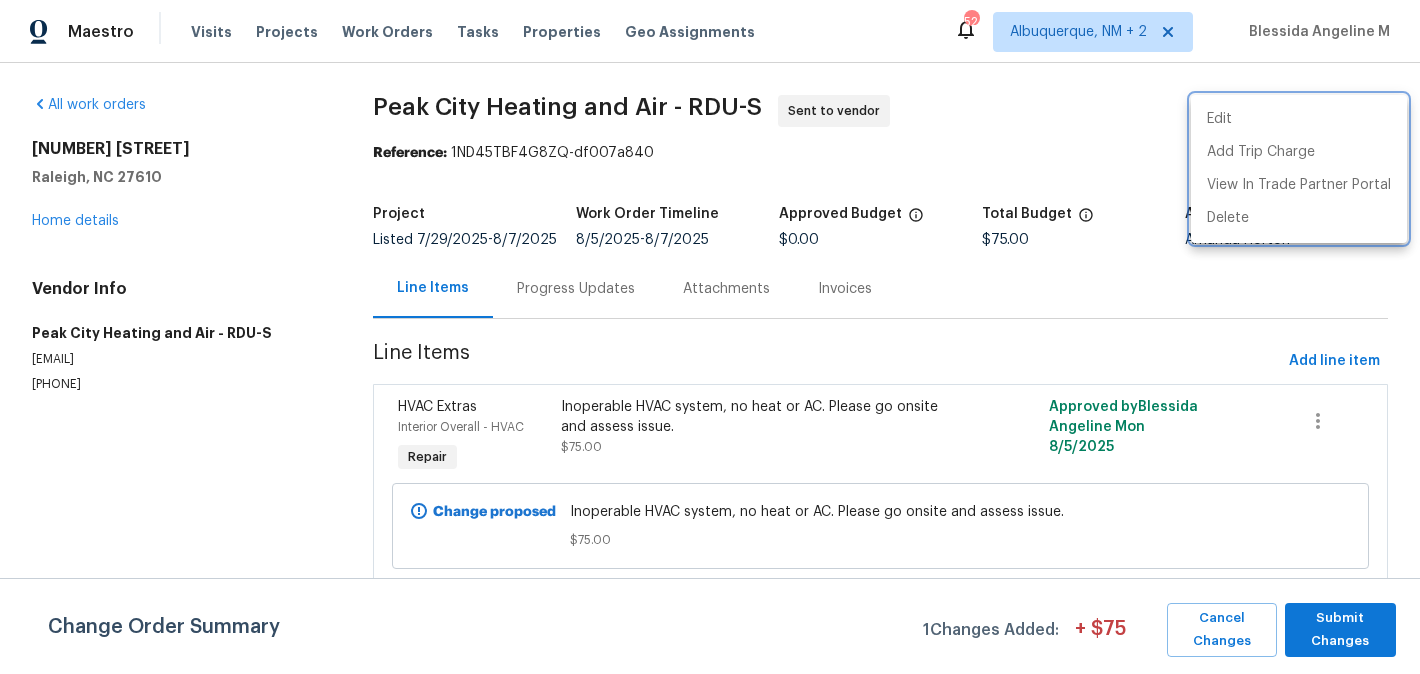 click at bounding box center [710, 337] 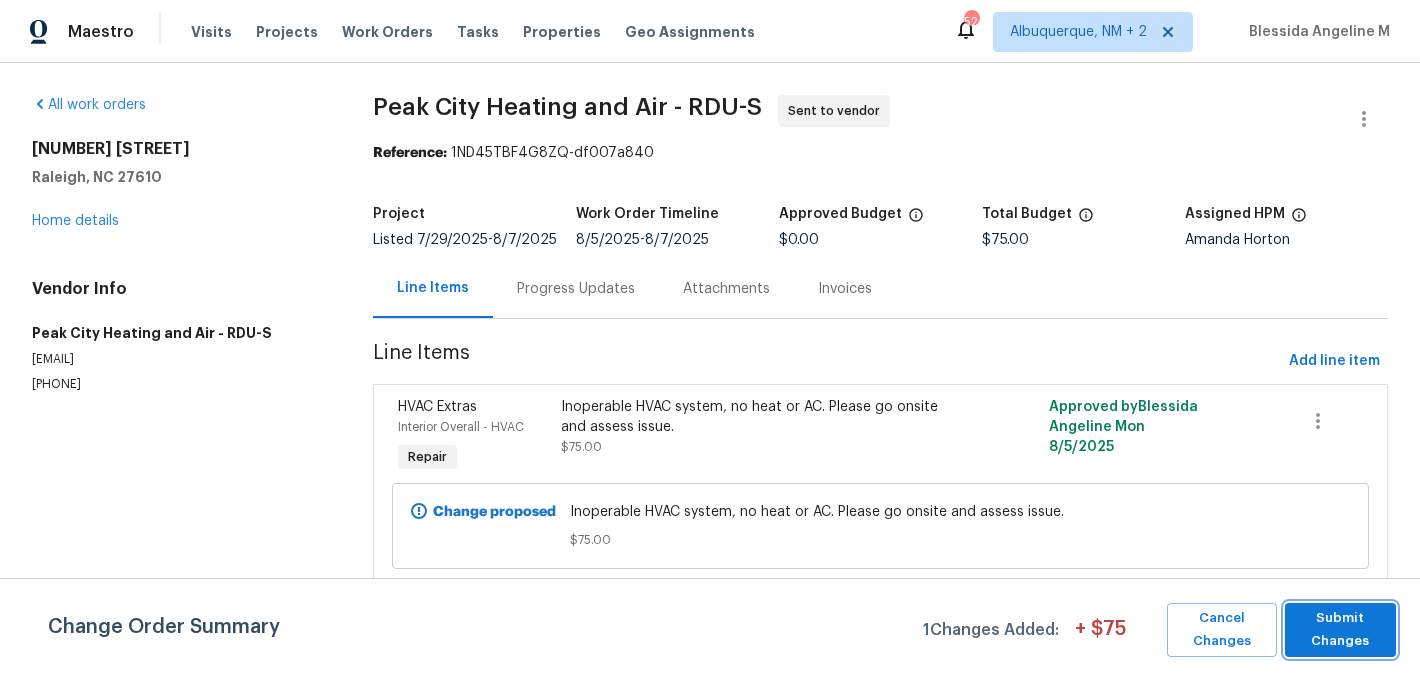 click on "Submit Changes" at bounding box center [1340, 630] 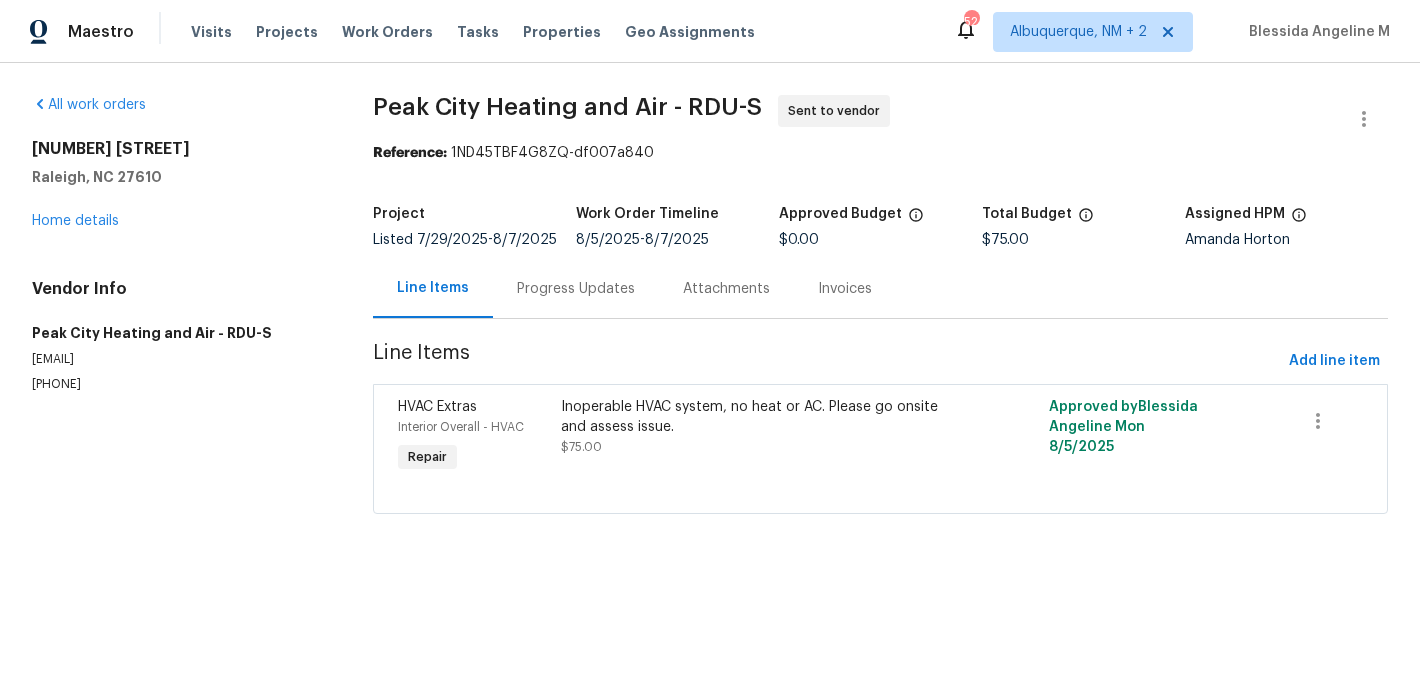 click on "Progress Updates" at bounding box center [576, 289] 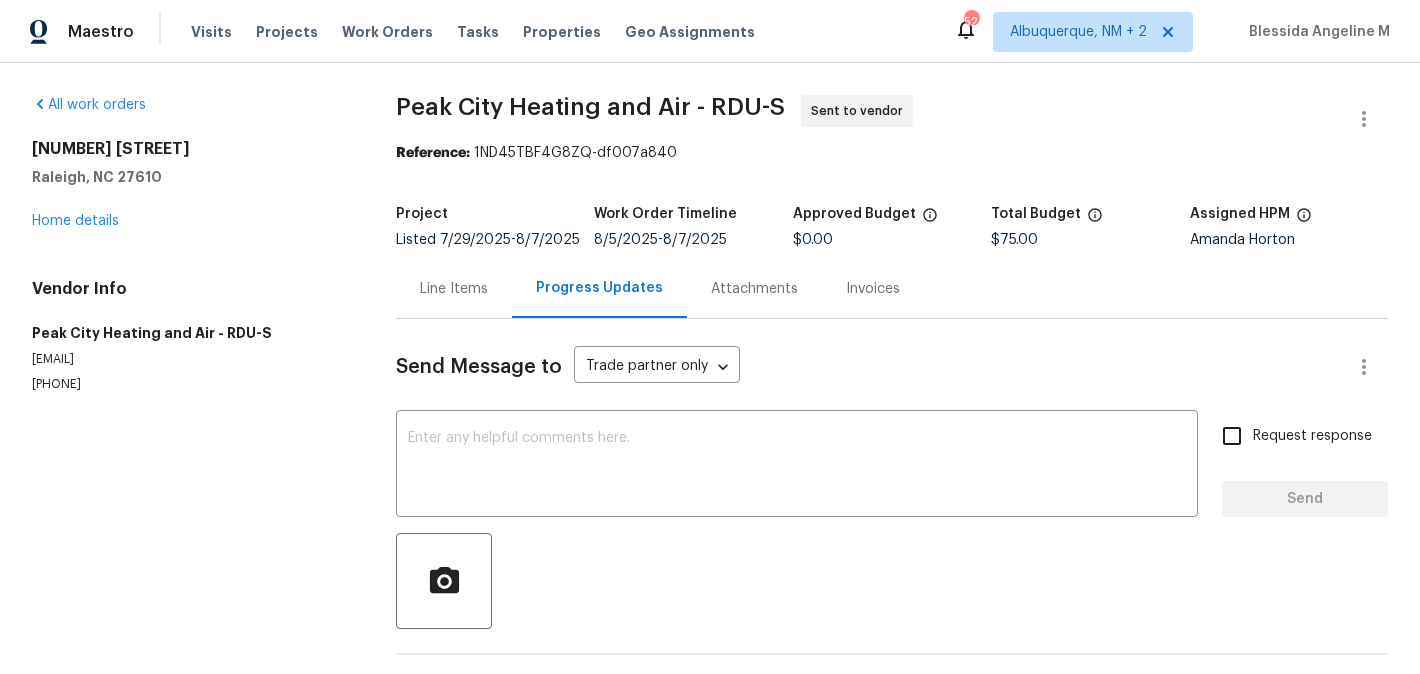 click on "Send Message to Trade partner only Trade partner only ​ x ​ Request response Send Trade Partner Updates On-site Worker Updates" at bounding box center [892, 517] 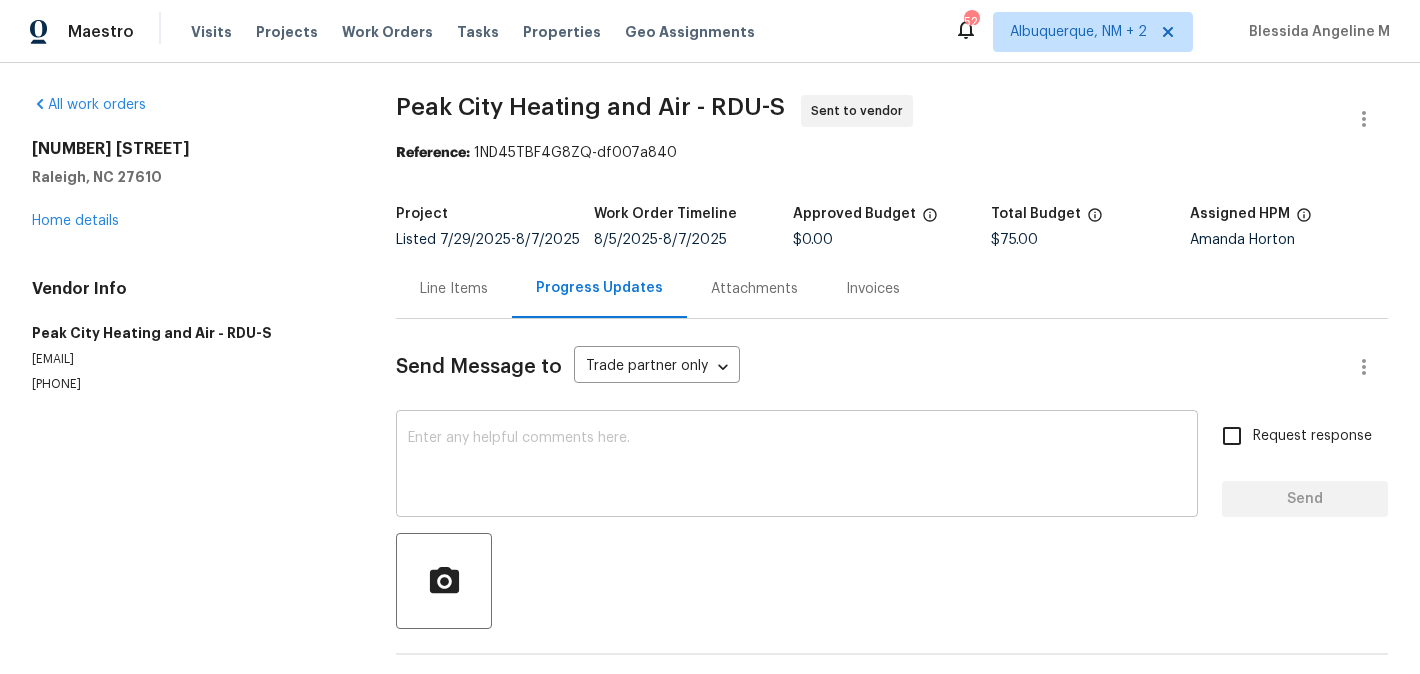 click at bounding box center [797, 466] 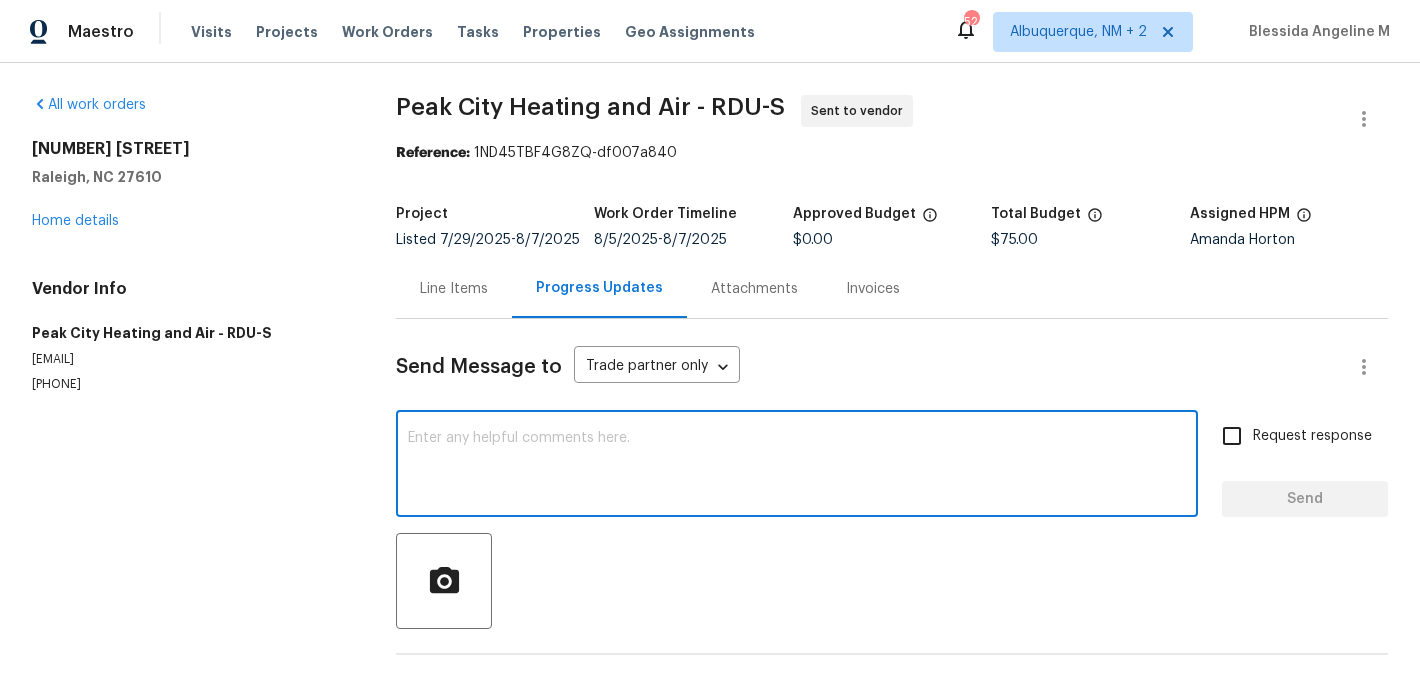 paste on "Hi, this is [FIRST] with [COMPANY]. I’m confirming you received the WO for the property at (Address). Please review and accept the WO within 24 hours and provide a schedule date. Please disregard the contact information for the HPM included in the WO. Our Centralised LWO Team is responsible for Listed WOs. The team can be reached through the portal or by phone at [PHONE]." 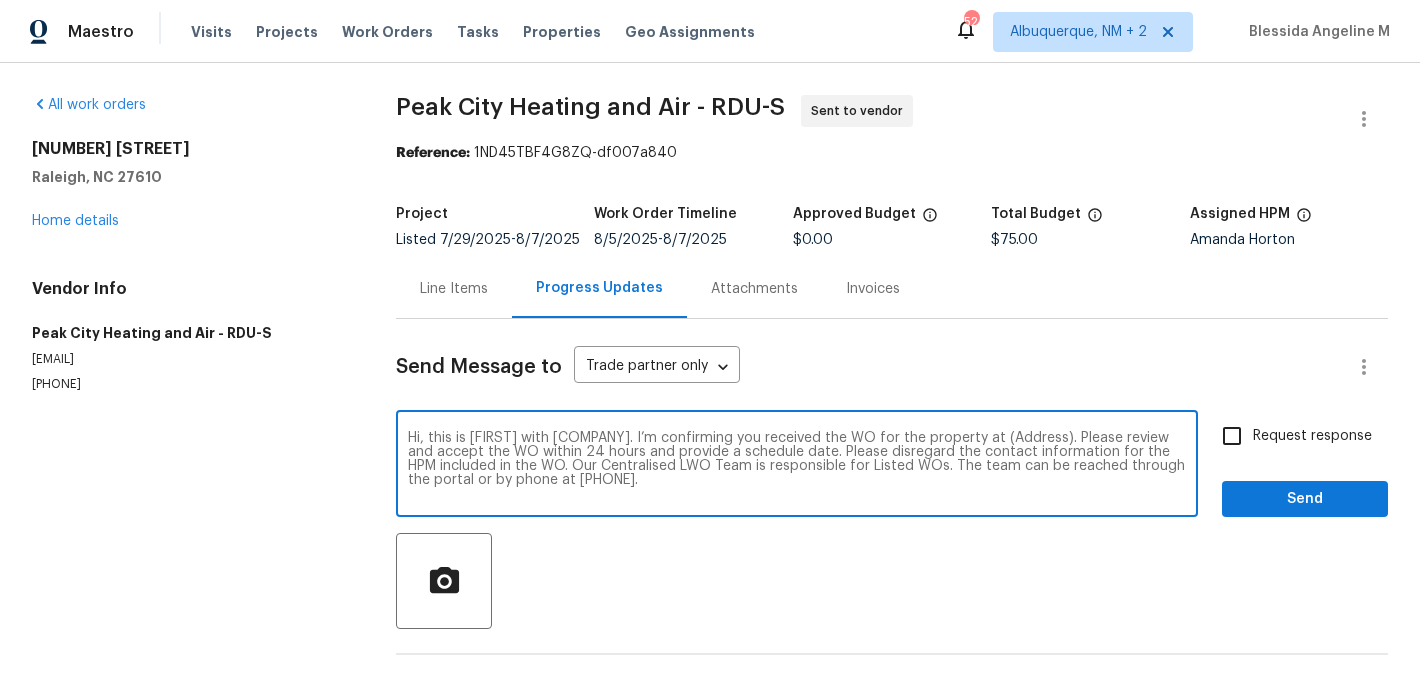 scroll, scrollTop: 28, scrollLeft: 0, axis: vertical 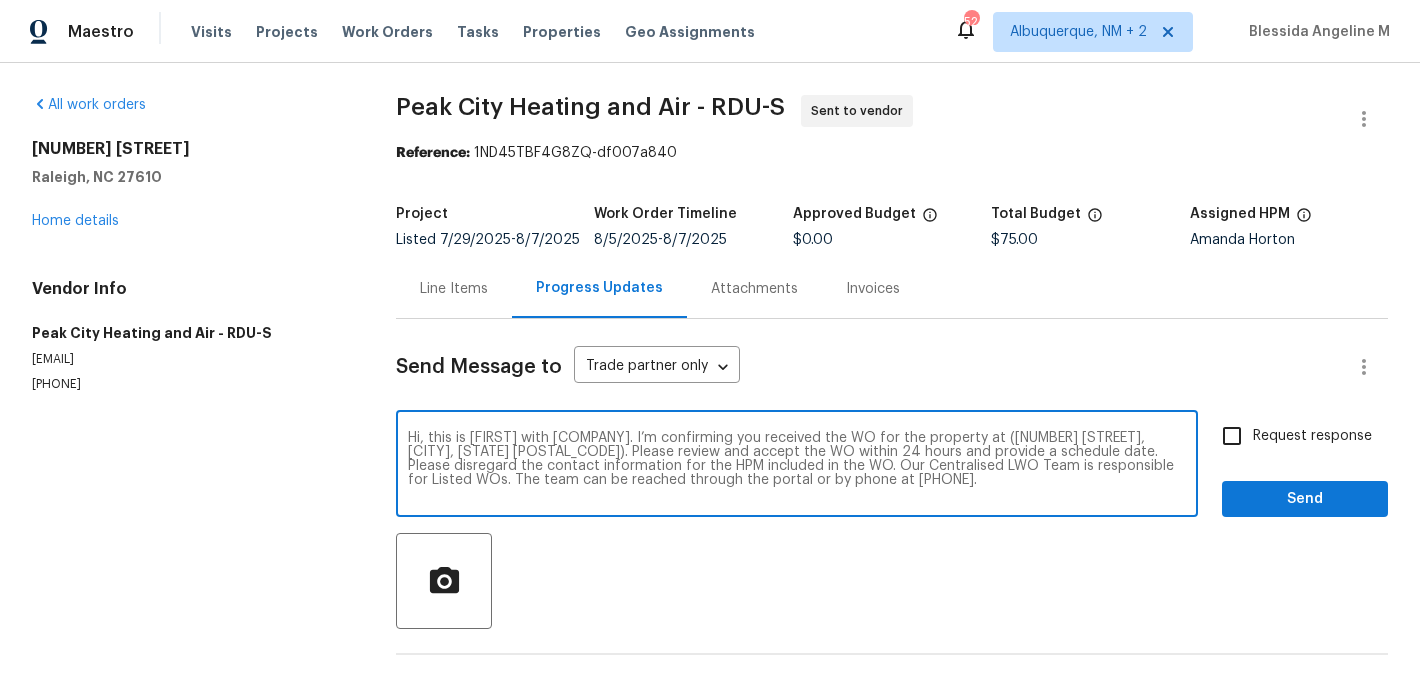 type on "Hi, this is [FIRST] with [COMPANY]. I’m confirming you received the WO for the property at ([NUMBER] [STREET], [CITY], [STATE] [POSTAL_CODE]). Please review and accept the WO within 24 hours and provide a schedule date. Please disregard the contact information for the HPM included in the WO. Our Centralised LWO Team is responsible for Listed WOs. The team can be reached through the portal or by phone at [PHONE]." 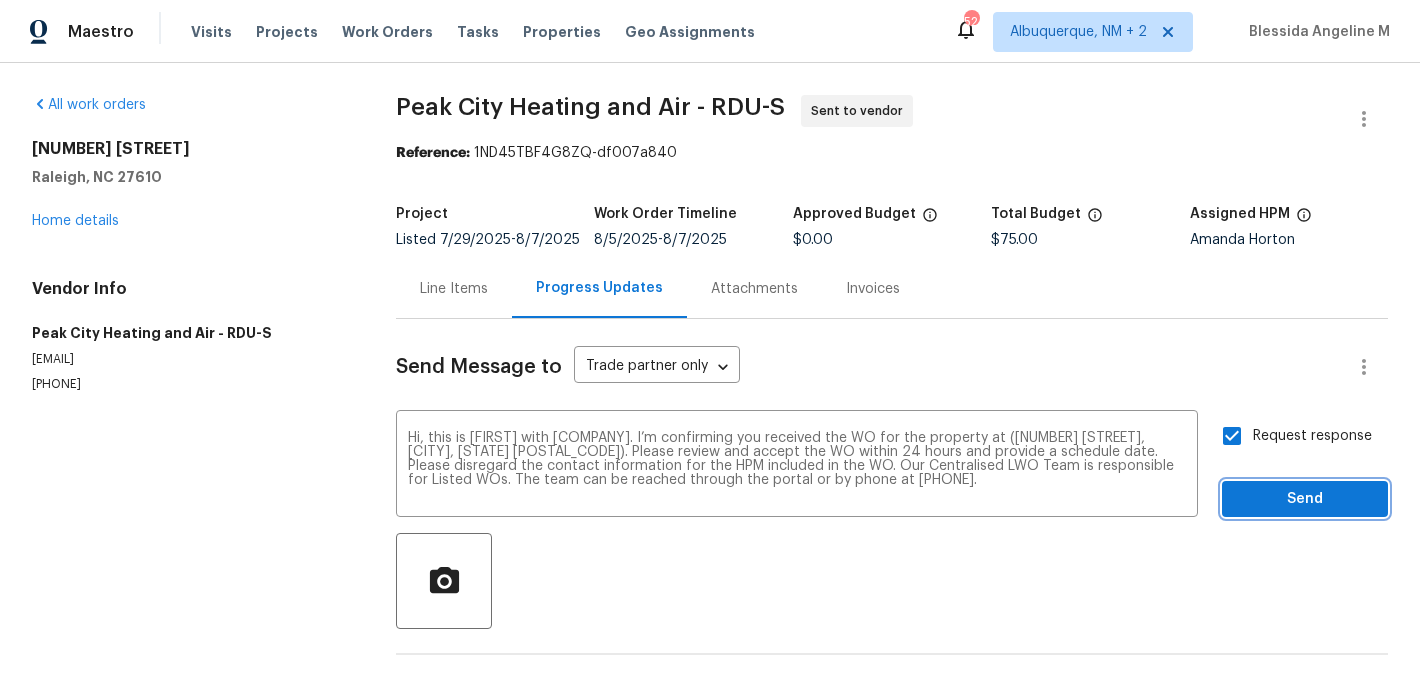 click on "Send" at bounding box center [1305, 499] 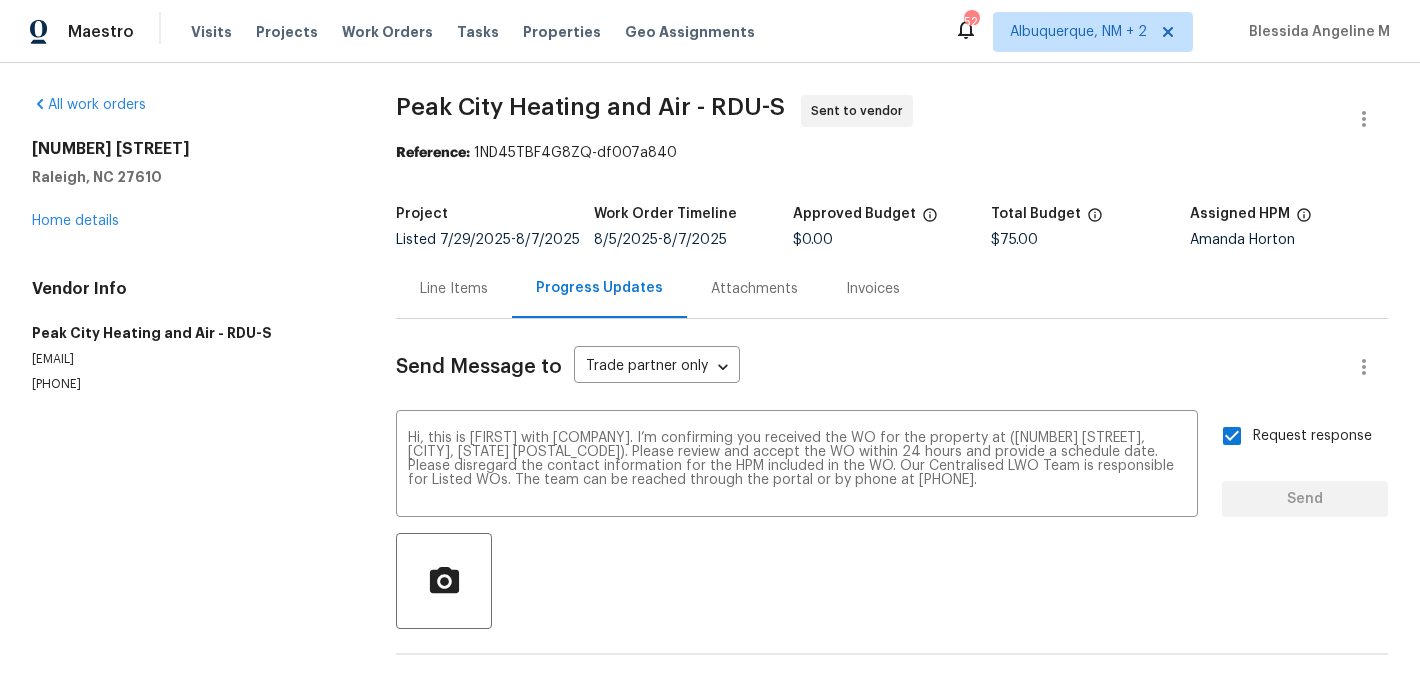 type 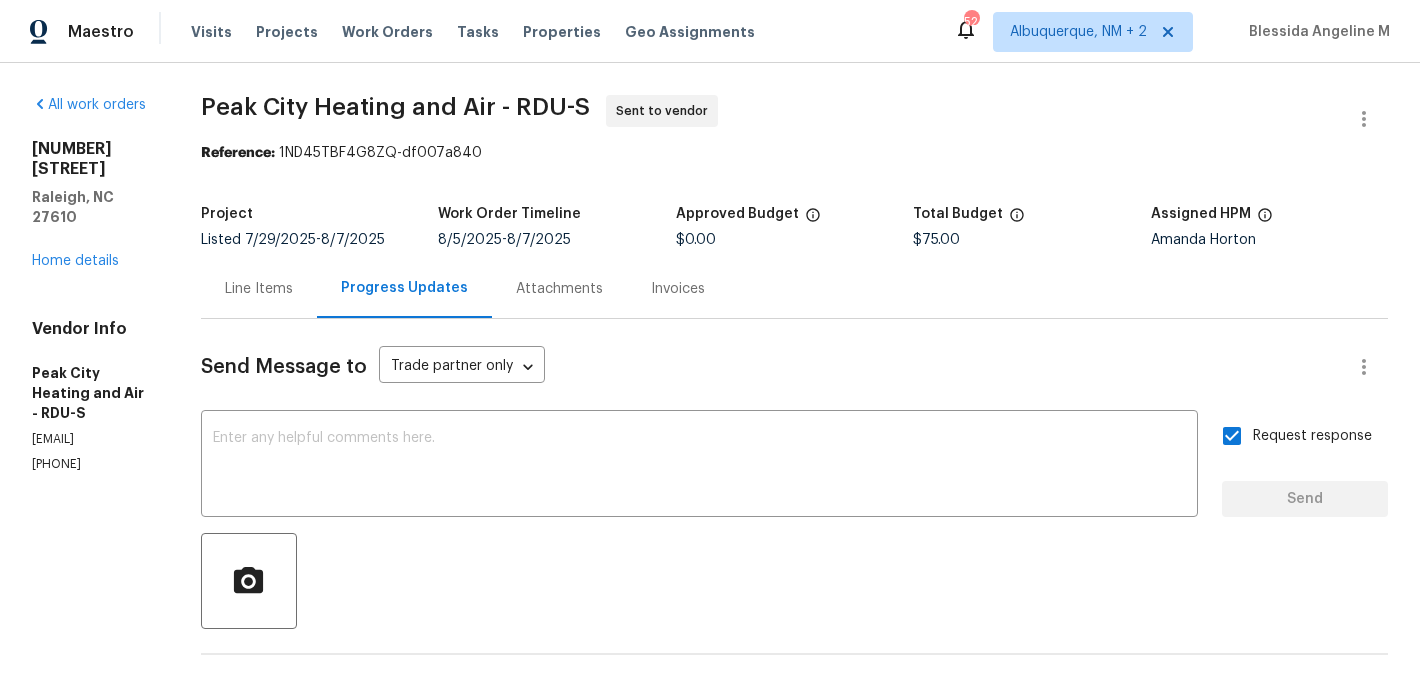 click on "Reference:" at bounding box center (238, 153) 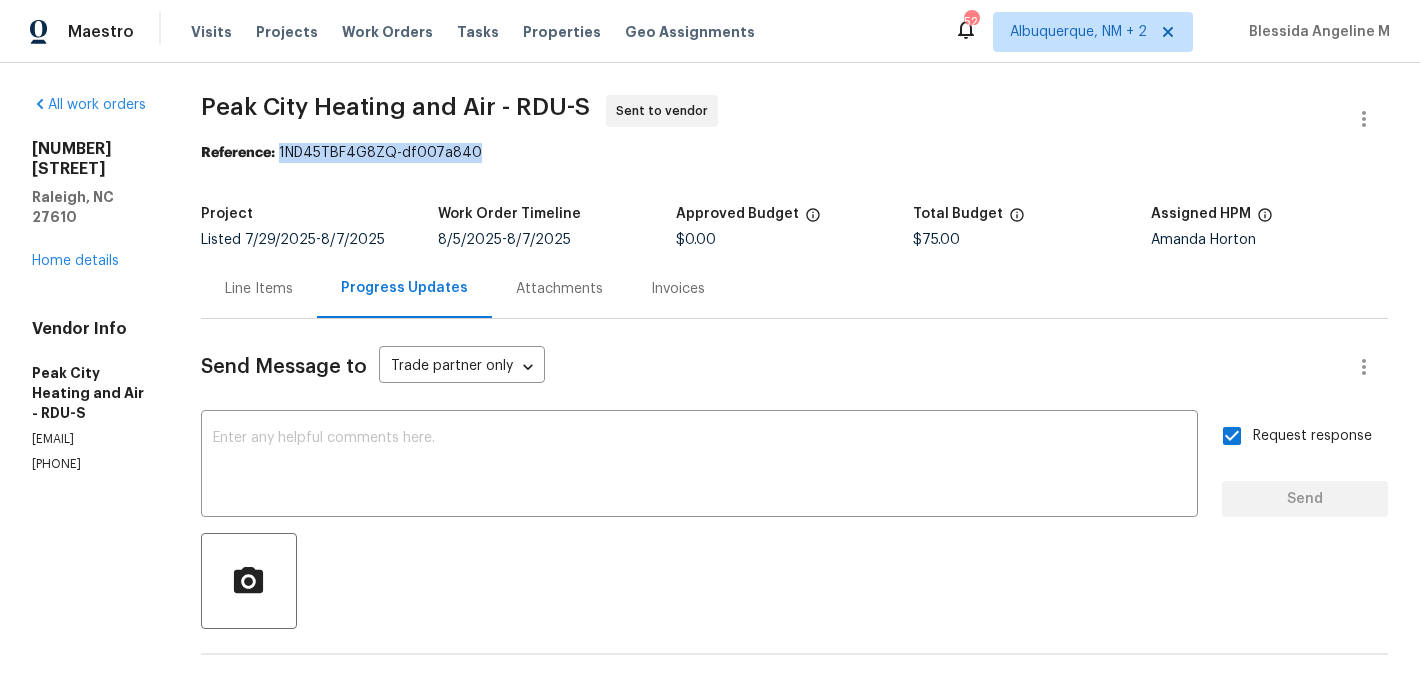 drag, startPoint x: 315, startPoint y: 152, endPoint x: 578, endPoint y: 152, distance: 263 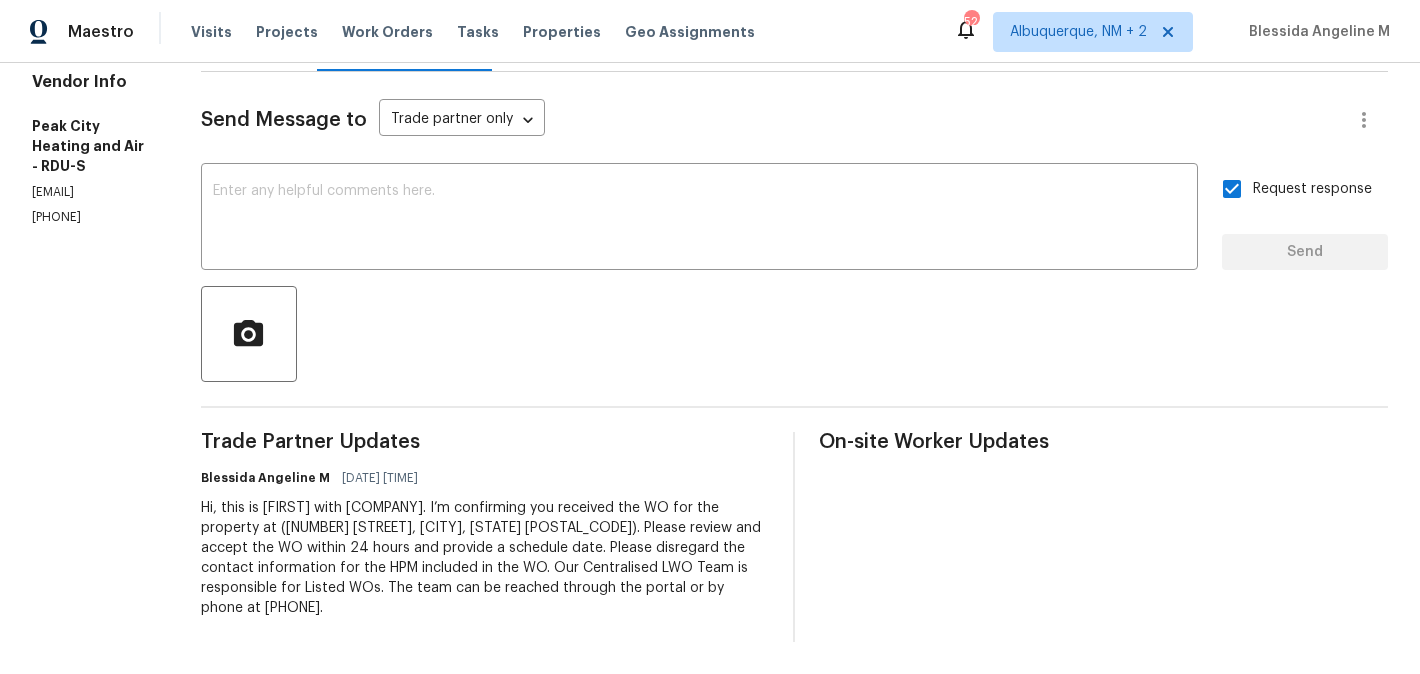 scroll, scrollTop: 0, scrollLeft: 0, axis: both 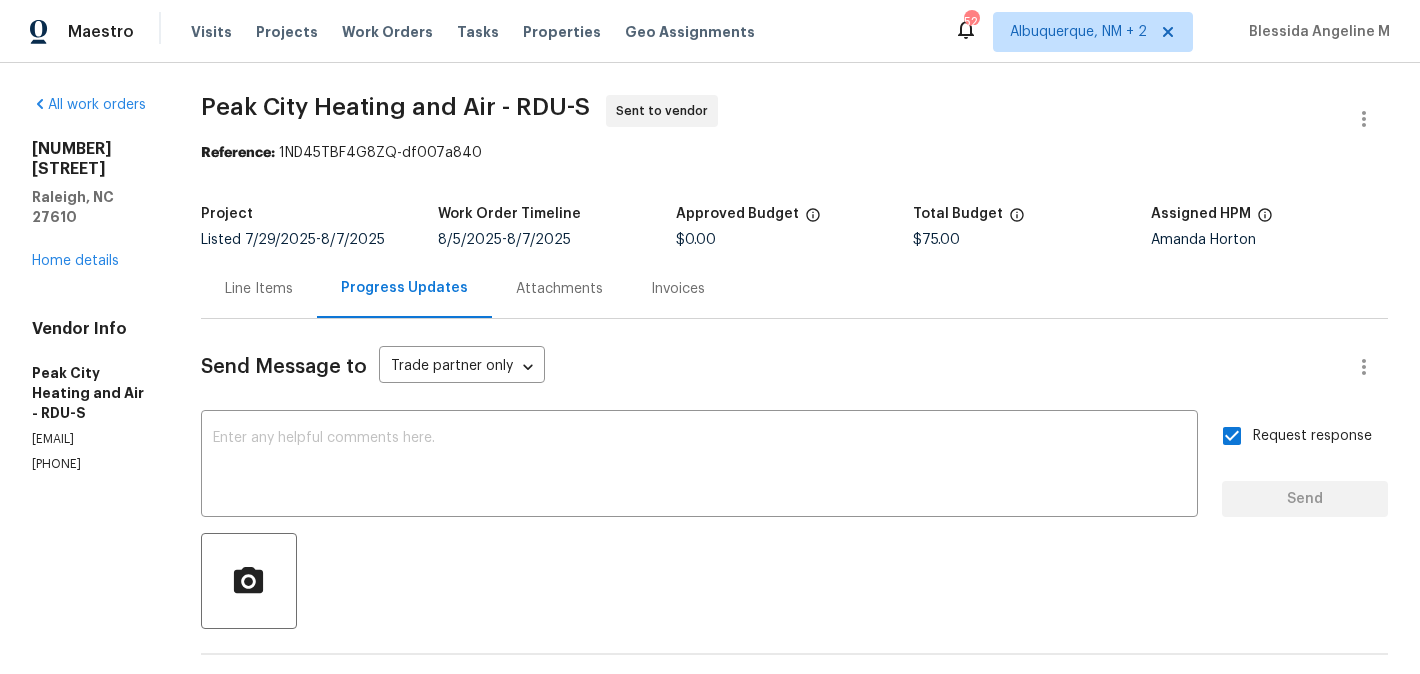 click on "Line Items" at bounding box center [259, 289] 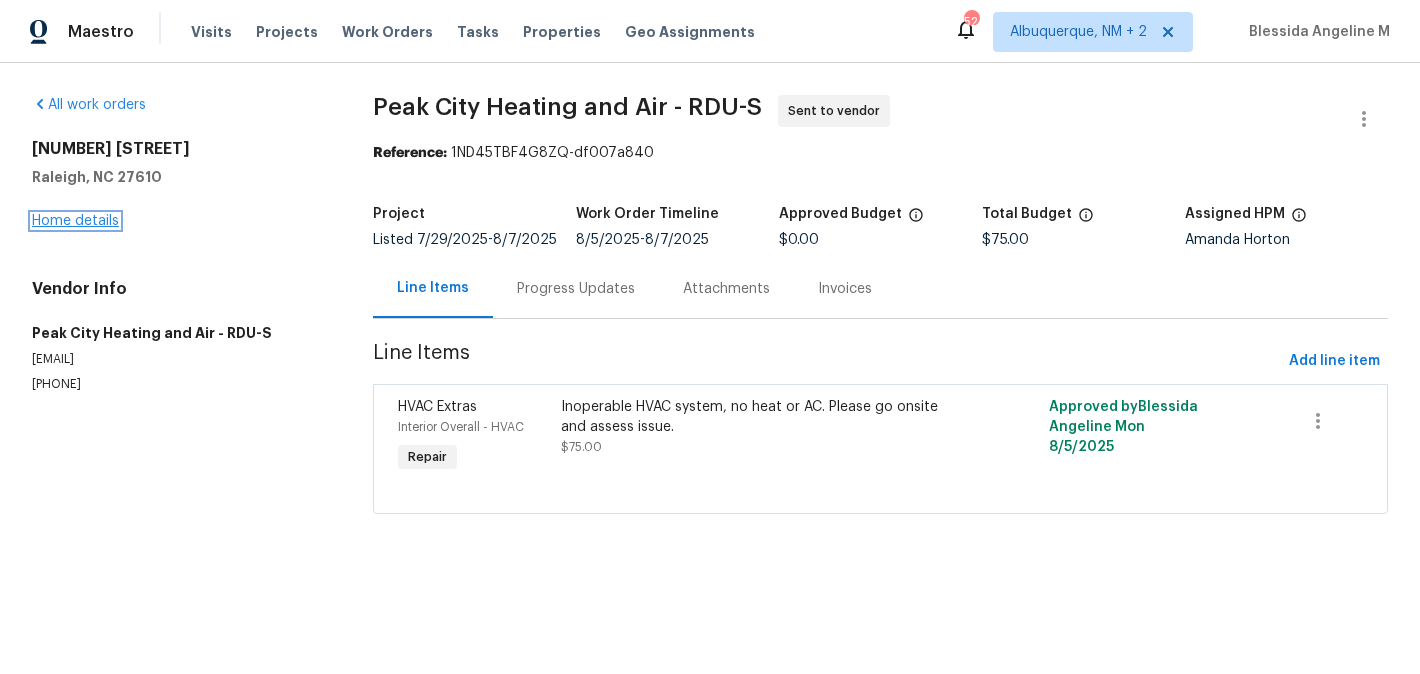 click on "Home details" at bounding box center (75, 221) 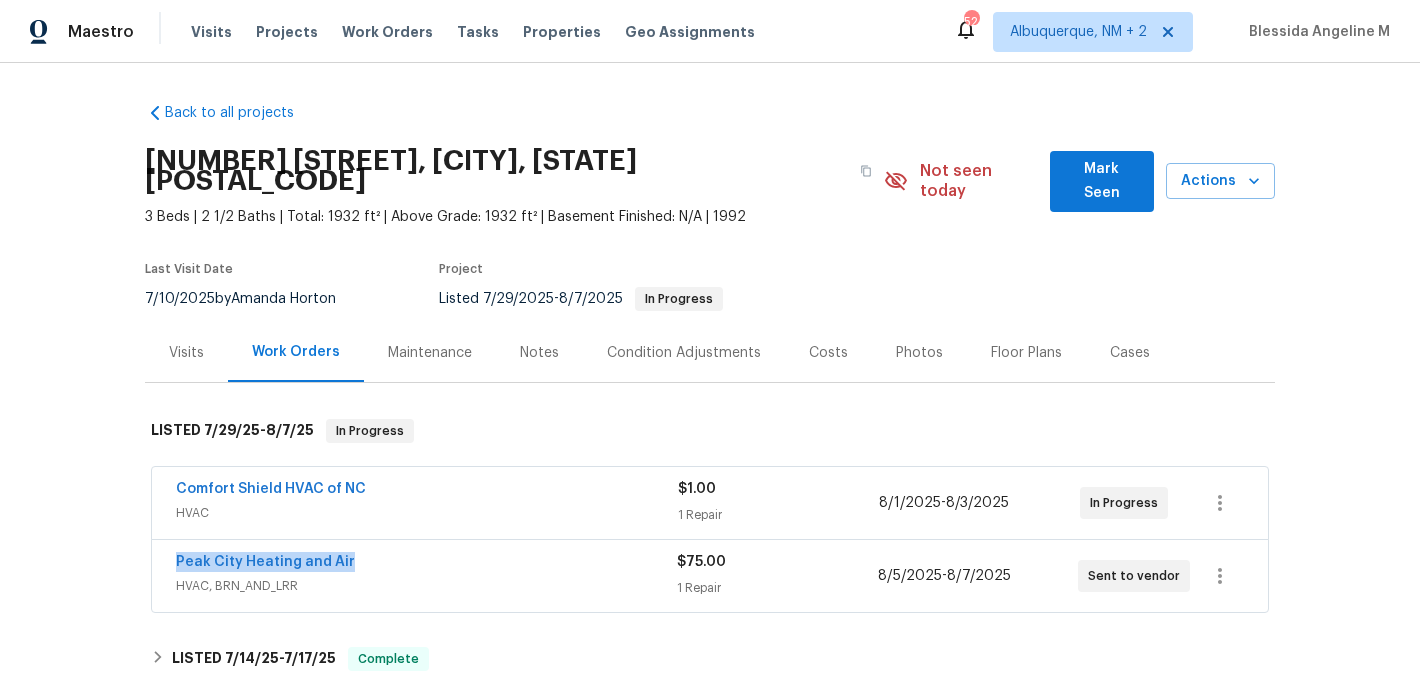 drag, startPoint x: 357, startPoint y: 549, endPoint x: 174, endPoint y: 548, distance: 183.00273 